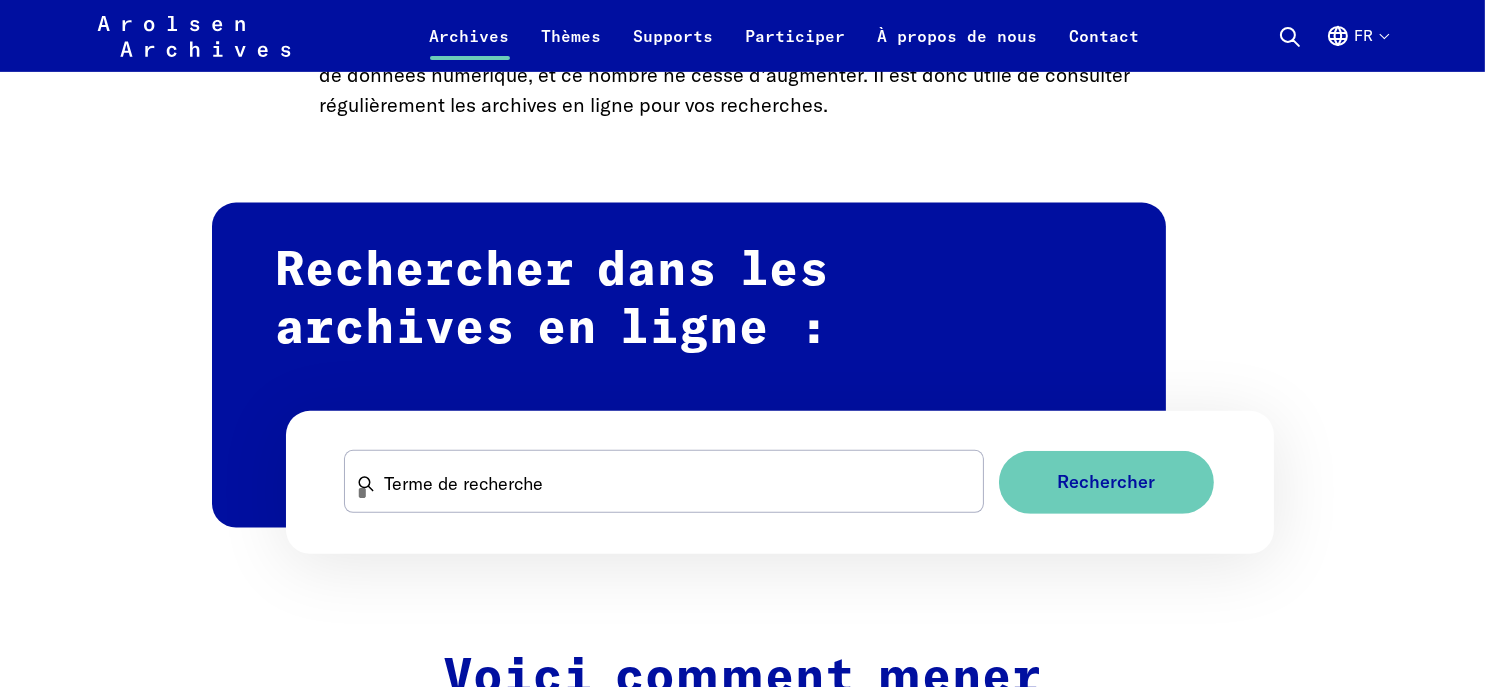 scroll, scrollTop: 1200, scrollLeft: 0, axis: vertical 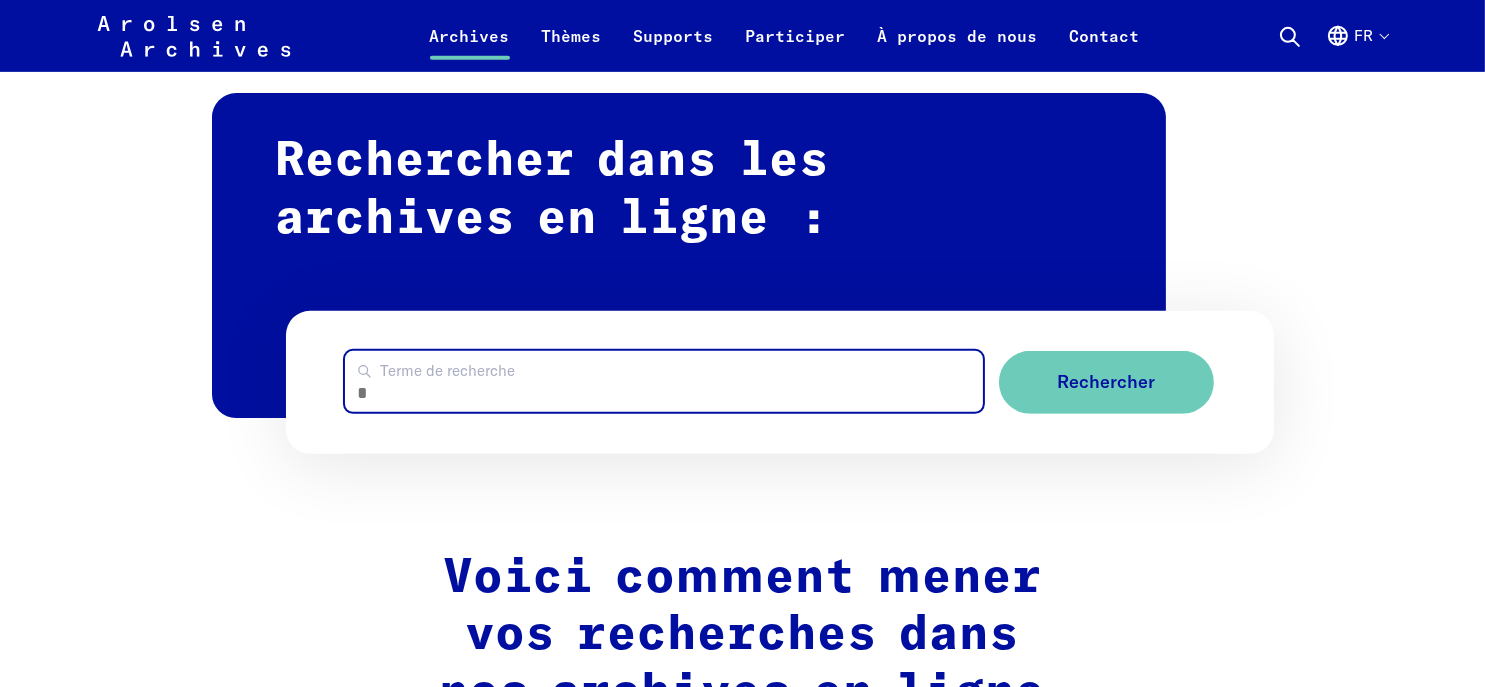 click on "Terme de recherche" at bounding box center (664, 381) 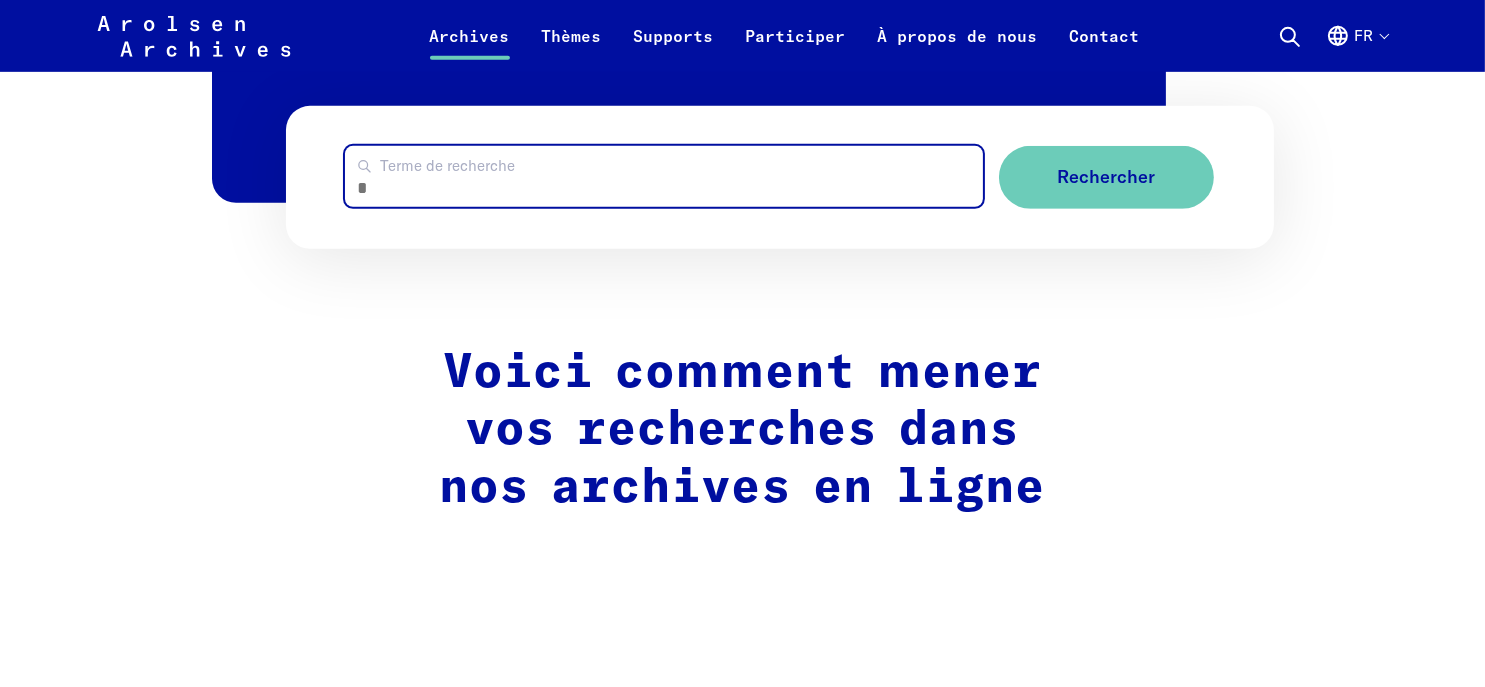 scroll, scrollTop: 1300, scrollLeft: 0, axis: vertical 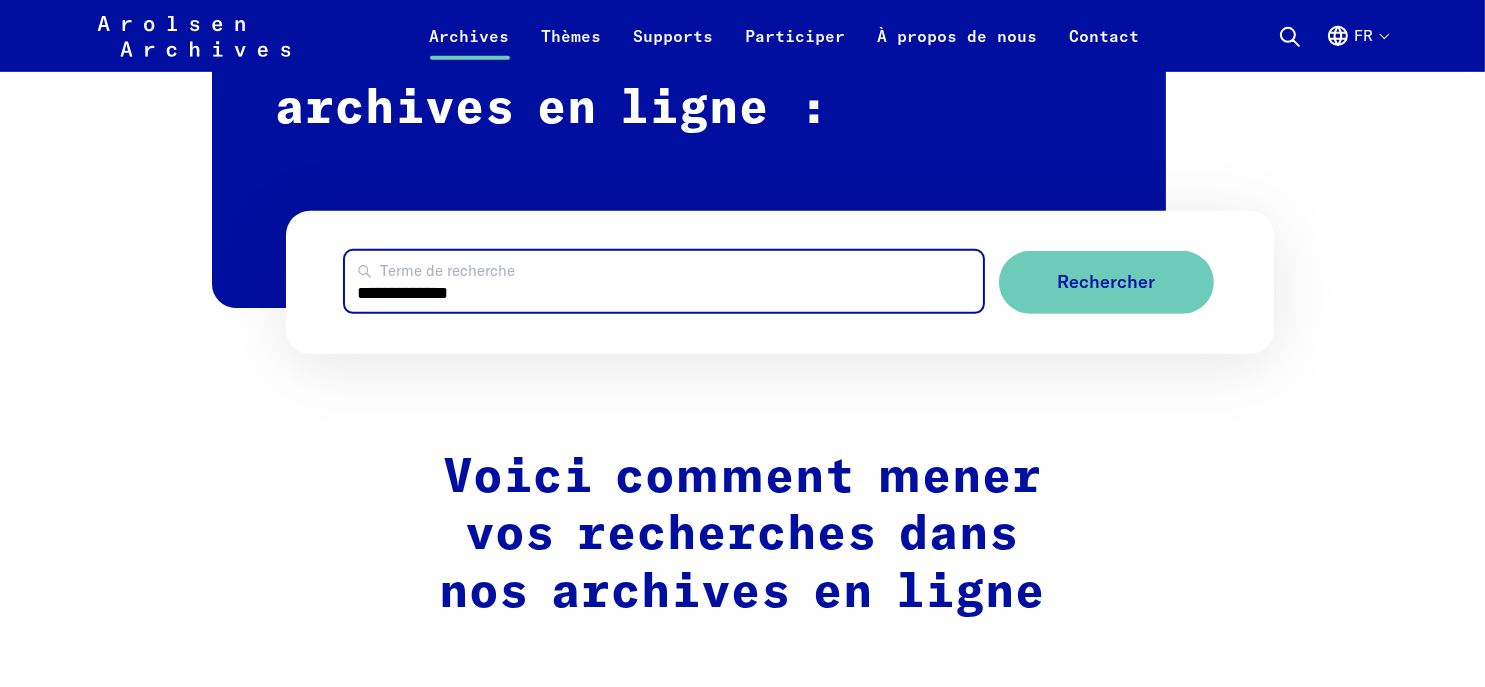 type on "**********" 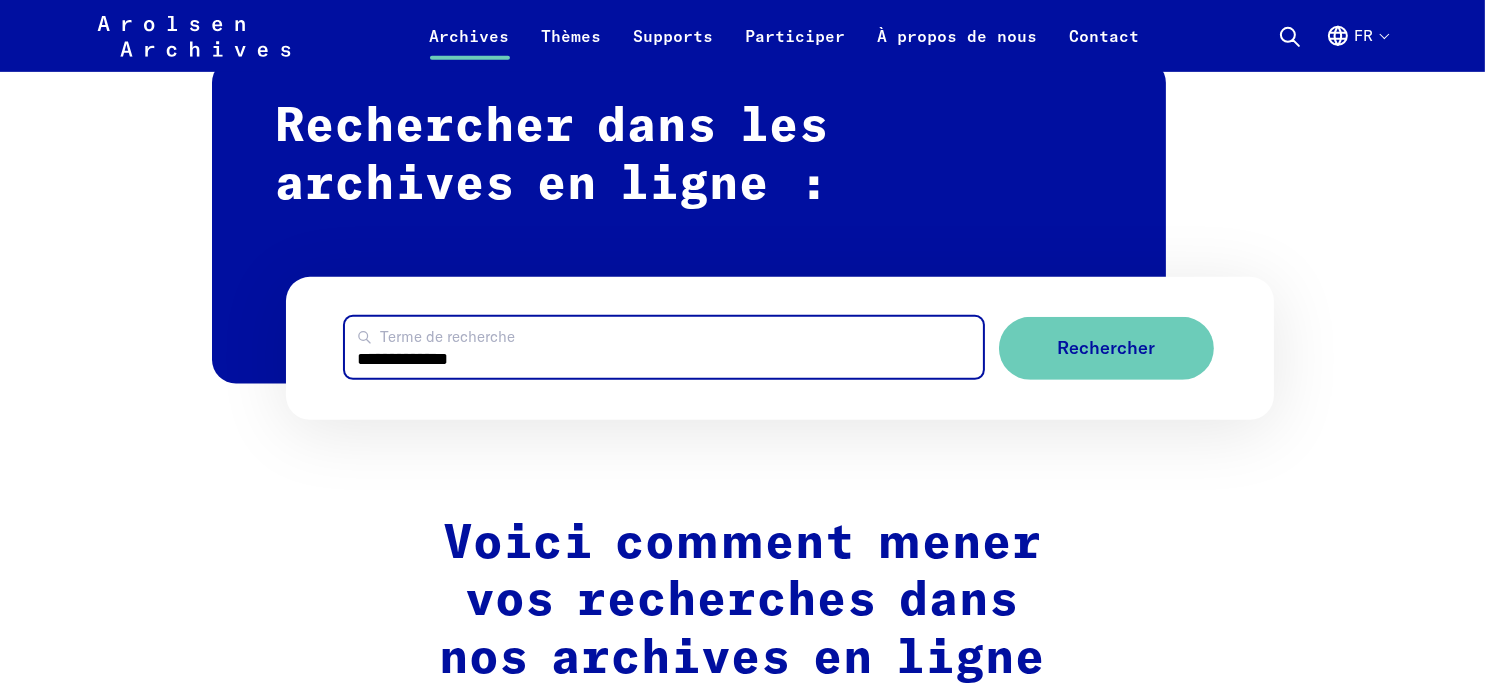 scroll, scrollTop: 1200, scrollLeft: 0, axis: vertical 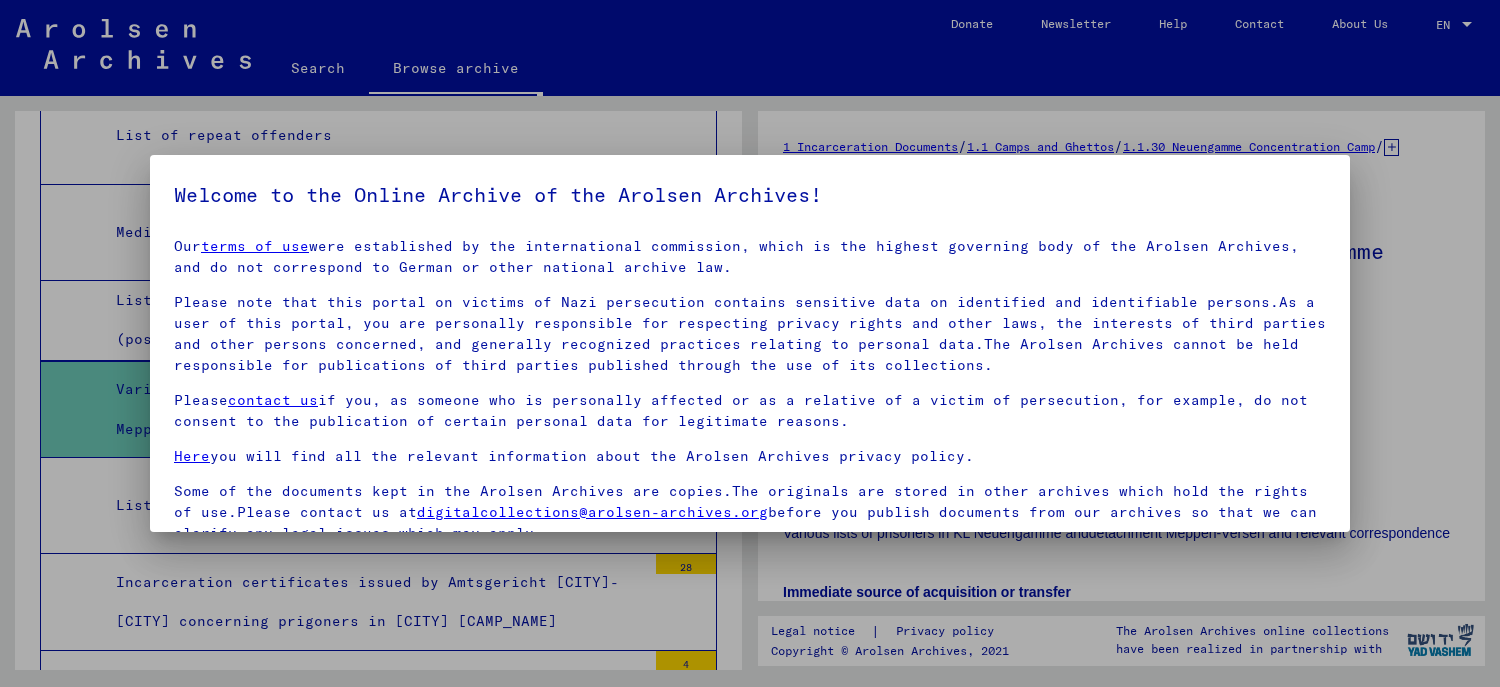 click at bounding box center [750, 343] 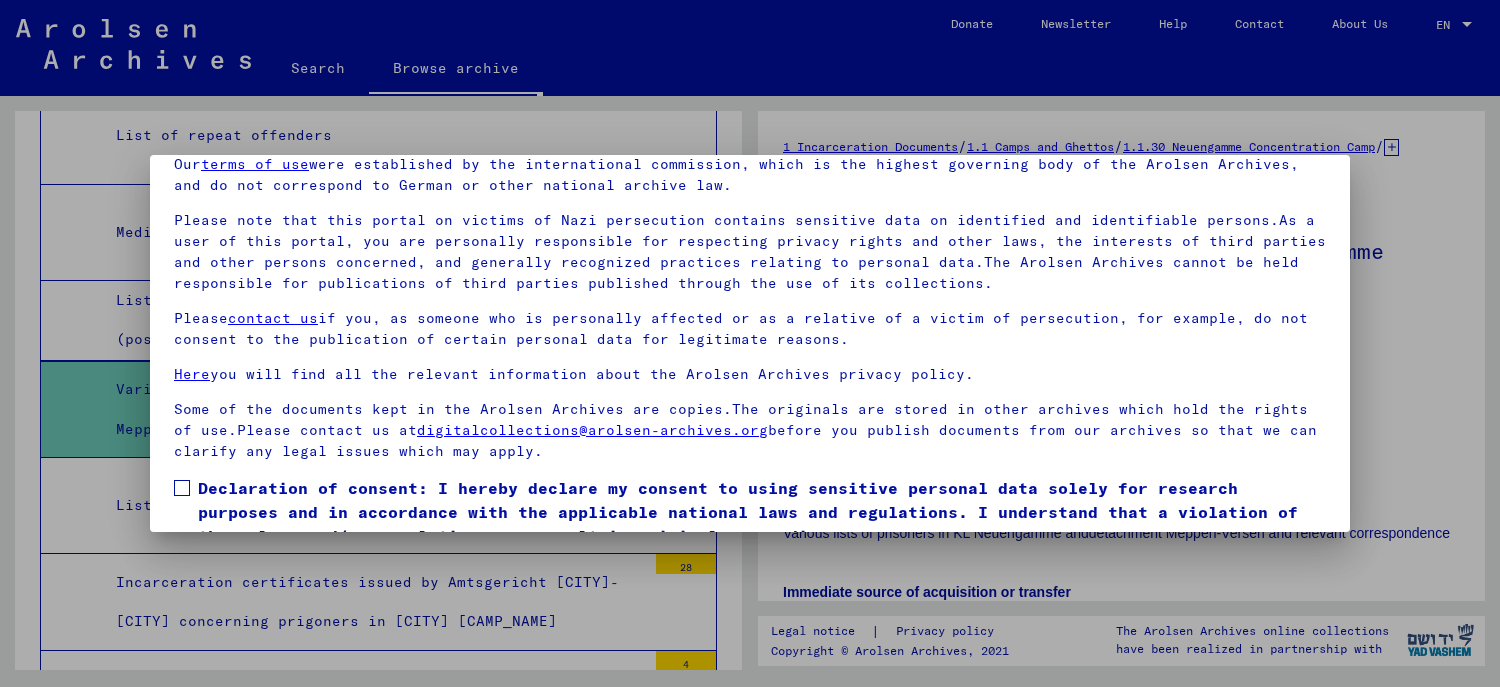scroll, scrollTop: 168, scrollLeft: 0, axis: vertical 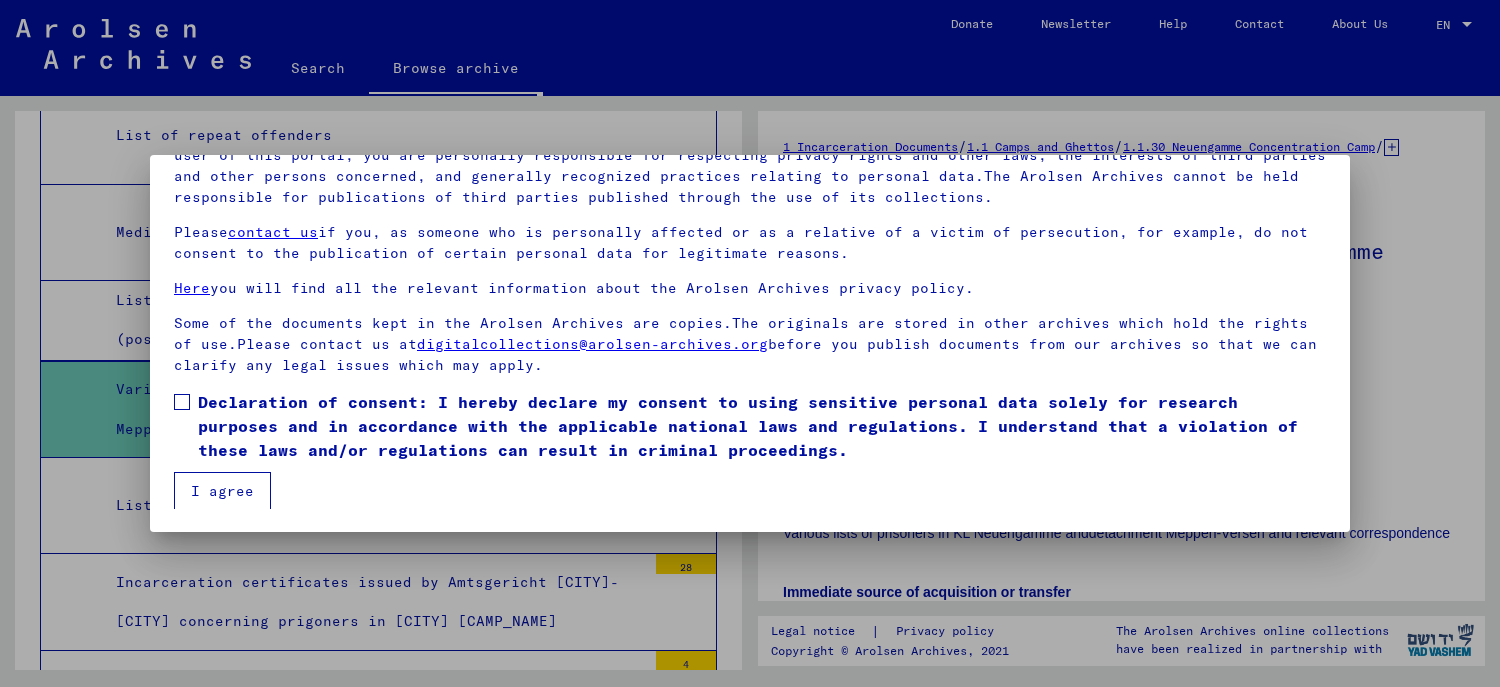 click on "I agree" at bounding box center [222, 491] 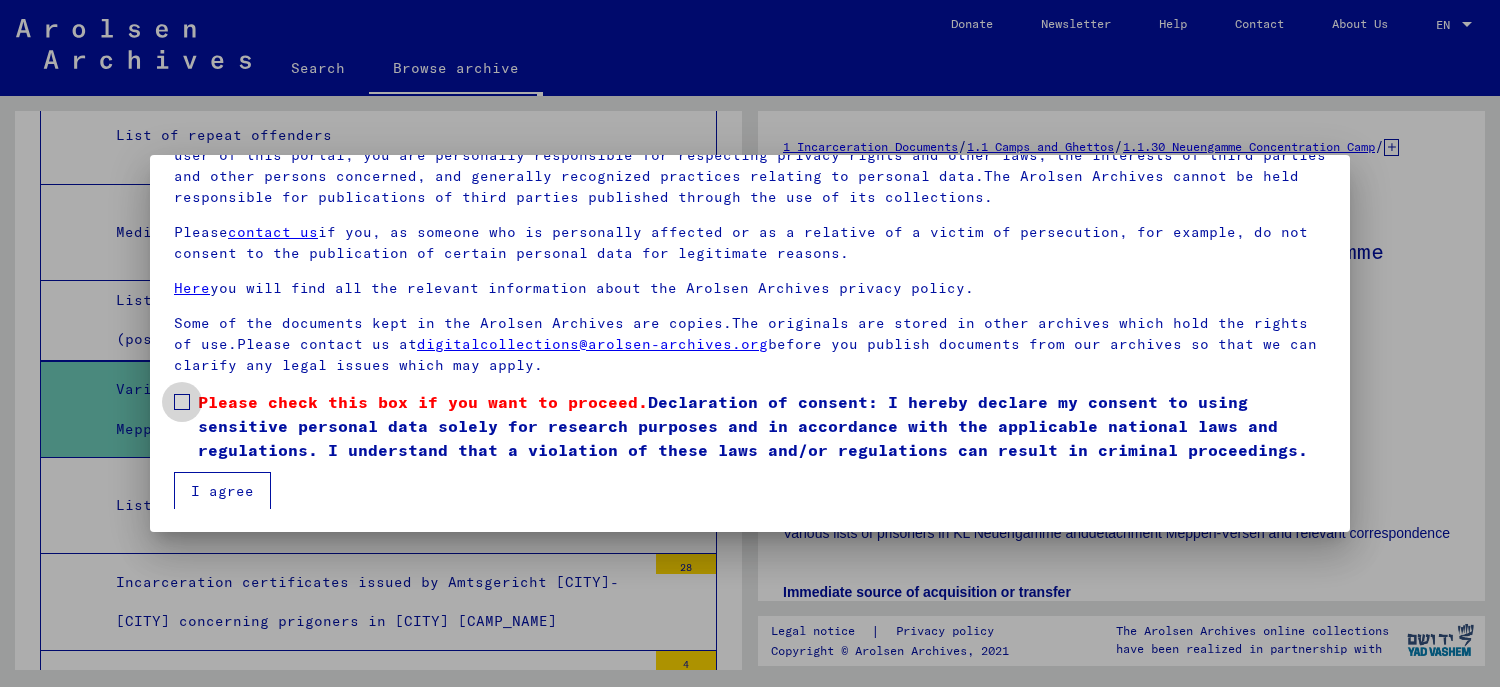 click at bounding box center [182, 402] 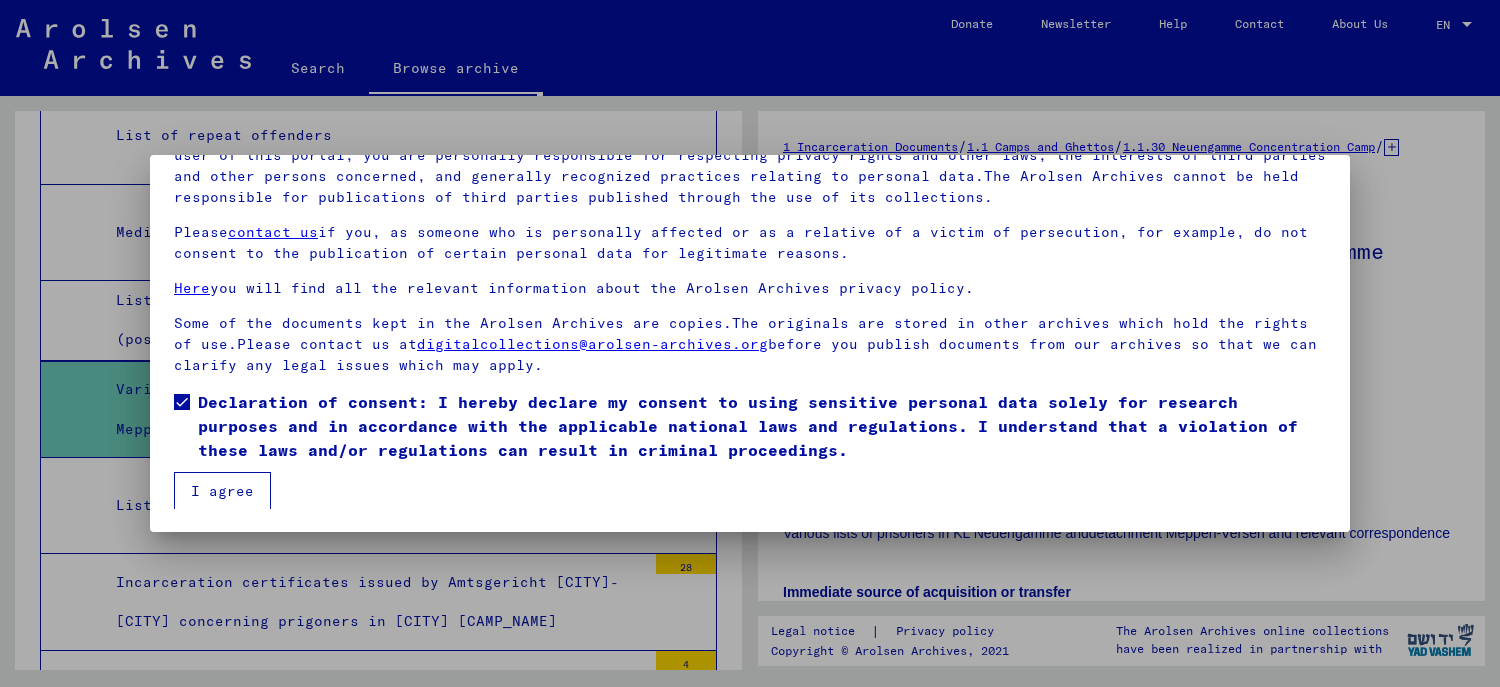 click on "I agree" at bounding box center (222, 491) 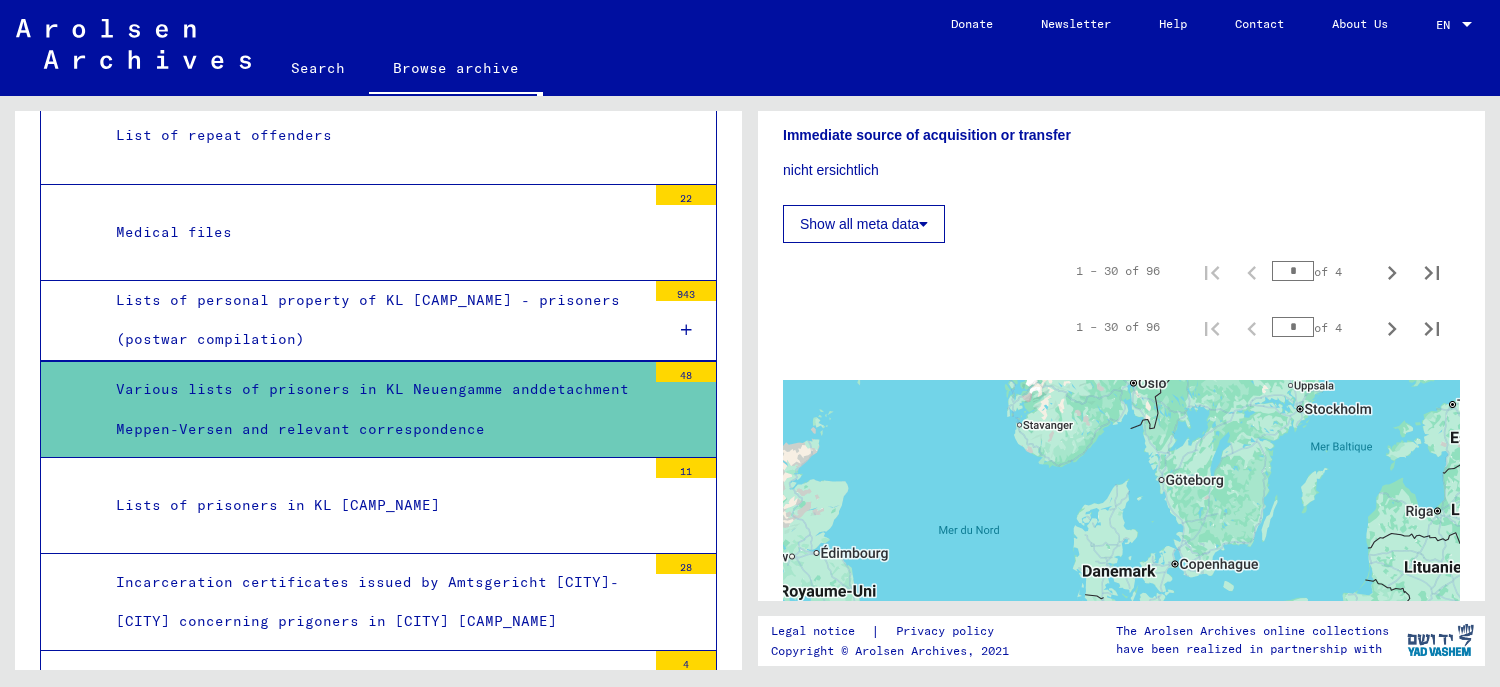 scroll, scrollTop: 500, scrollLeft: 0, axis: vertical 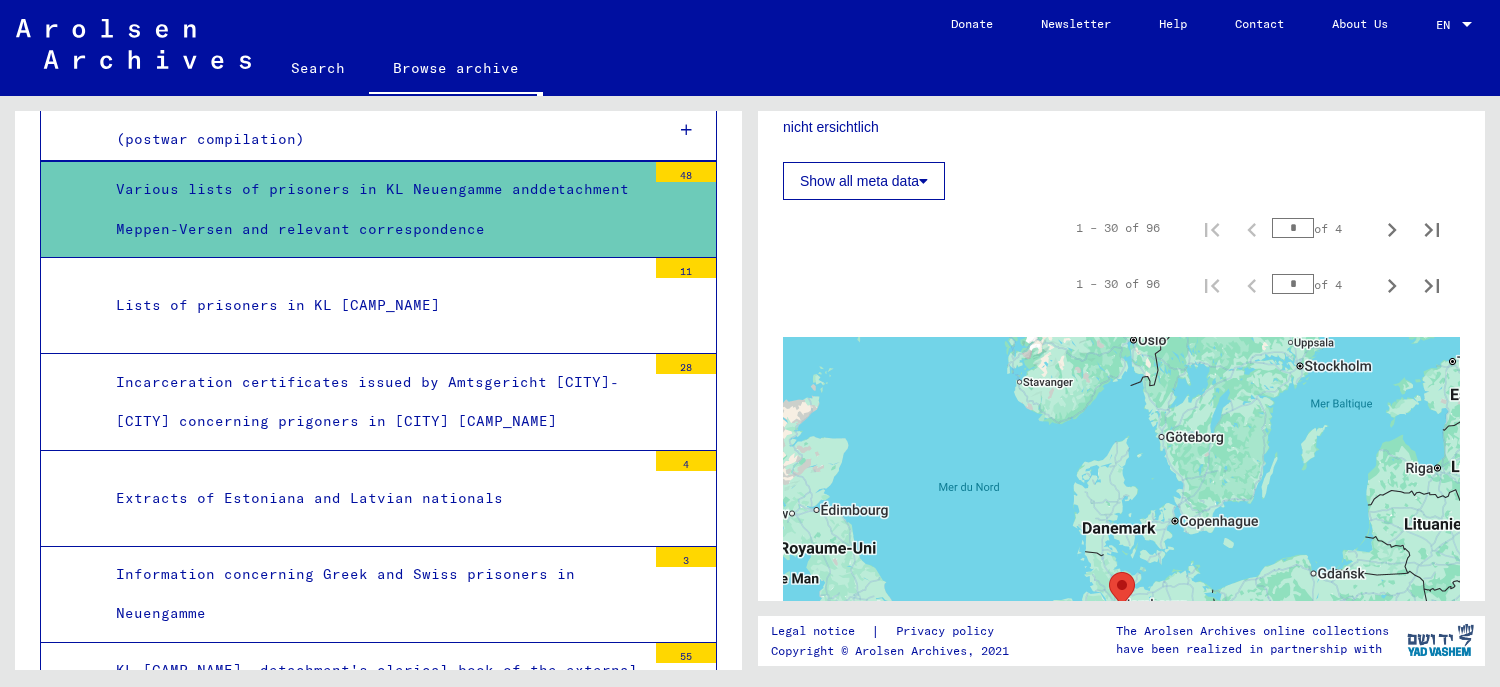 click on "1 Incarceration Documents   /   1.1 Camps and Ghettos   /   1.1.30 Neuengamme Concentration Camp   /   1.1.30.1 List Material Neuengamme   /  Various lists of prisoners in KL Neuengamme anddetachment Meppen-Versen      and relevant correspondence Reference Code 8132500 Number of documents 48 Scope and content Various lists of prisoners in KL Neuengamme anddetachment Meppen-Versen      and relevant correspondence Immediate source of acquisition or transfer nicht ersichtlich Show all meta data   1 – 30 of 96  *  of 4   1 – 30 of 96  *  of 4  ← Déplacement vers la gauche → Déplacement vers la droite ↑ Déplacement vers le haut ↓ Déplacement vers le bas + Zoom avant - Zoom arrière Accueil Déplacement de 75 % vers la gauche Fin Déplacement de 75 % vers la droite Page précédente Déplacement de 75 % vers le haut Page suivante Déplacement de 75 % vers le bas Pour naviguer, appuyez sur les touches fléchées. Raccourcis clavier Données cartographiques 200 km  Conditions d'utilisation" 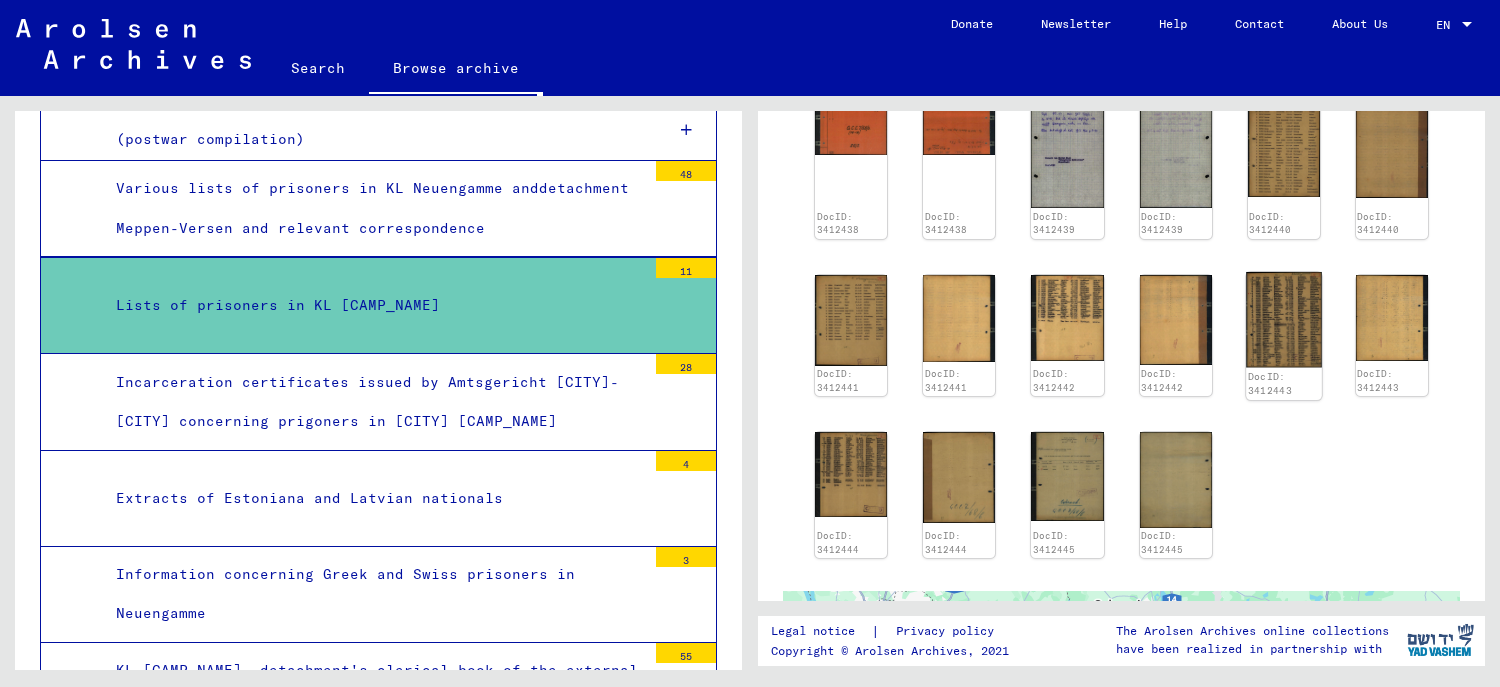 scroll, scrollTop: 500, scrollLeft: 0, axis: vertical 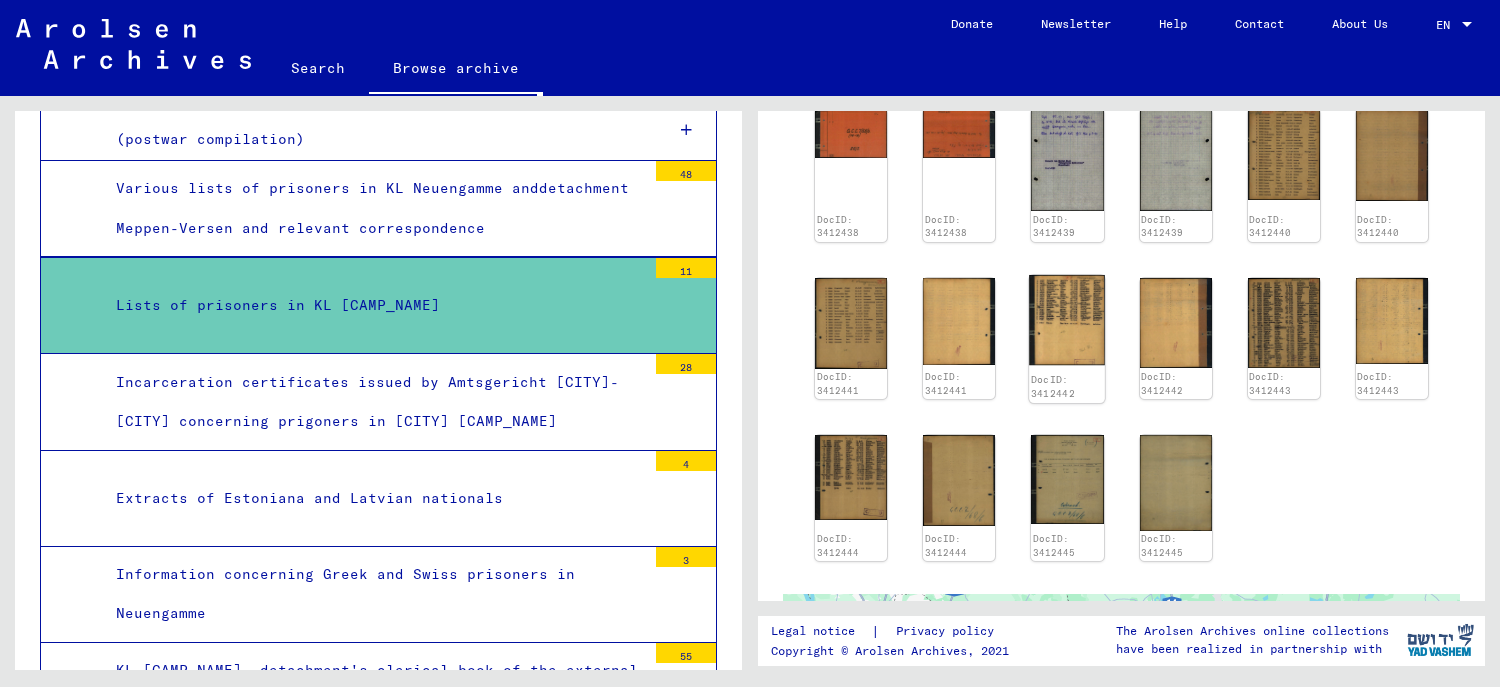click 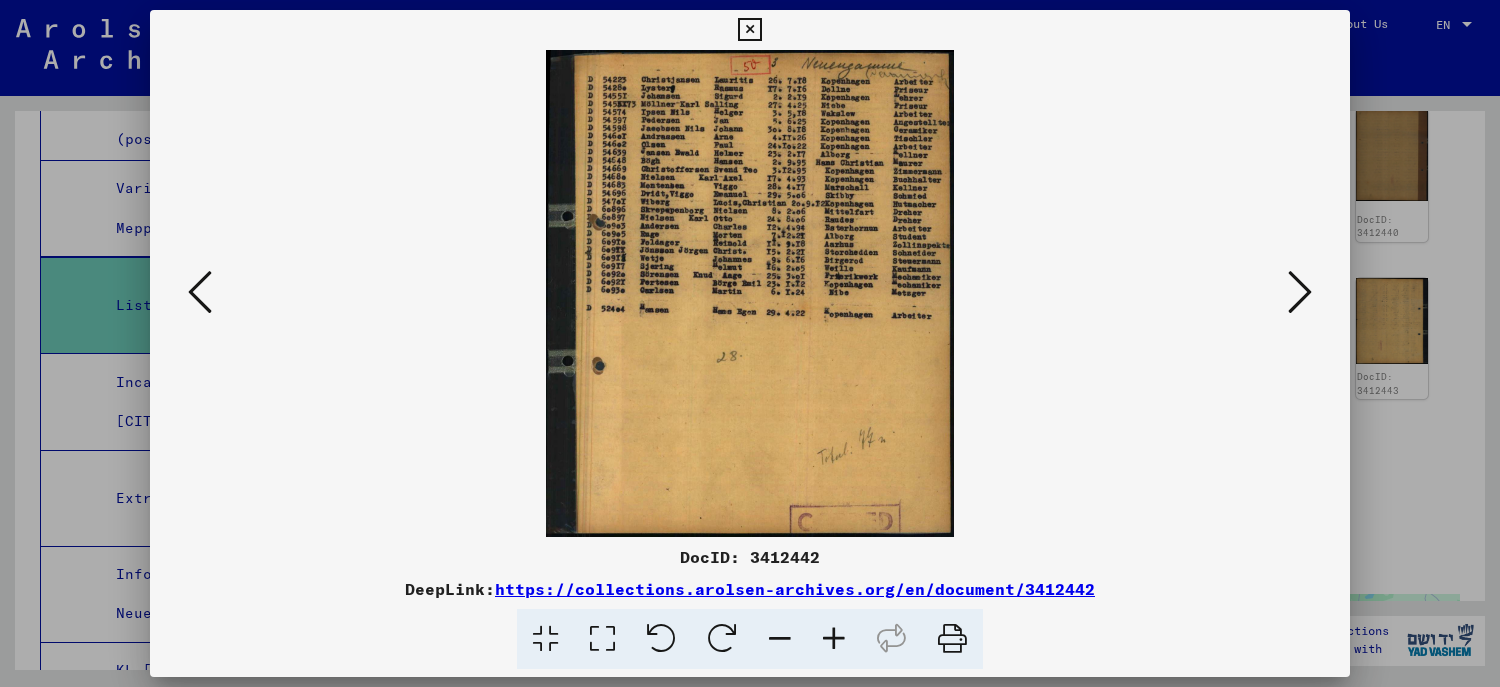 click at bounding box center (750, 293) 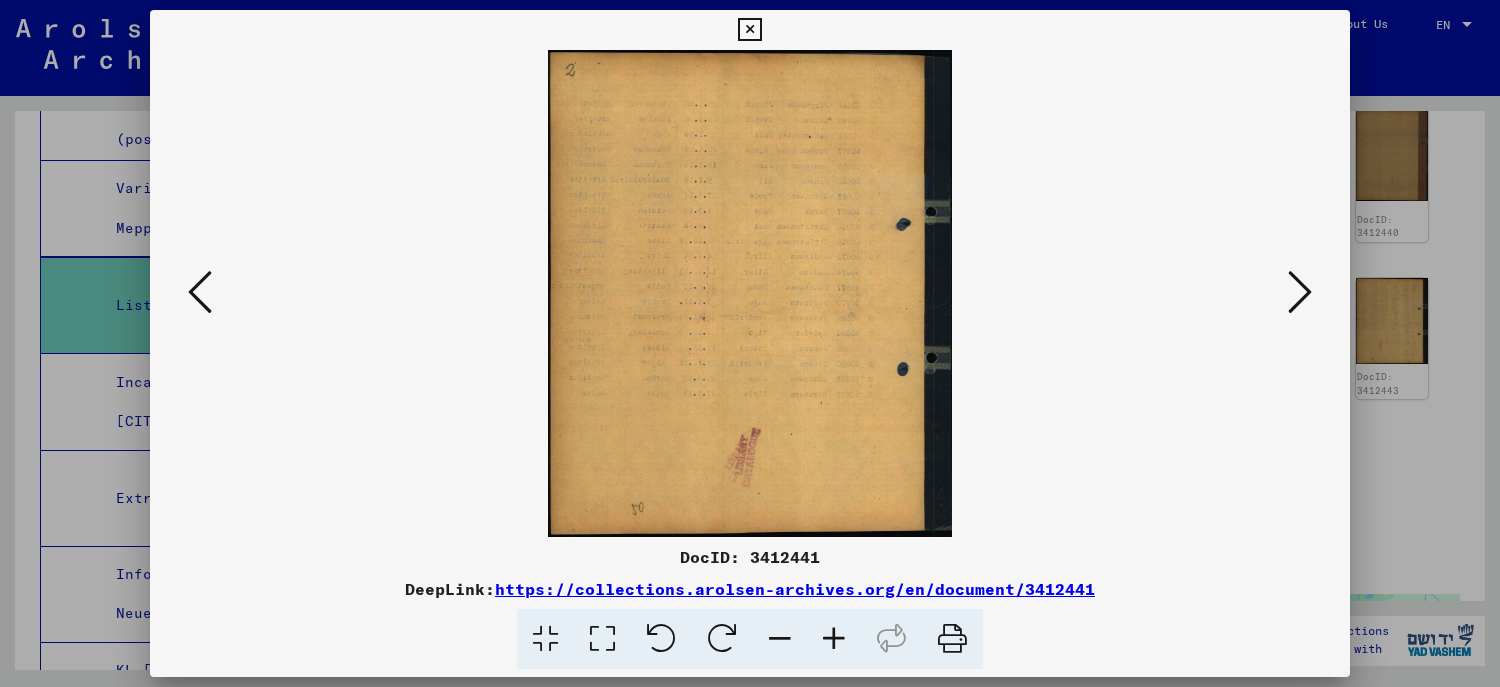 click at bounding box center (200, 292) 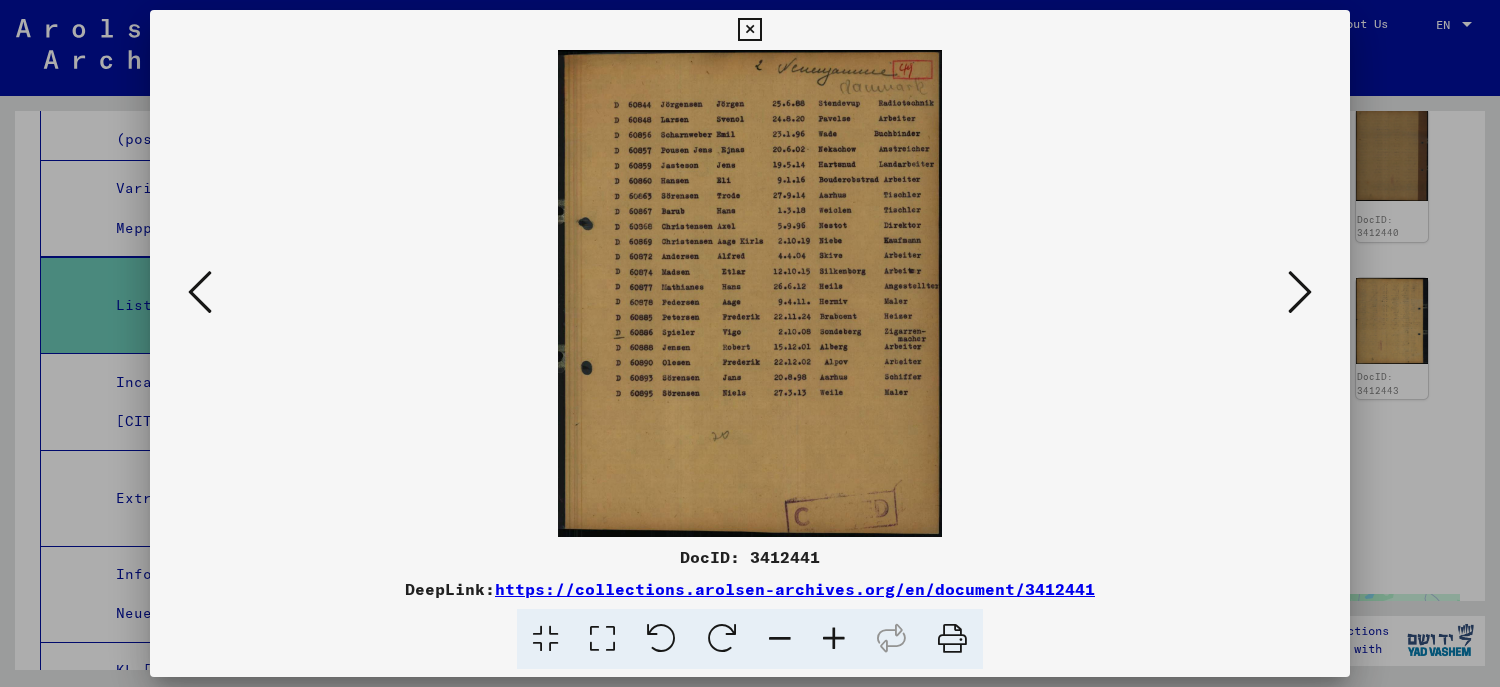 click at bounding box center [200, 292] 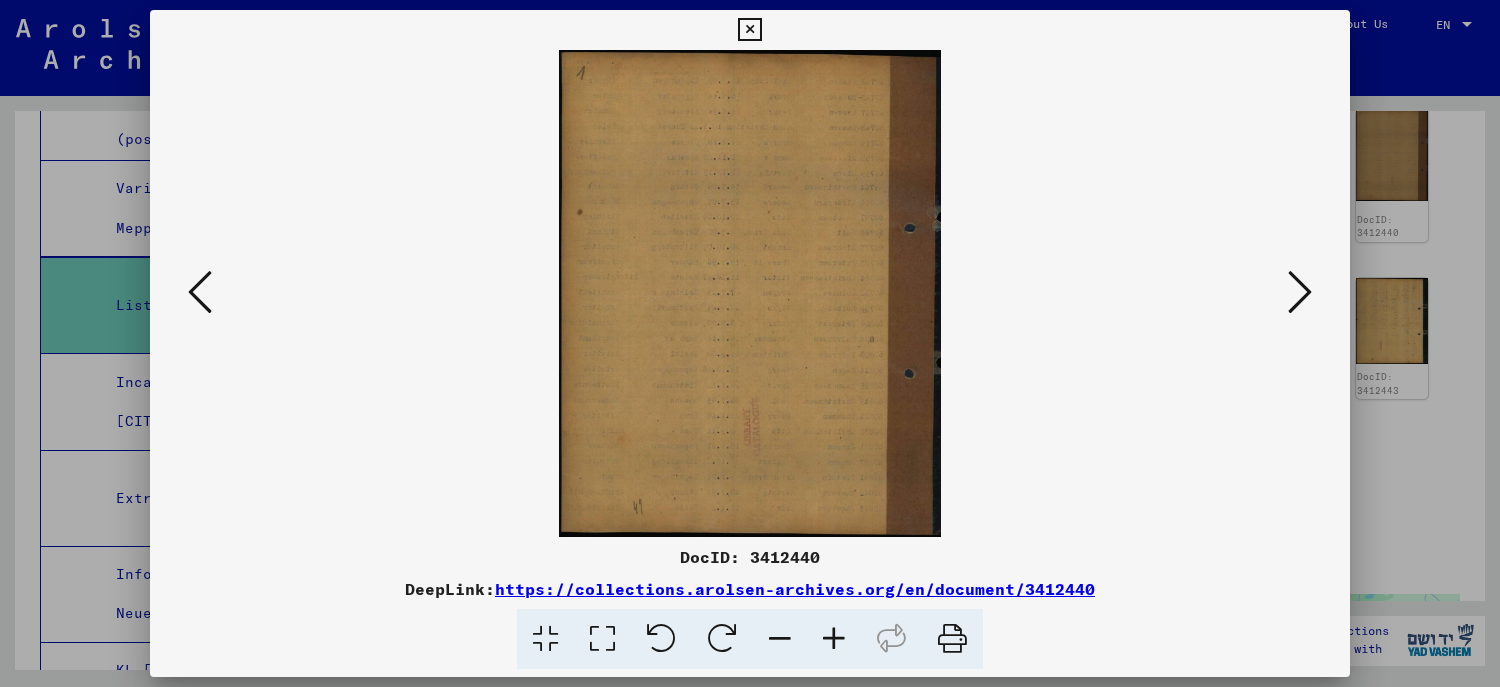 click at bounding box center (200, 292) 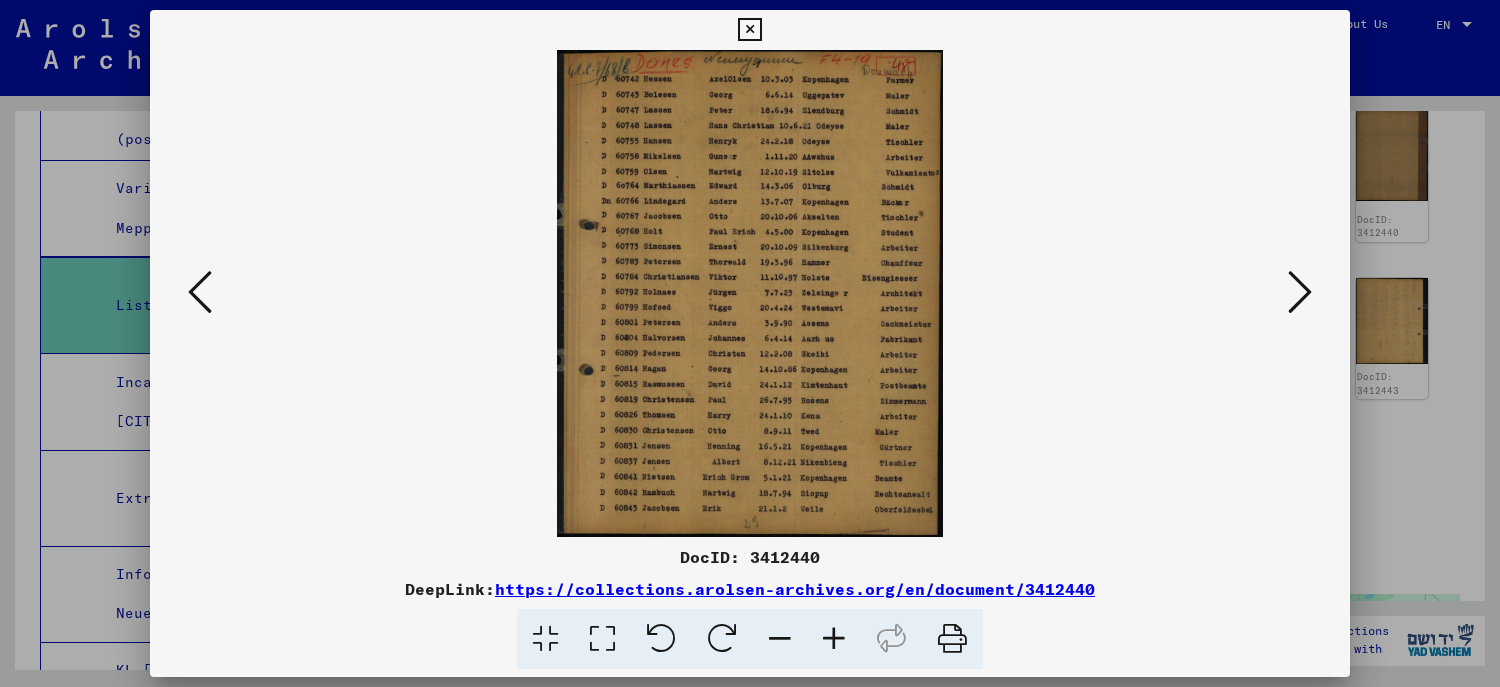 click on "https://collections.arolsen-archives.org/en/document/3412440" at bounding box center (795, 589) 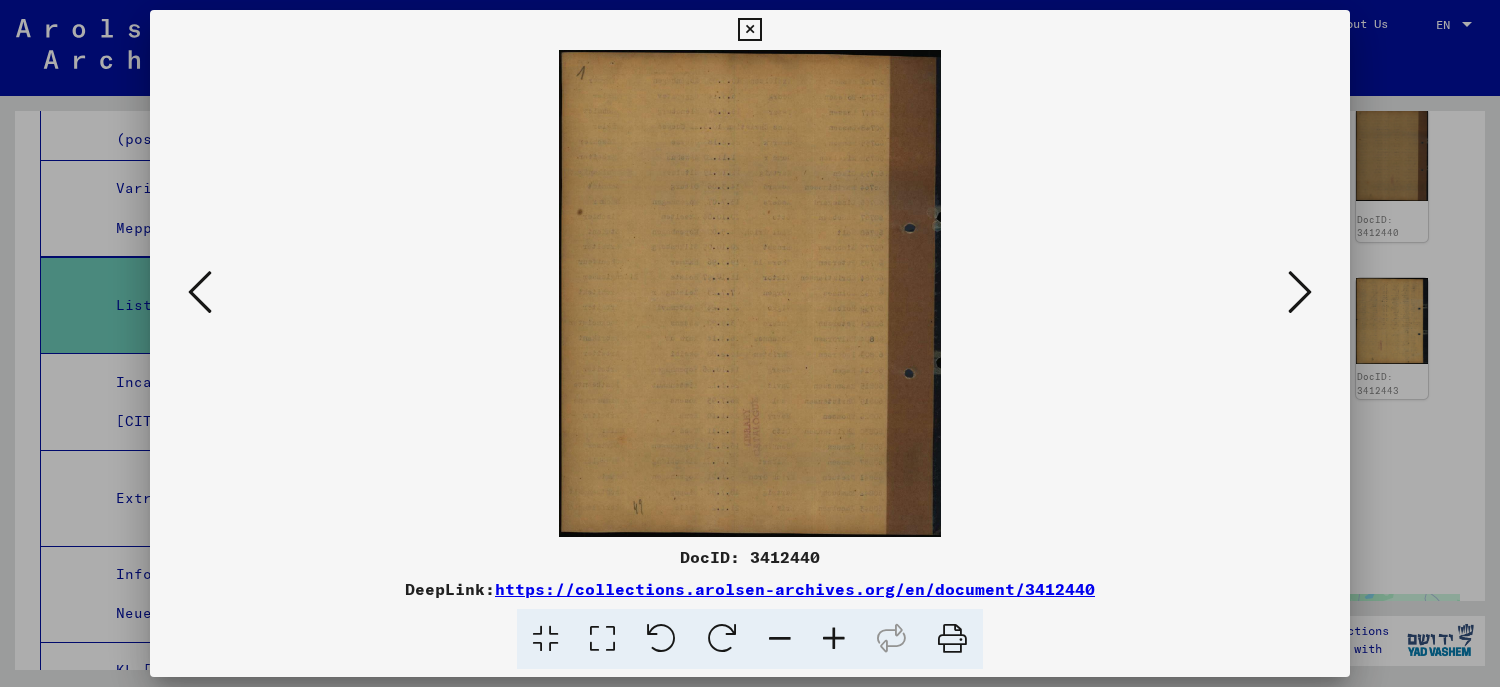 click at bounding box center (1300, 292) 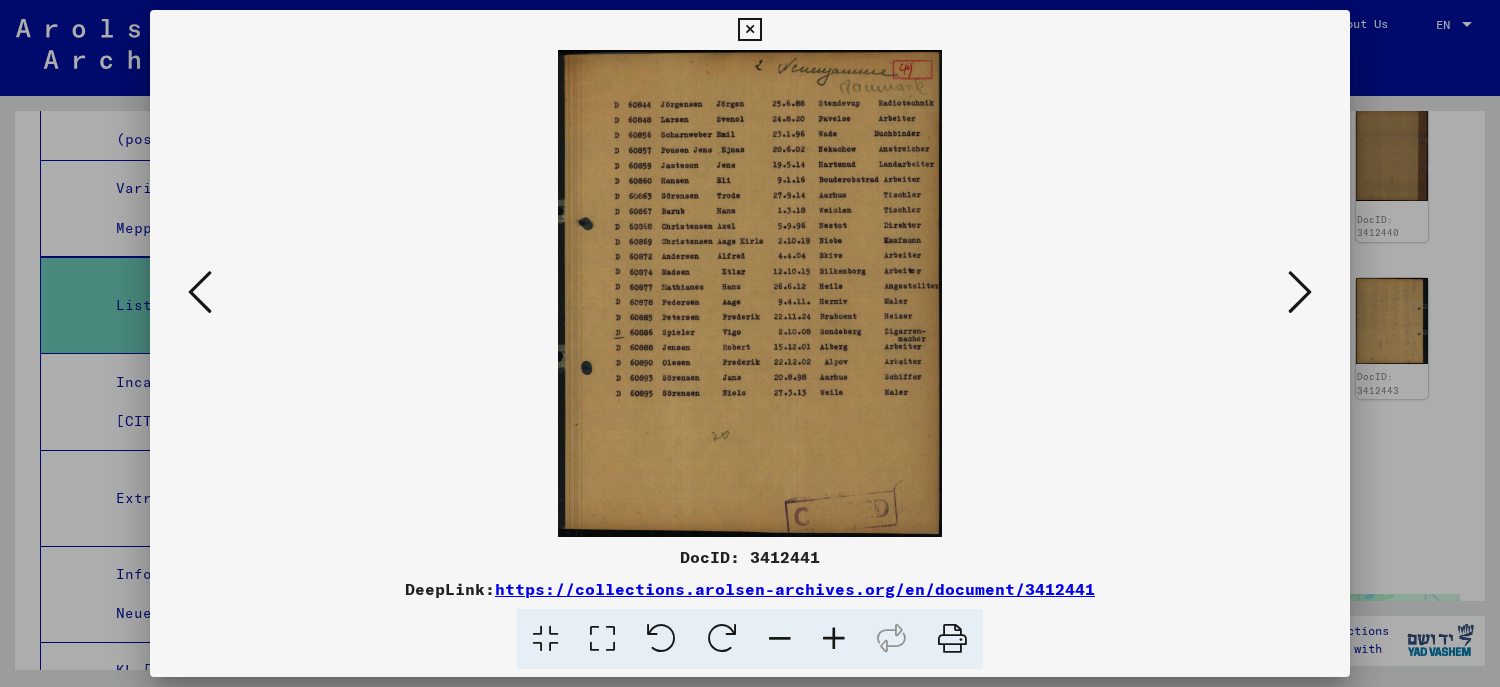 click at bounding box center [1300, 292] 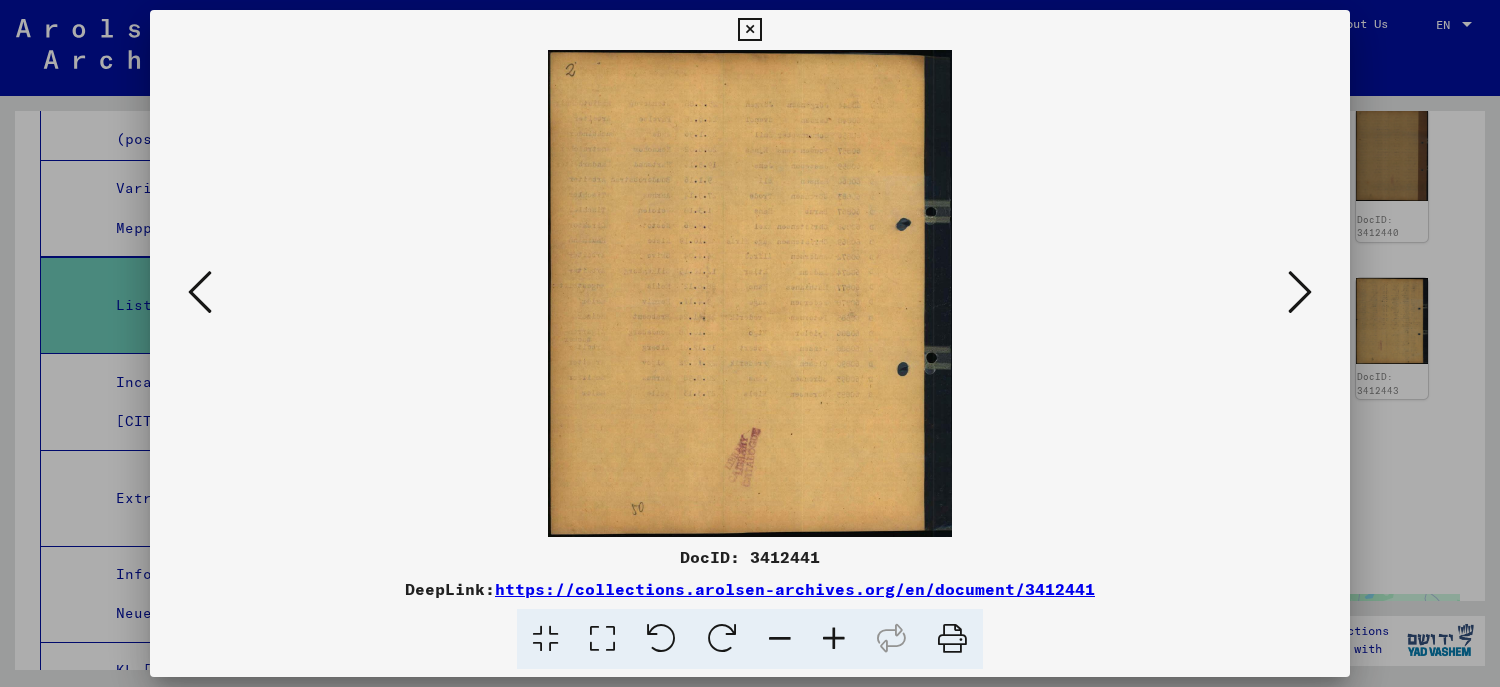 click at bounding box center (750, 343) 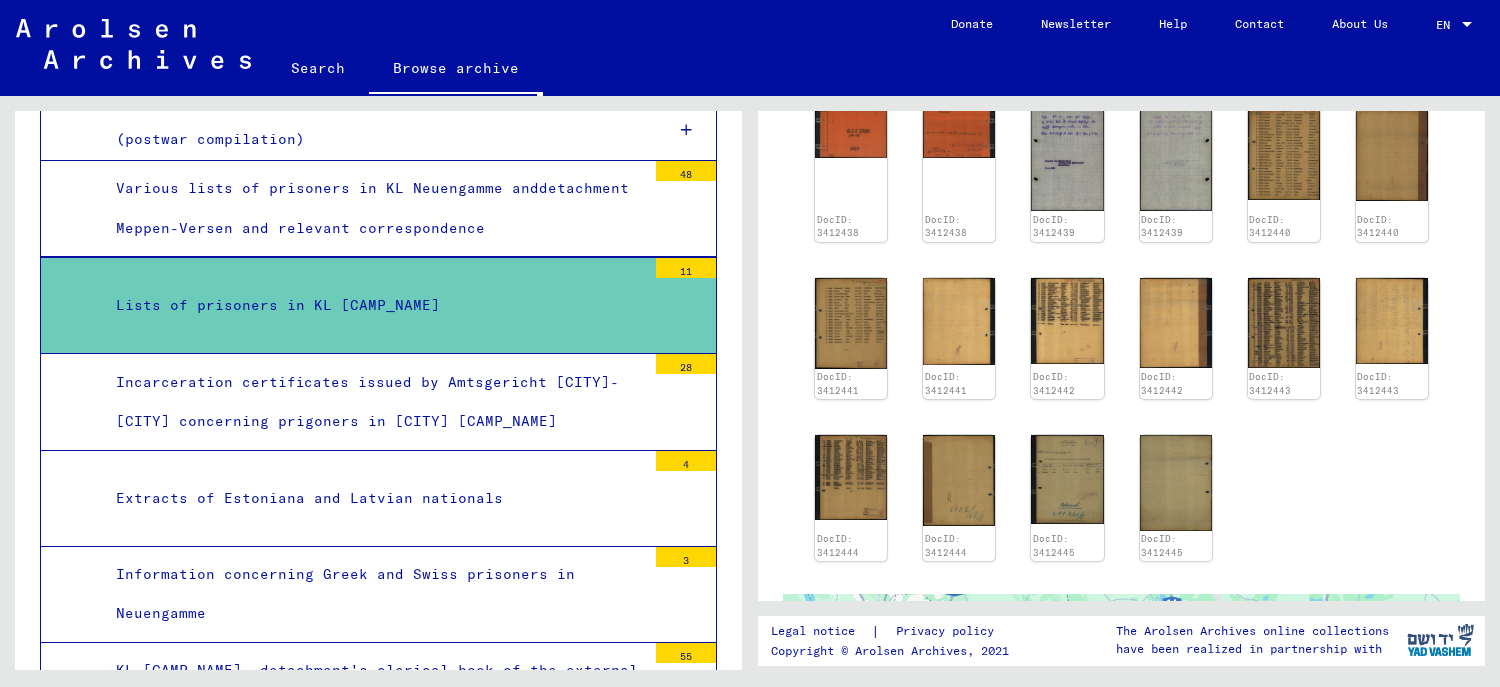 click on "Incarceration certificates issued by Amtsgericht Haburg-Bergdorf      concerning prigoners in Hamburg Neuengamme" at bounding box center (373, 402) 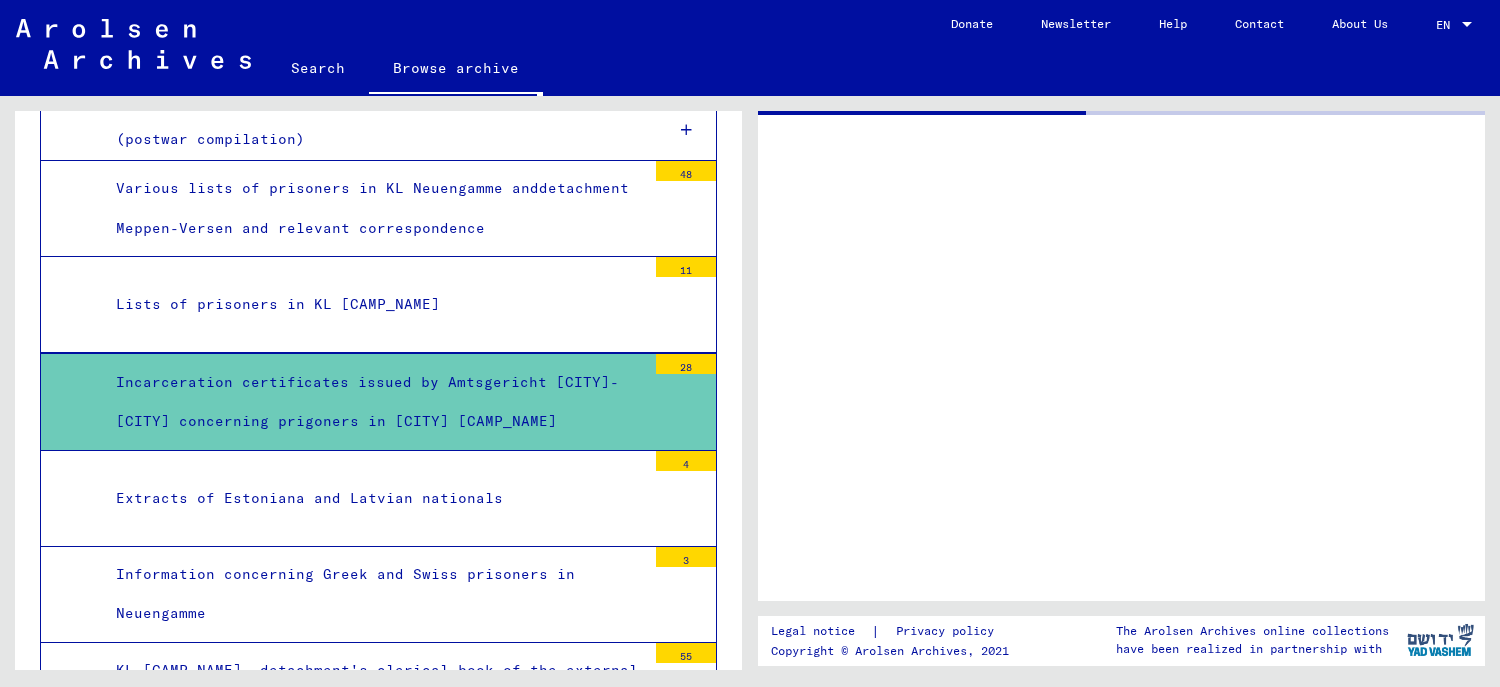 scroll, scrollTop: 0, scrollLeft: 0, axis: both 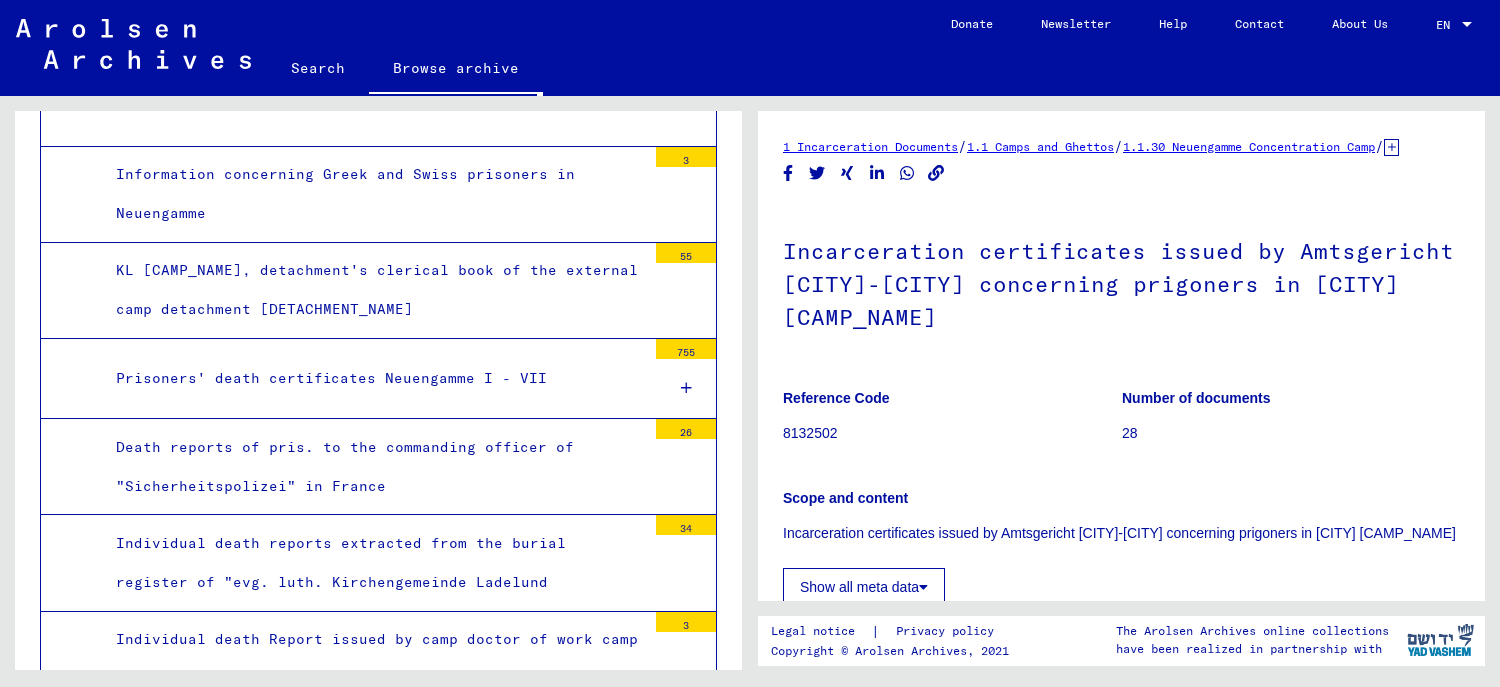 click on "KL Neuengamme, detachment's clerical book of the external camp detachment Kaltenkirchen" at bounding box center (373, 290) 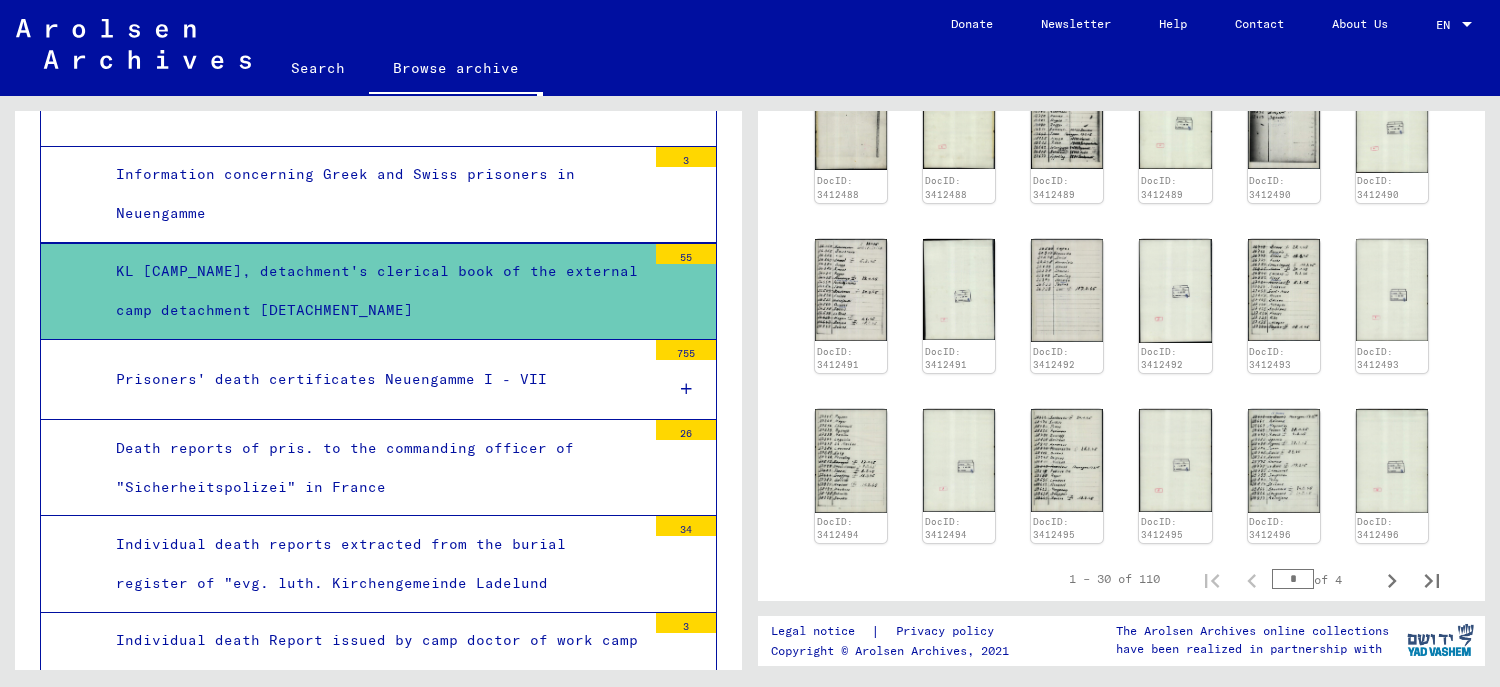 scroll, scrollTop: 1000, scrollLeft: 0, axis: vertical 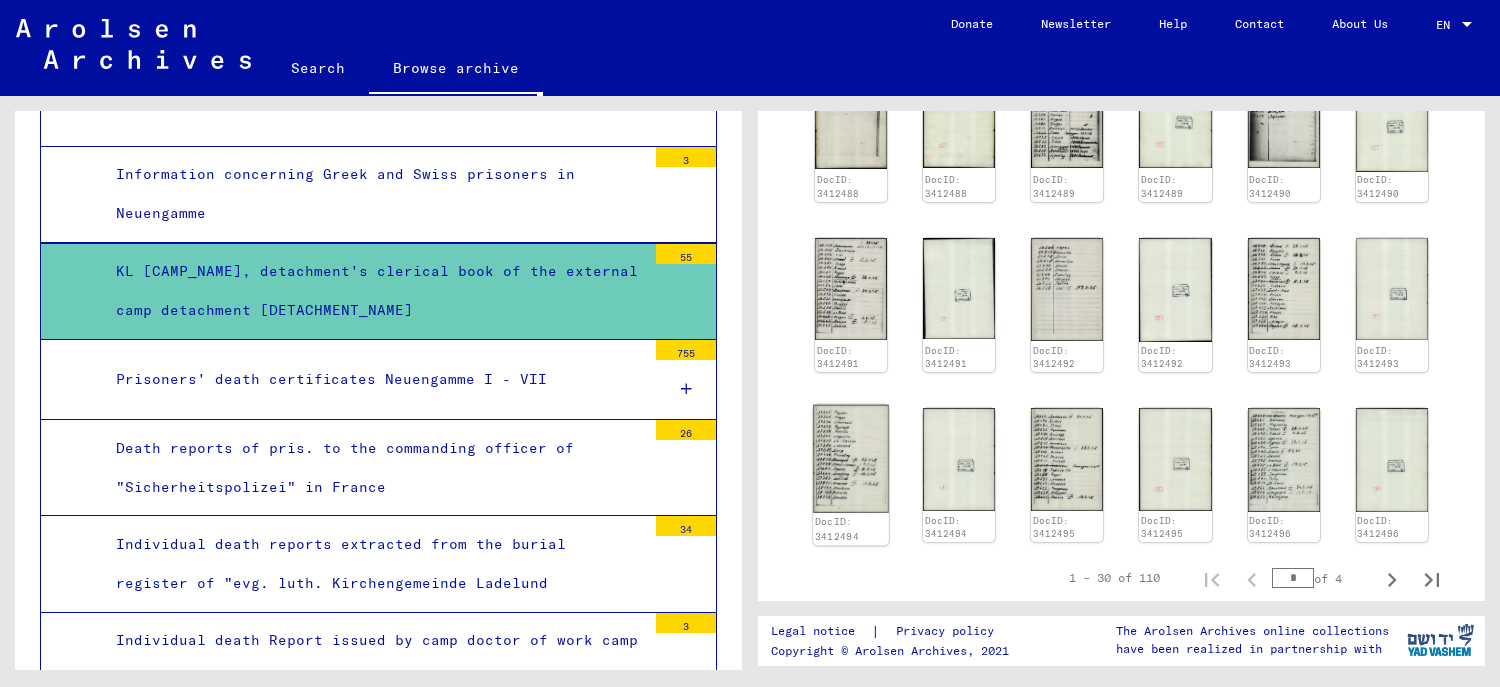click 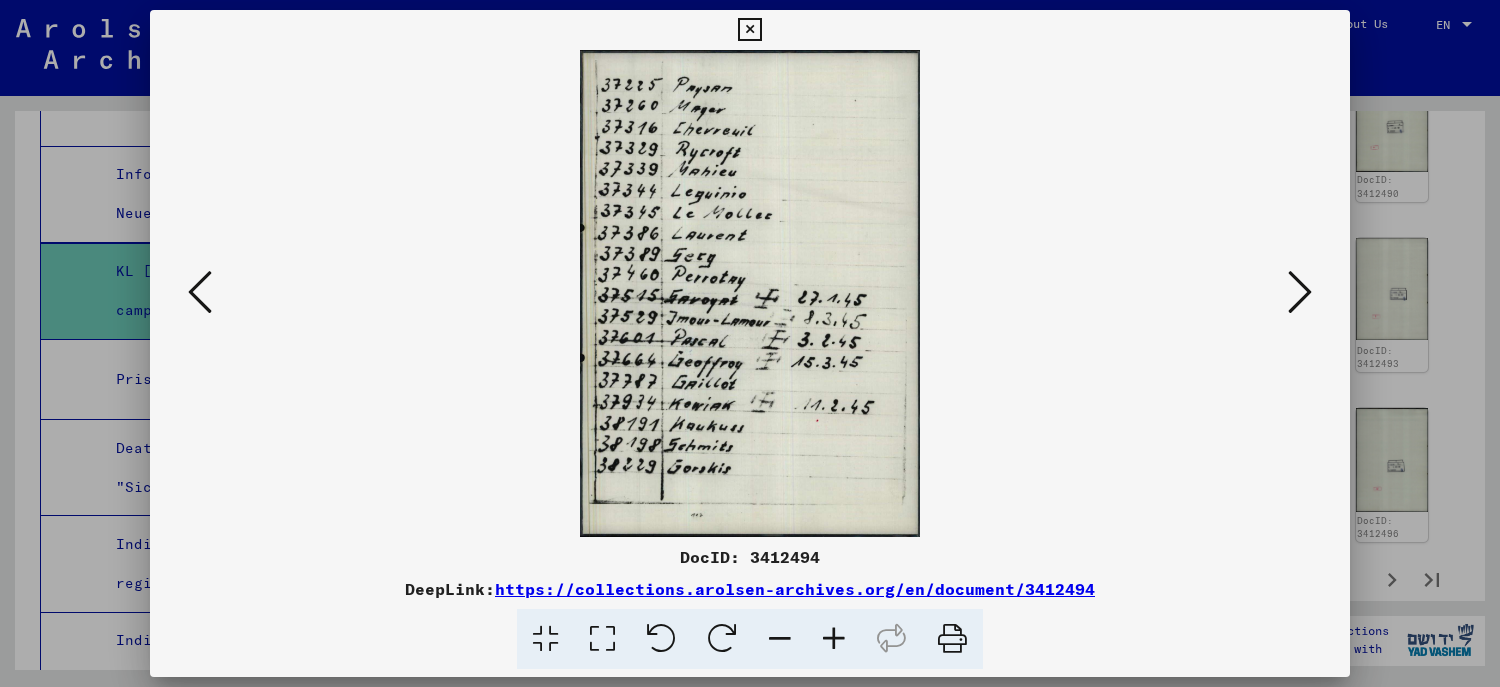 click at bounding box center (1300, 292) 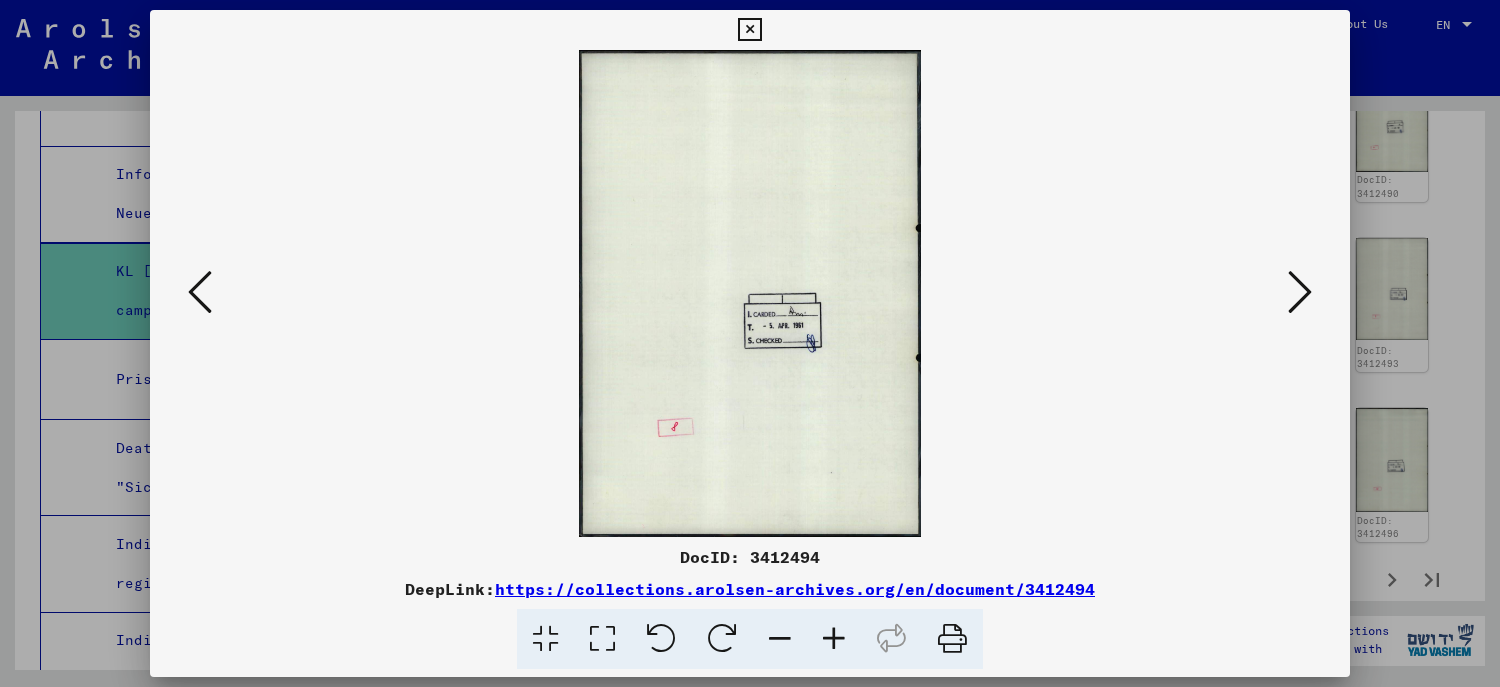 click at bounding box center (1300, 292) 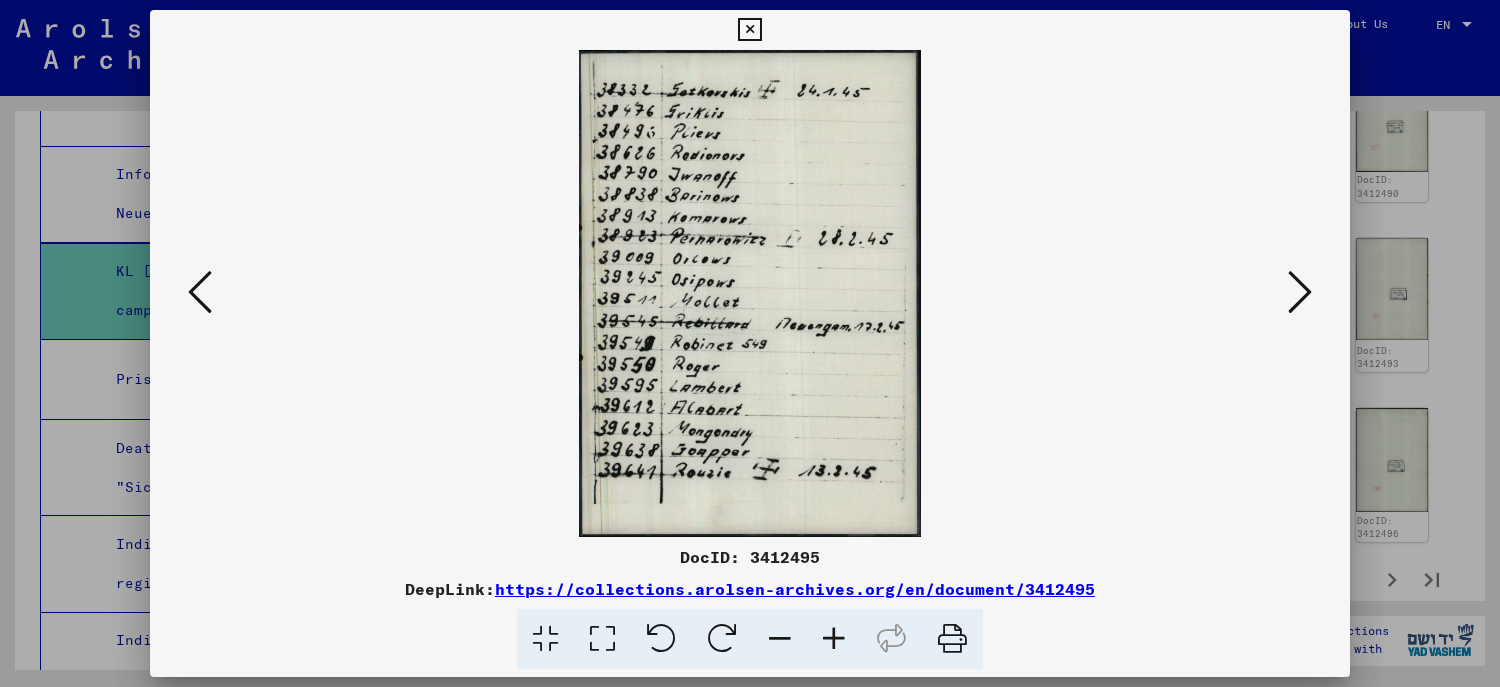 click at bounding box center [1300, 292] 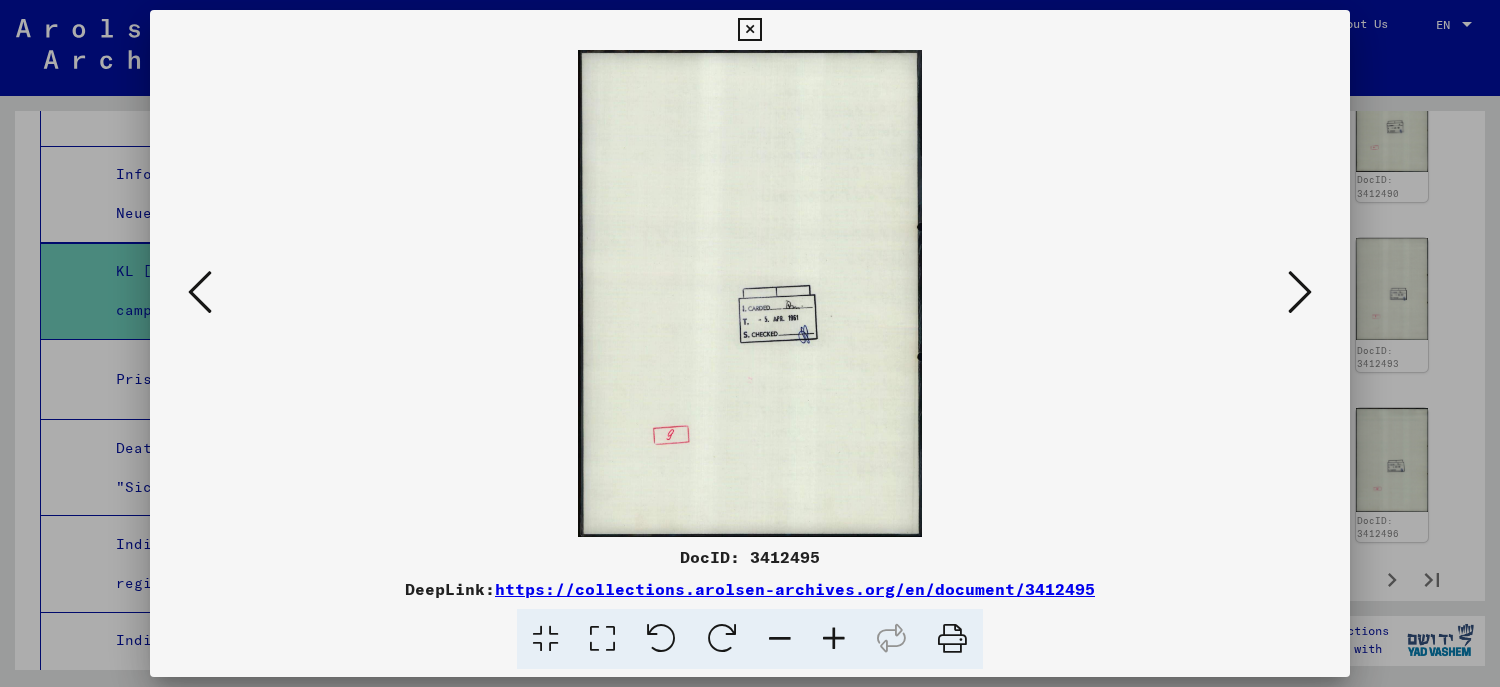 click at bounding box center (1300, 292) 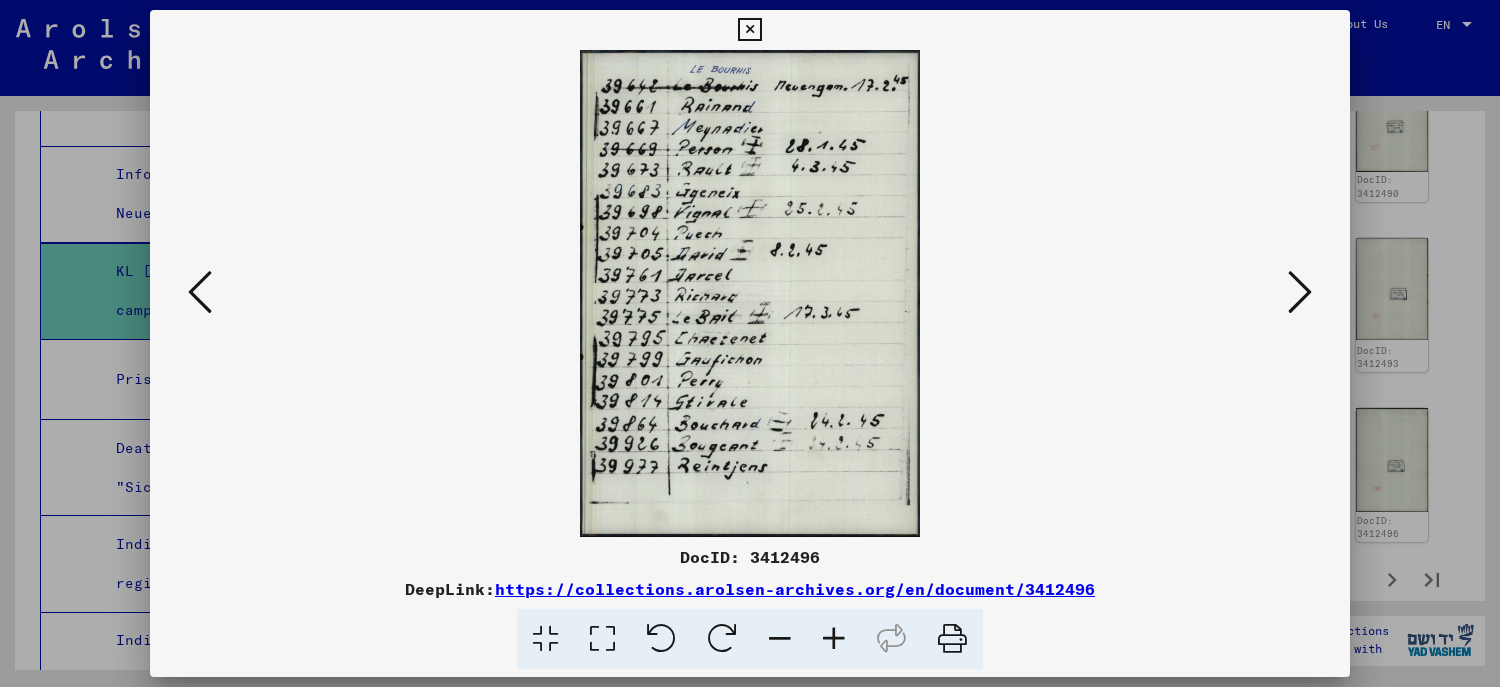 click at bounding box center (750, 343) 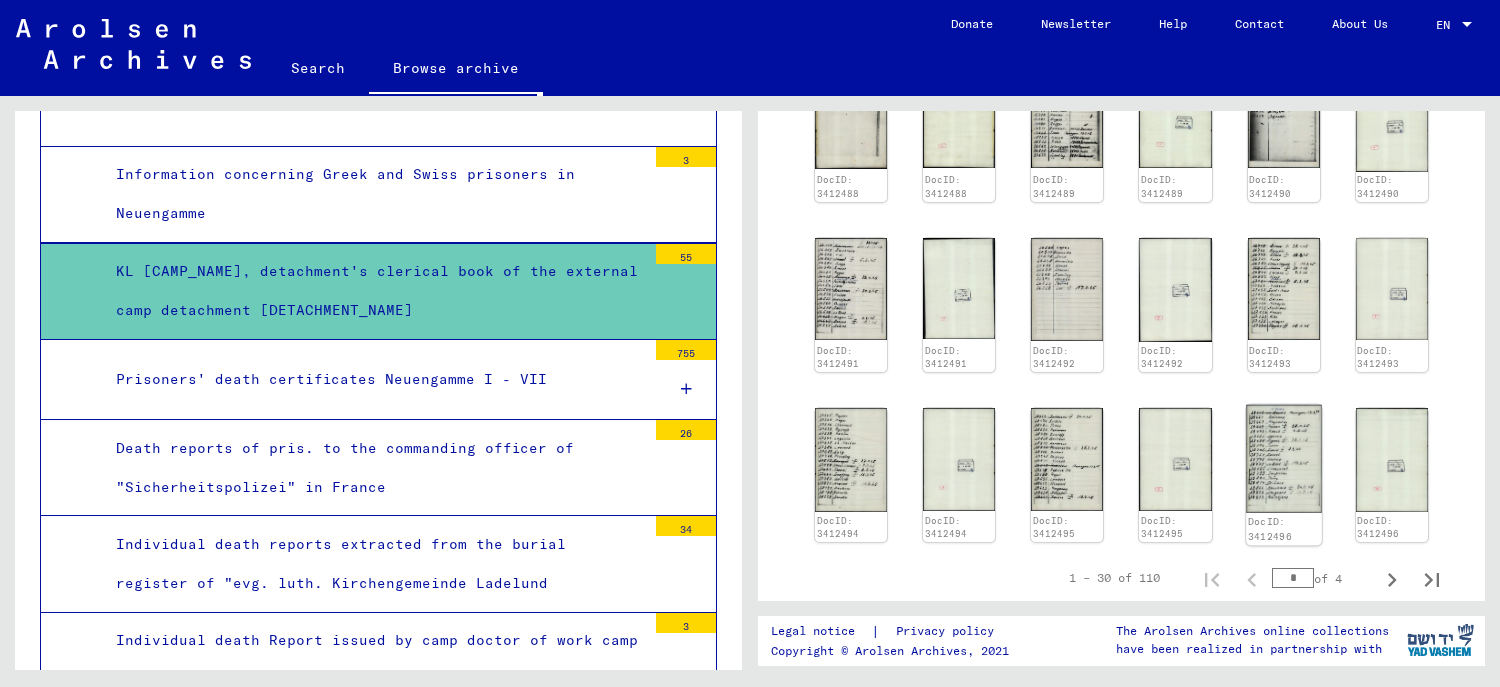 click 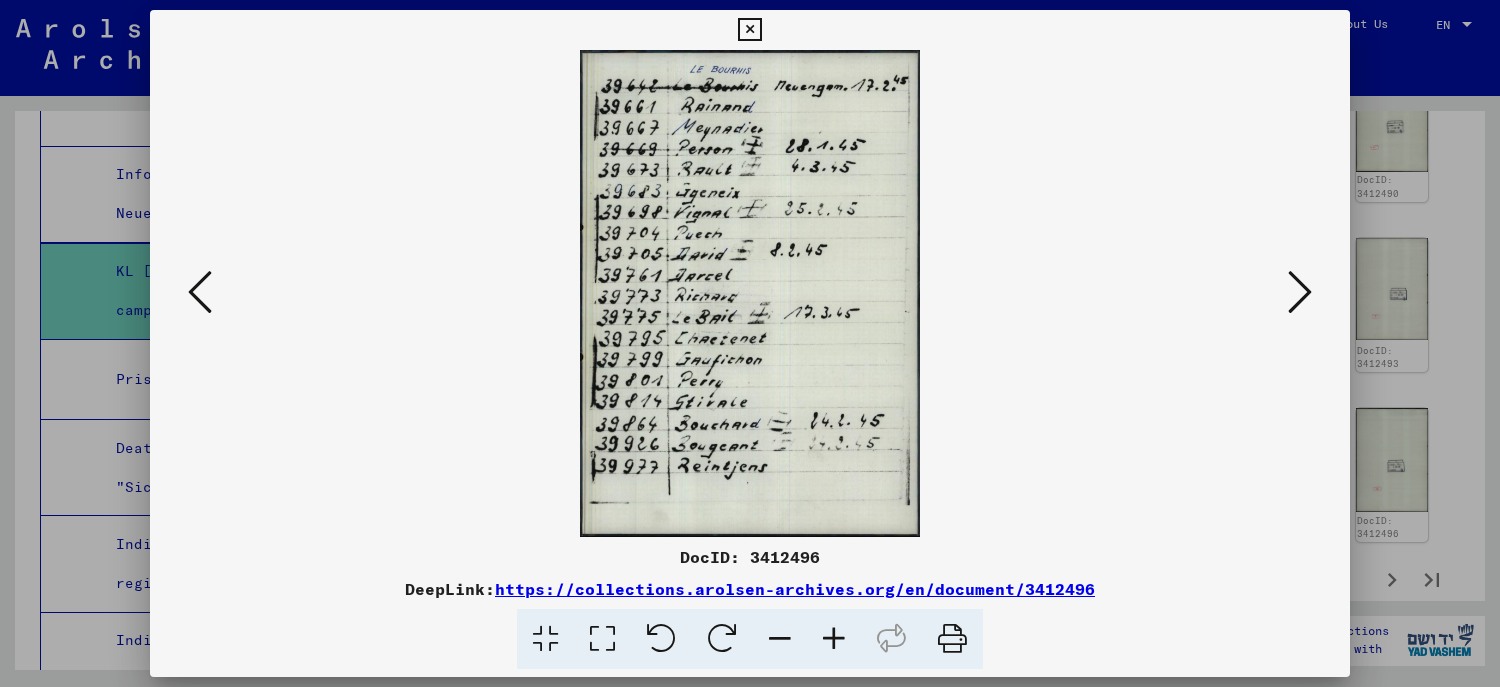 click at bounding box center (750, 343) 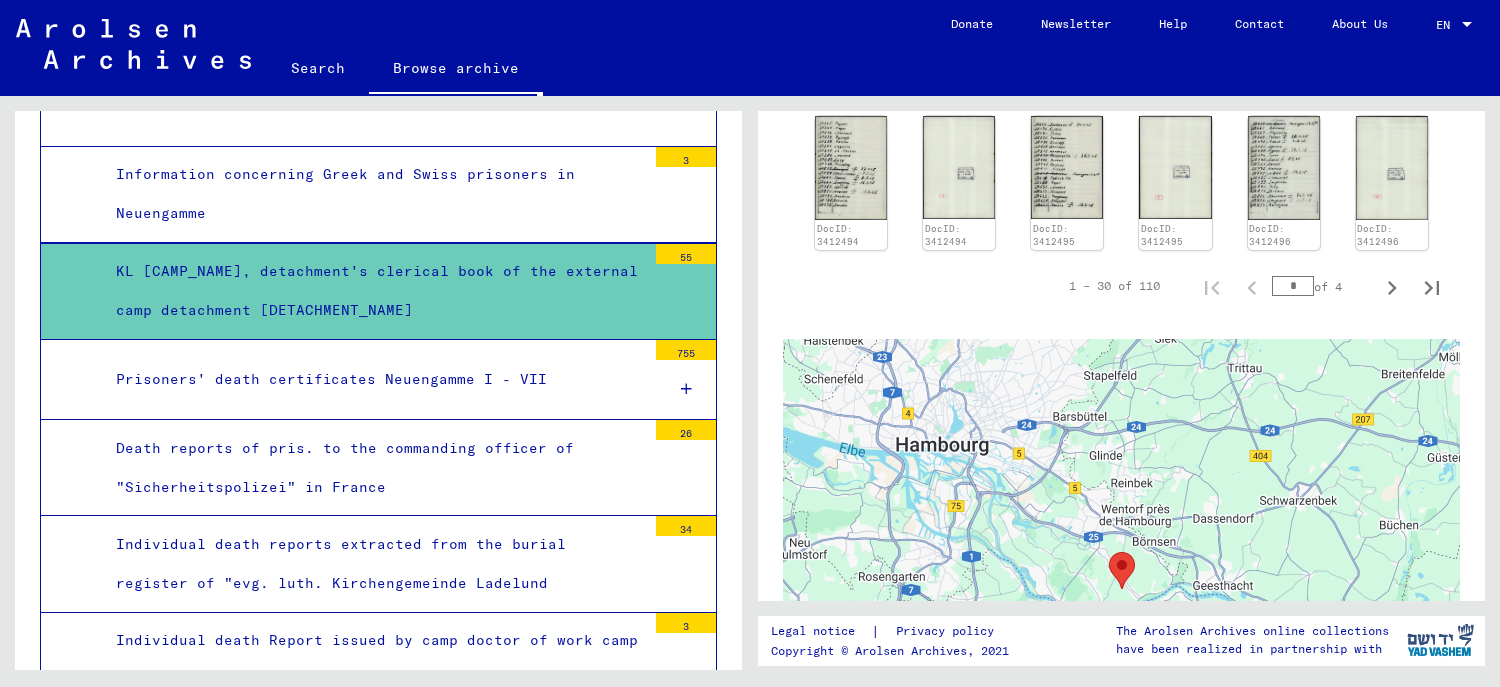scroll, scrollTop: 1300, scrollLeft: 0, axis: vertical 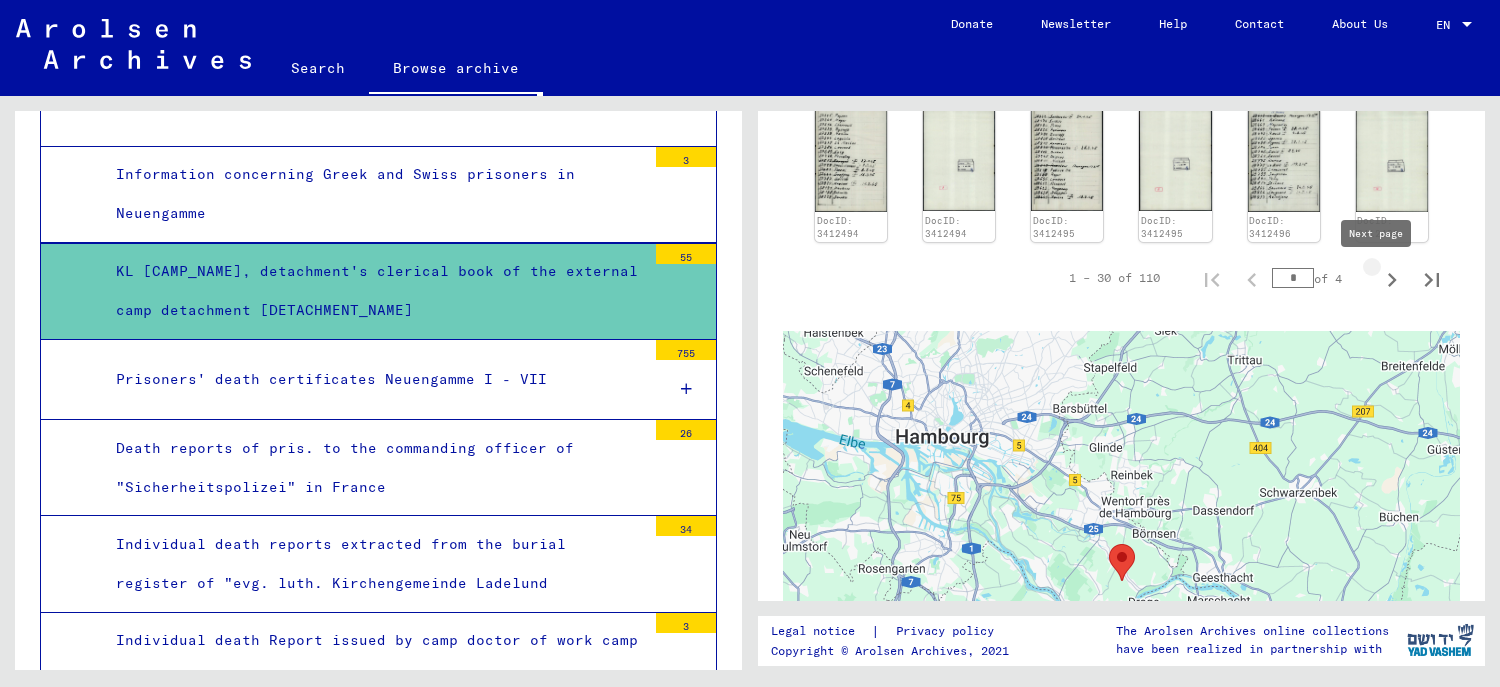 click 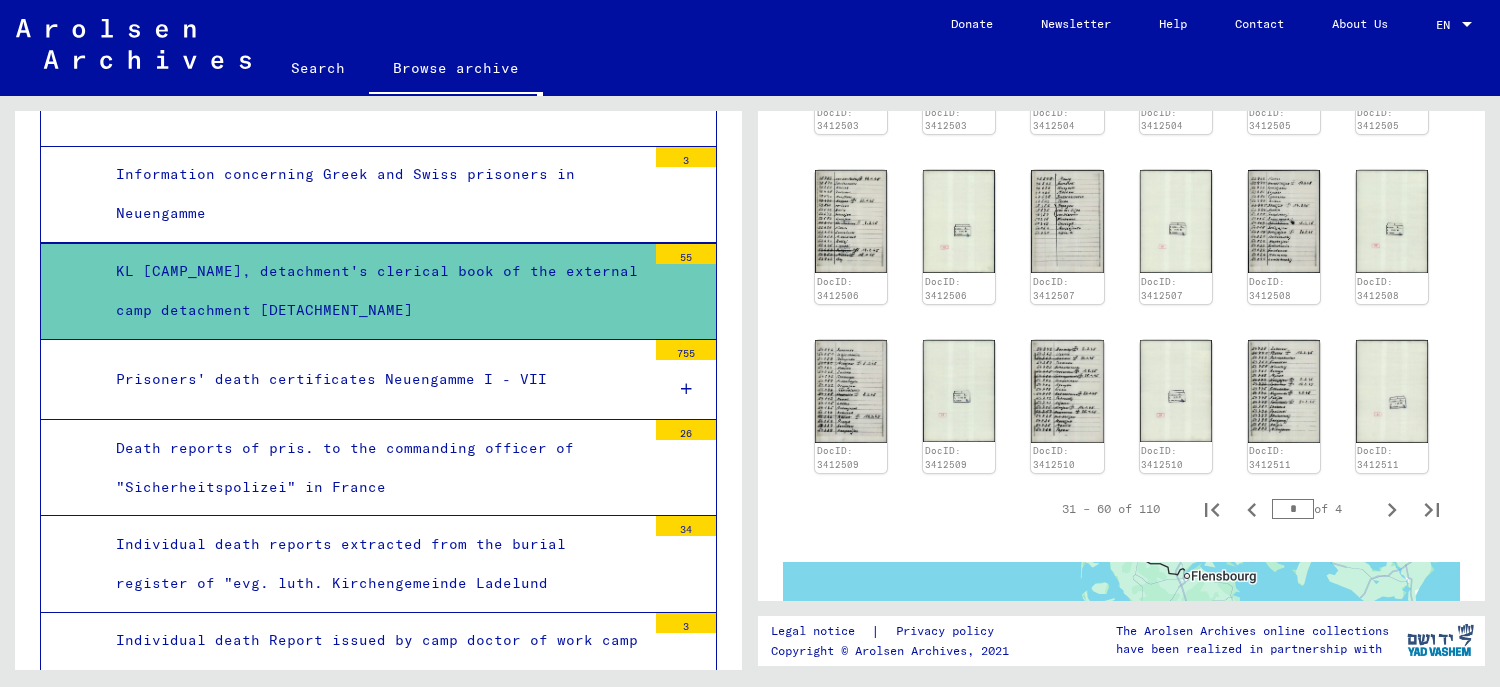 scroll, scrollTop: 1100, scrollLeft: 0, axis: vertical 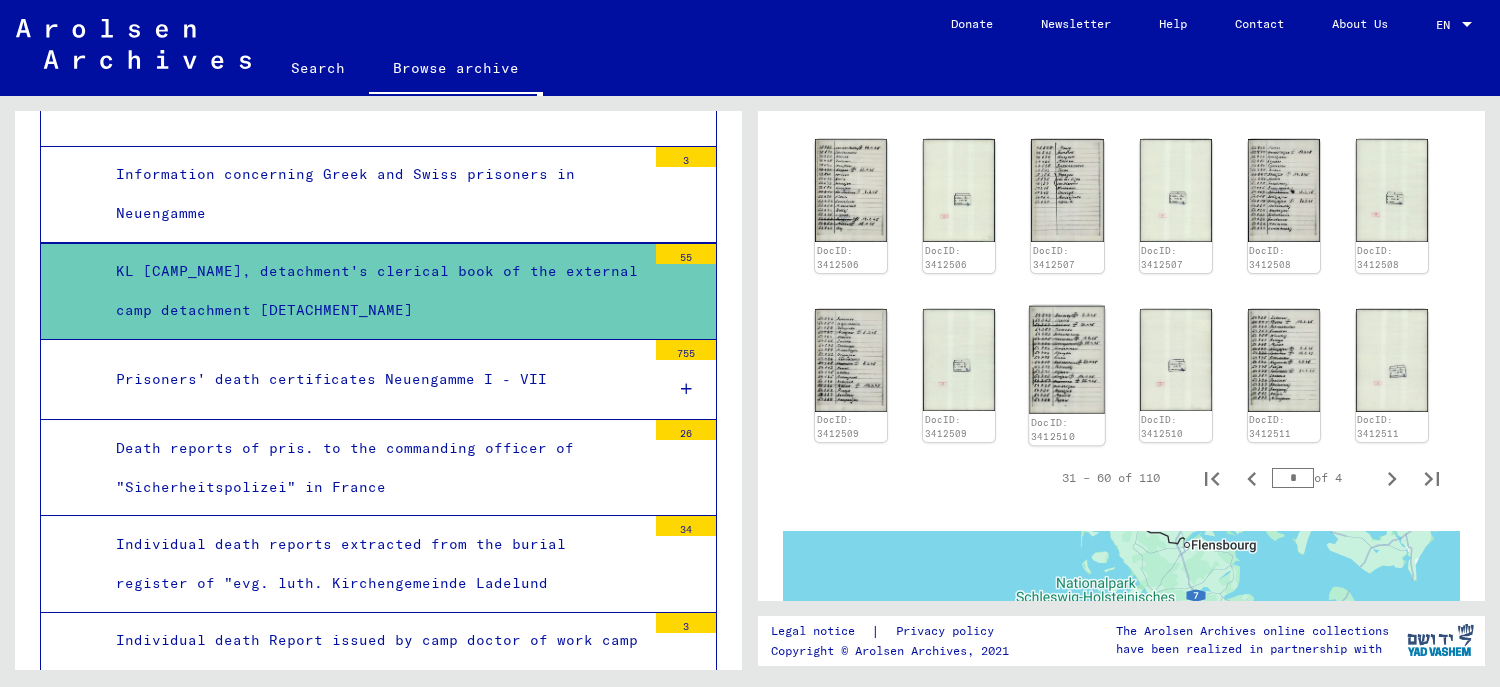click 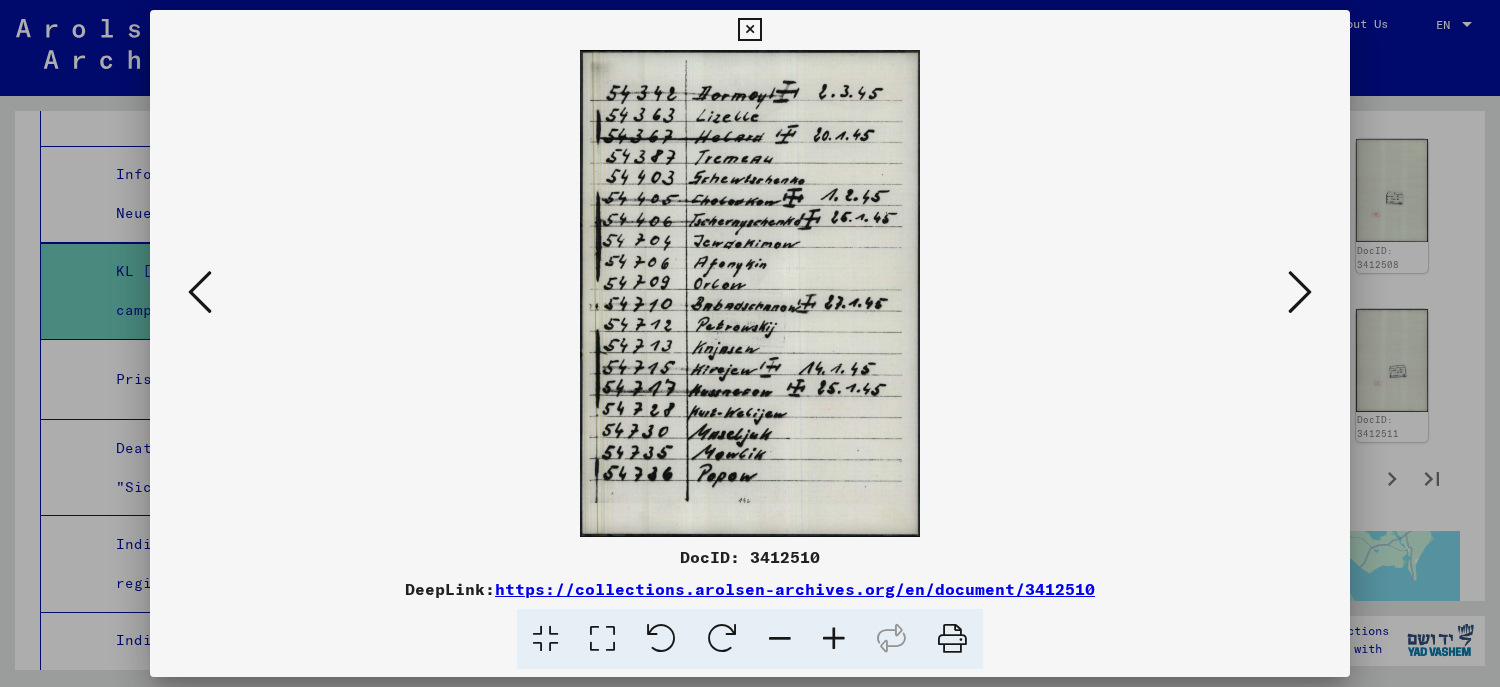 click at bounding box center [1300, 292] 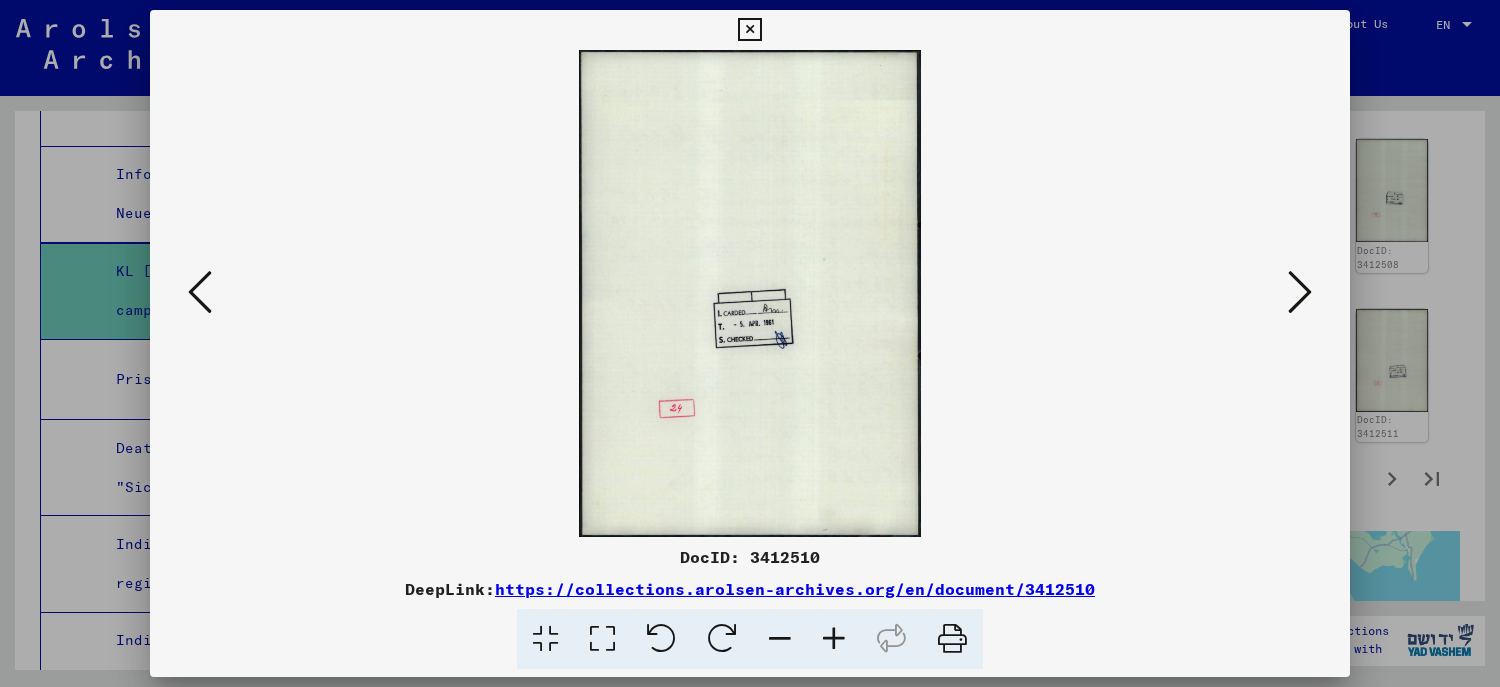 click at bounding box center [750, 343] 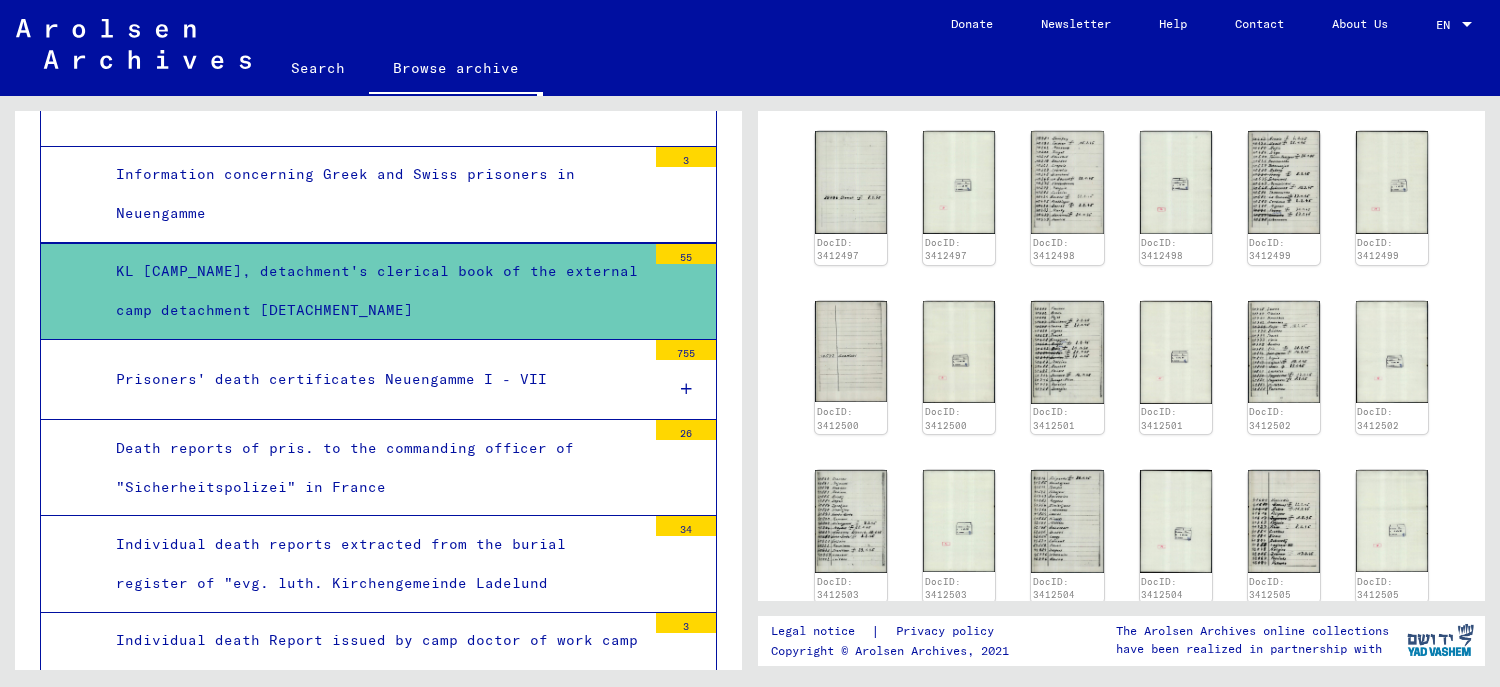 scroll, scrollTop: 500, scrollLeft: 0, axis: vertical 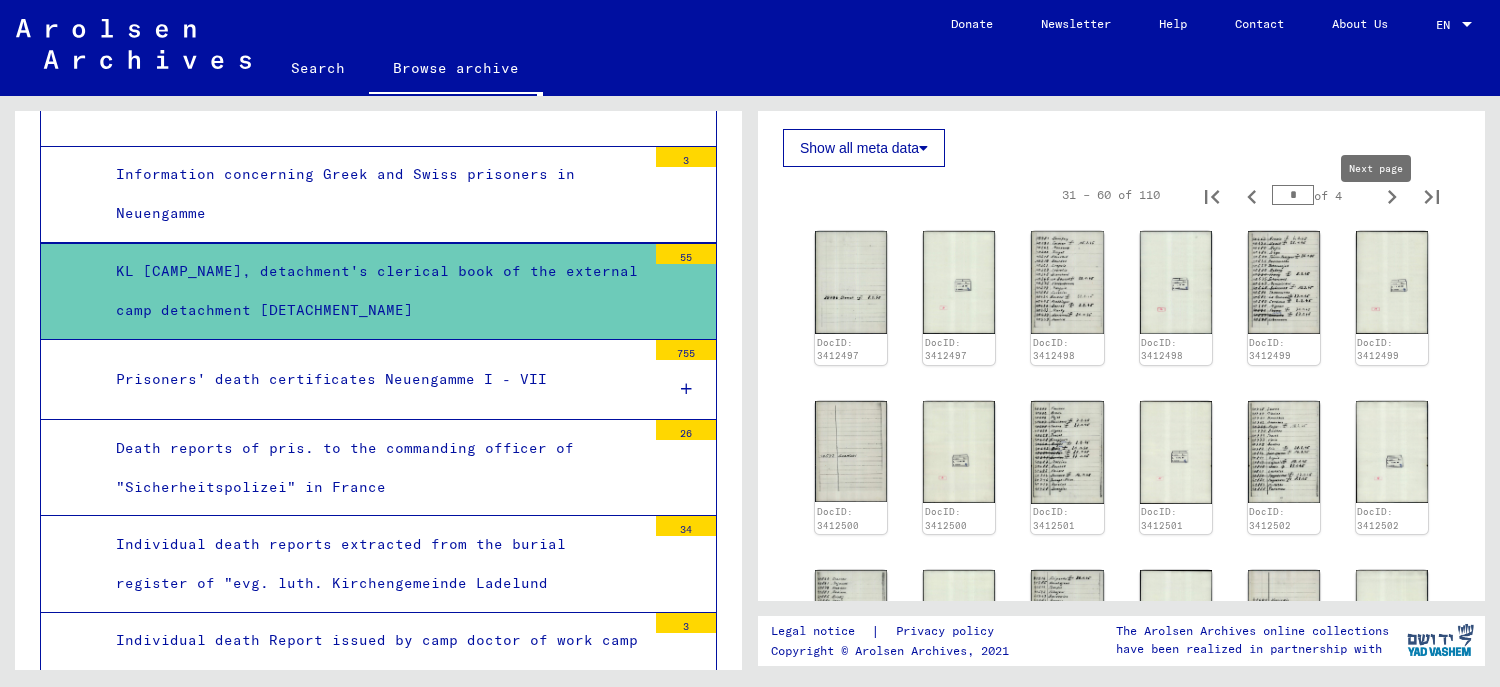 click 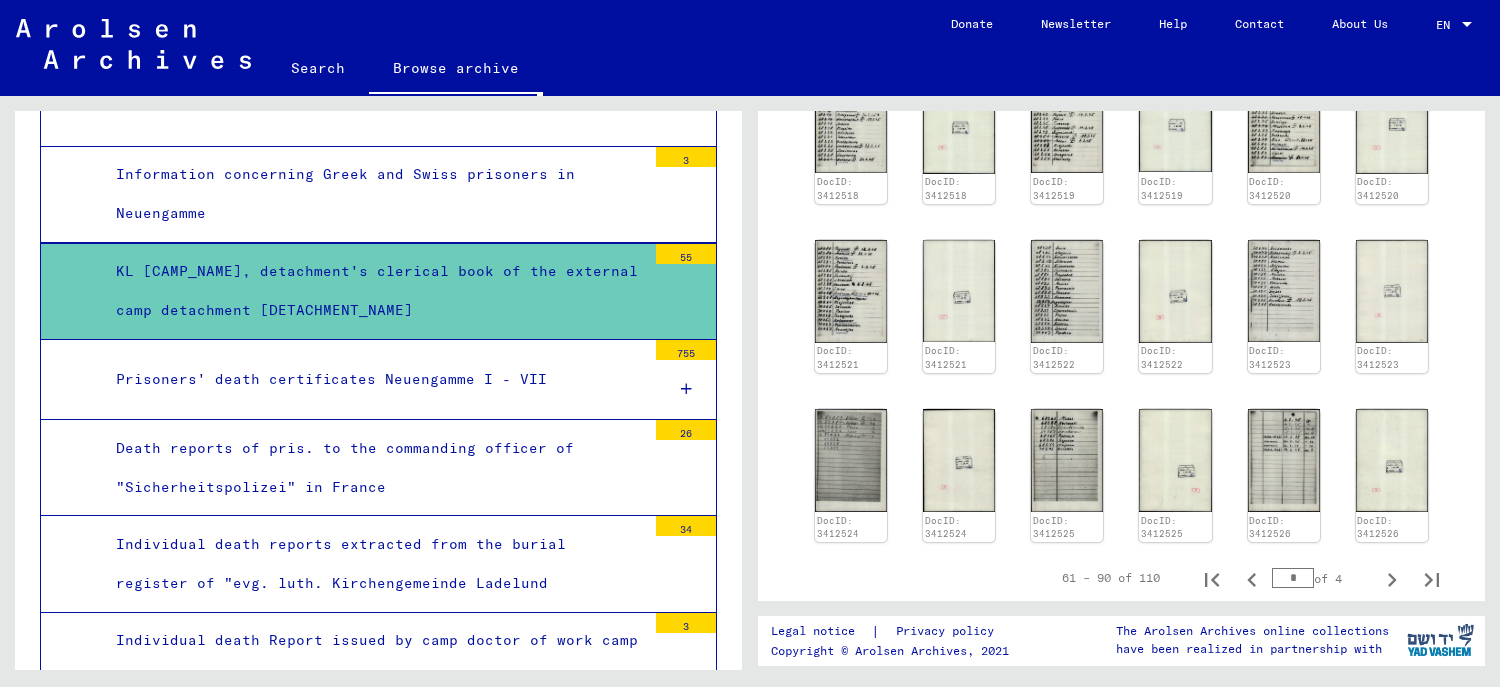 scroll, scrollTop: 1000, scrollLeft: 0, axis: vertical 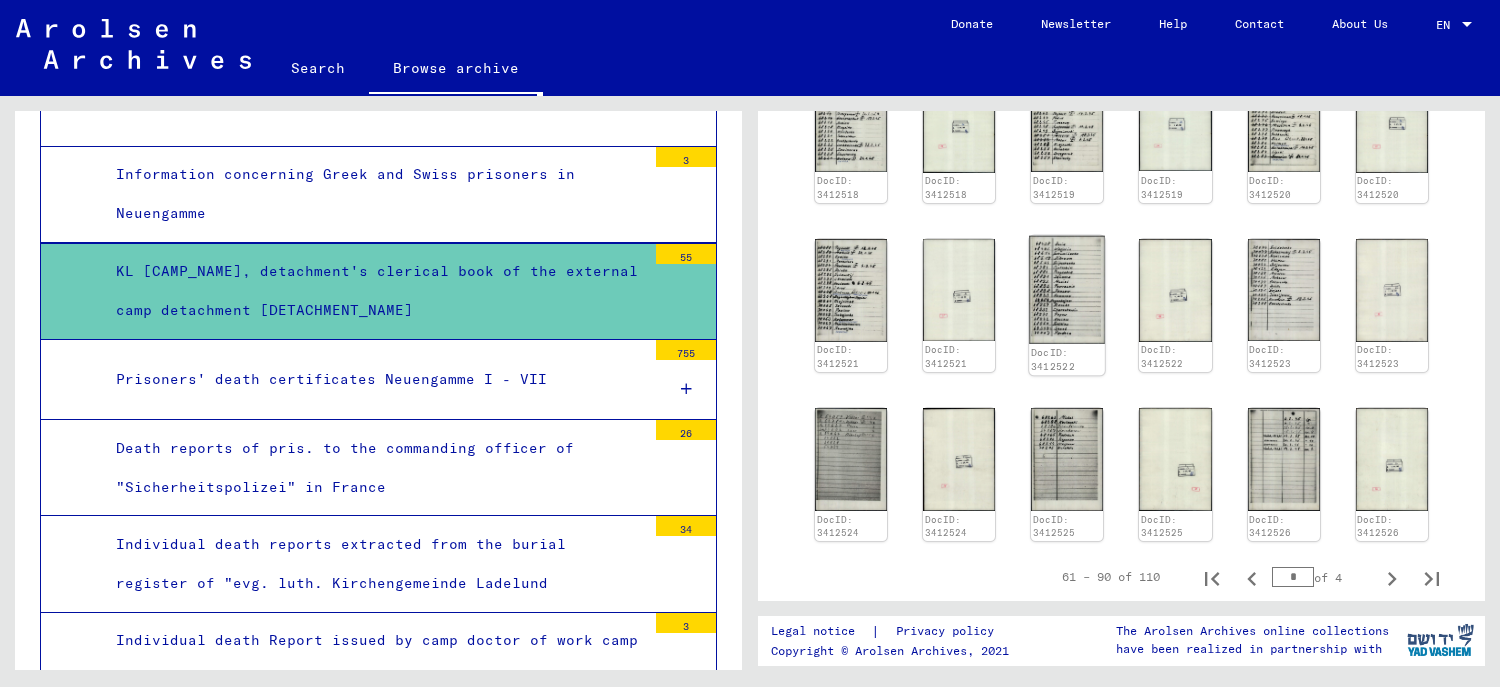 click 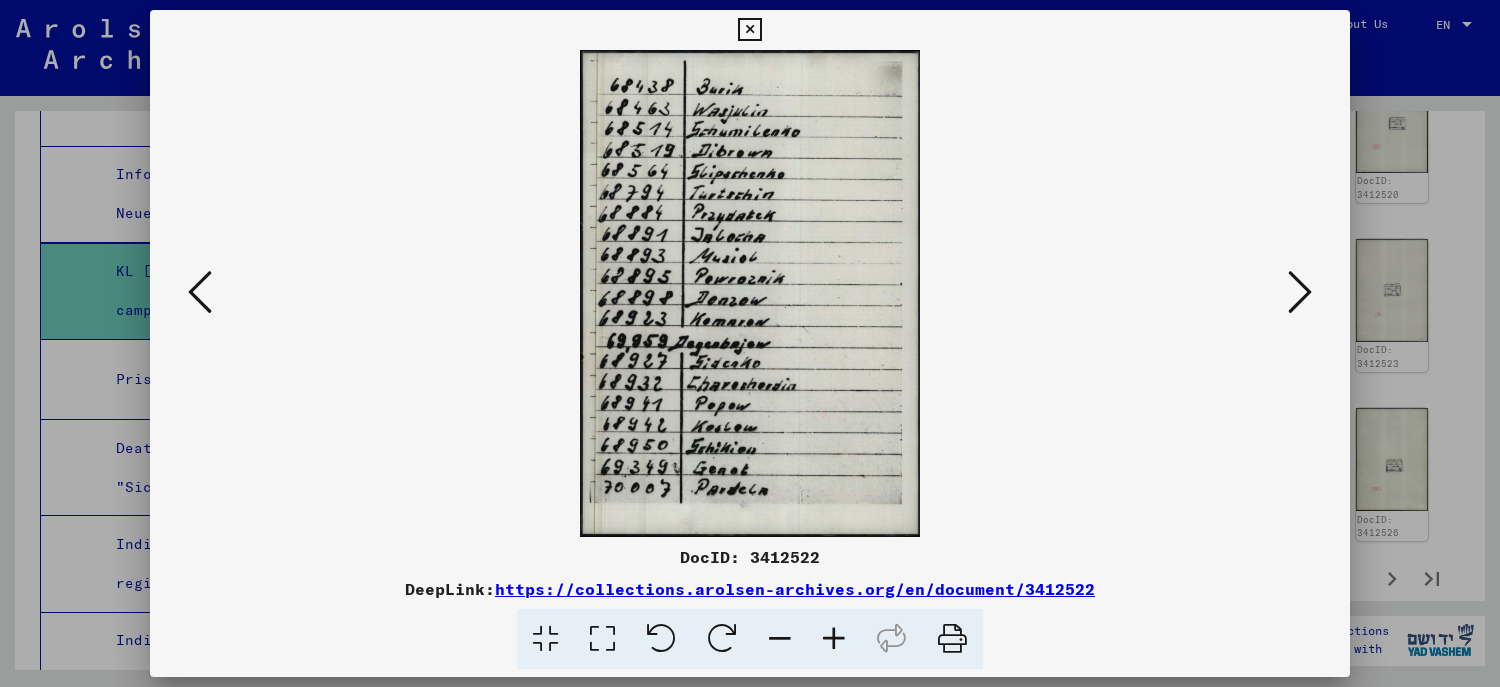 click at bounding box center (1300, 292) 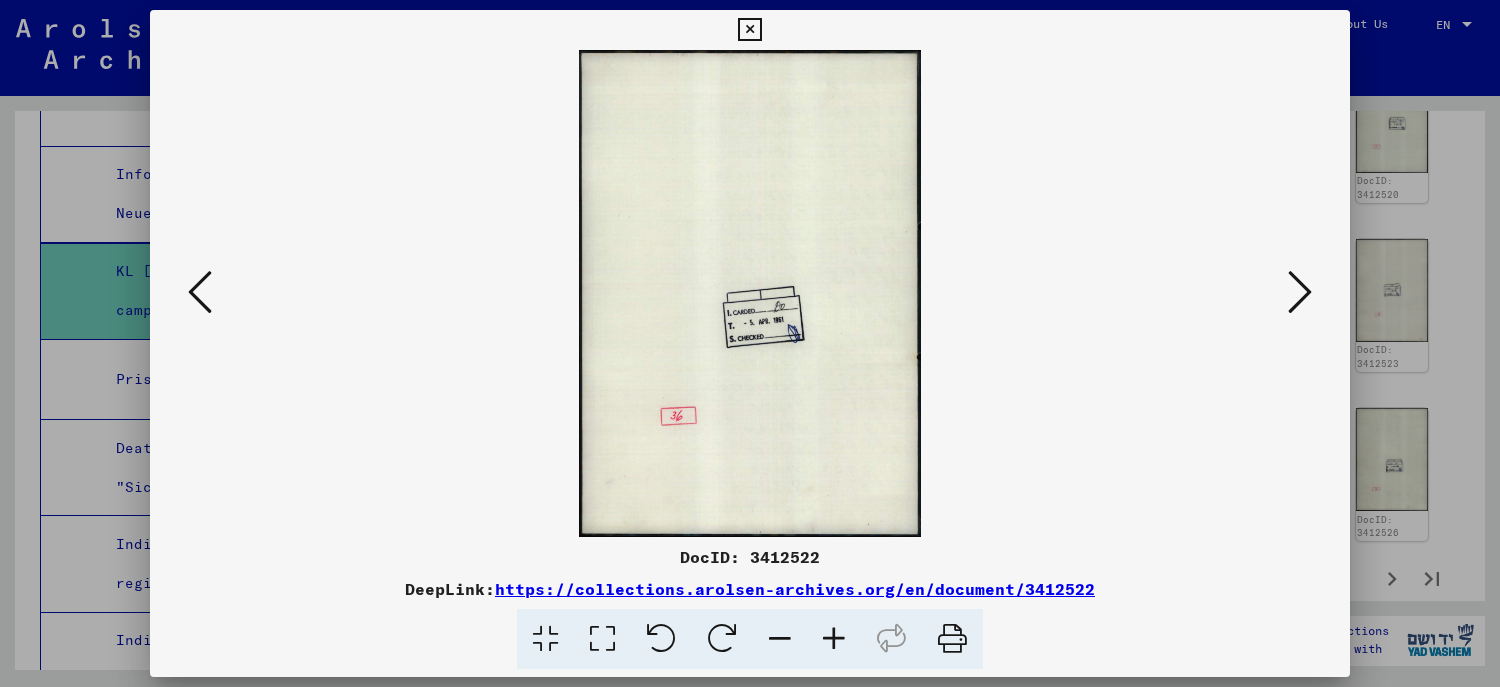 click at bounding box center (1300, 292) 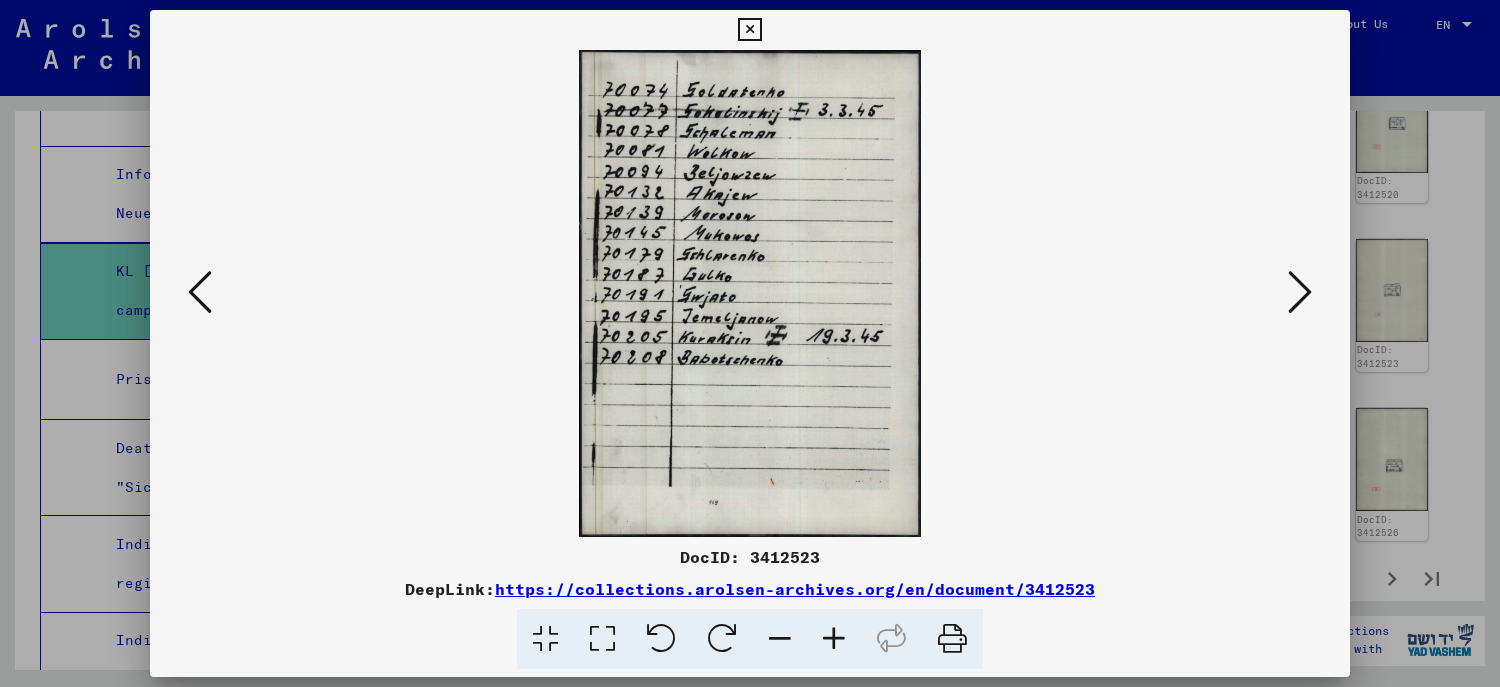 click at bounding box center [1300, 292] 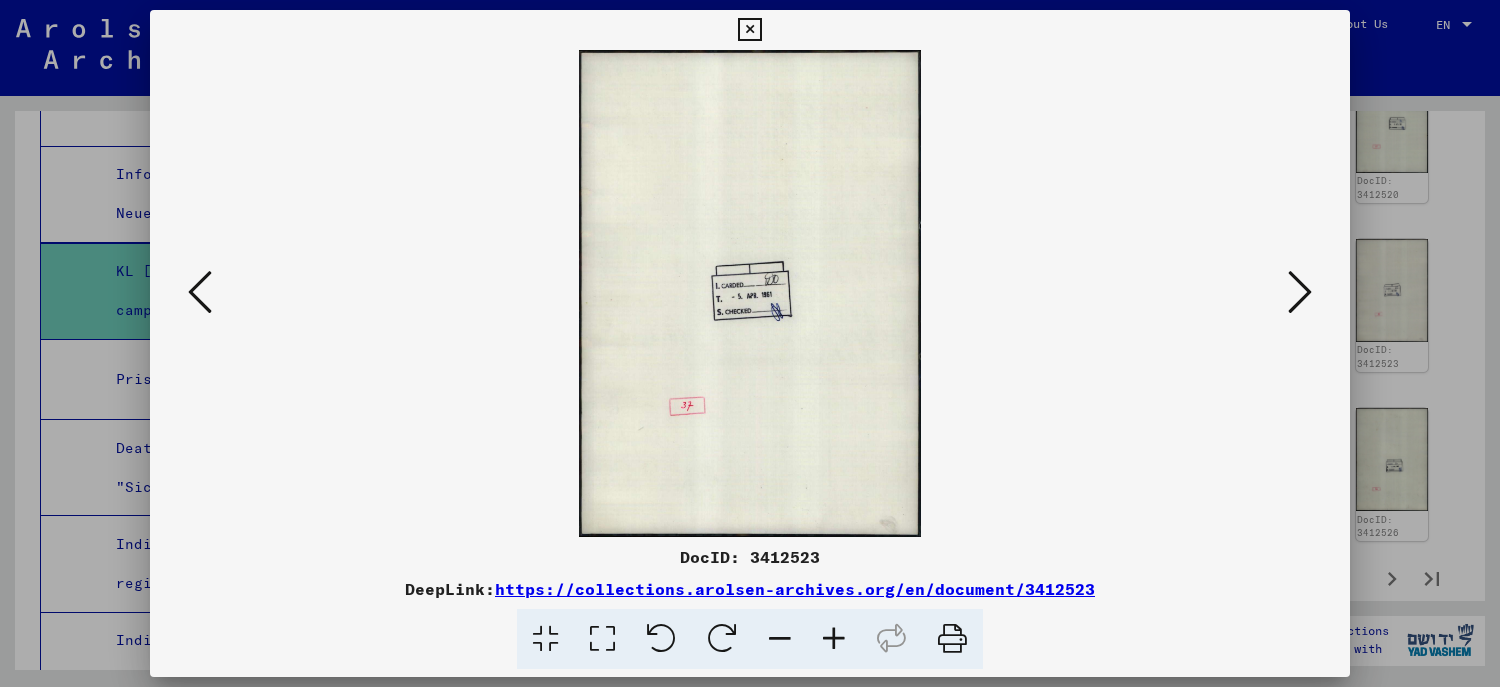 click at bounding box center [1300, 292] 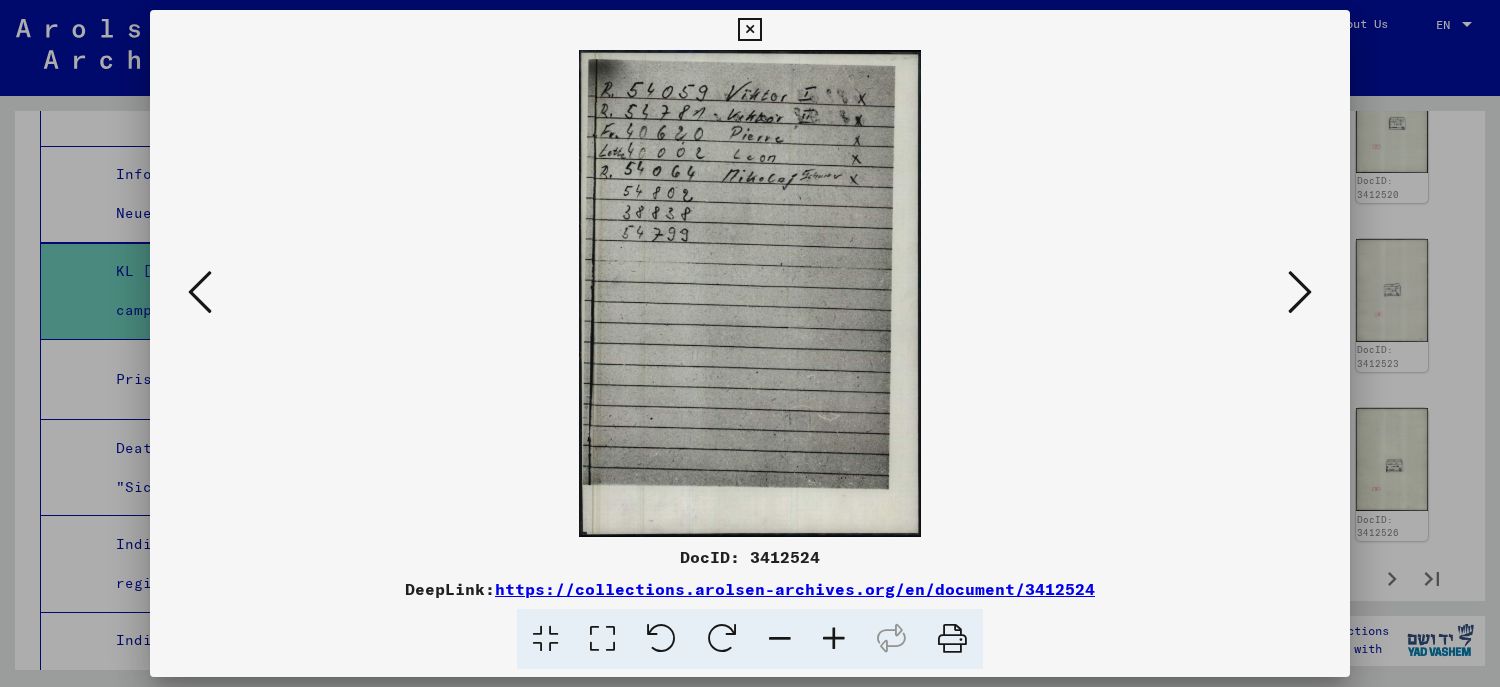 click at bounding box center (200, 292) 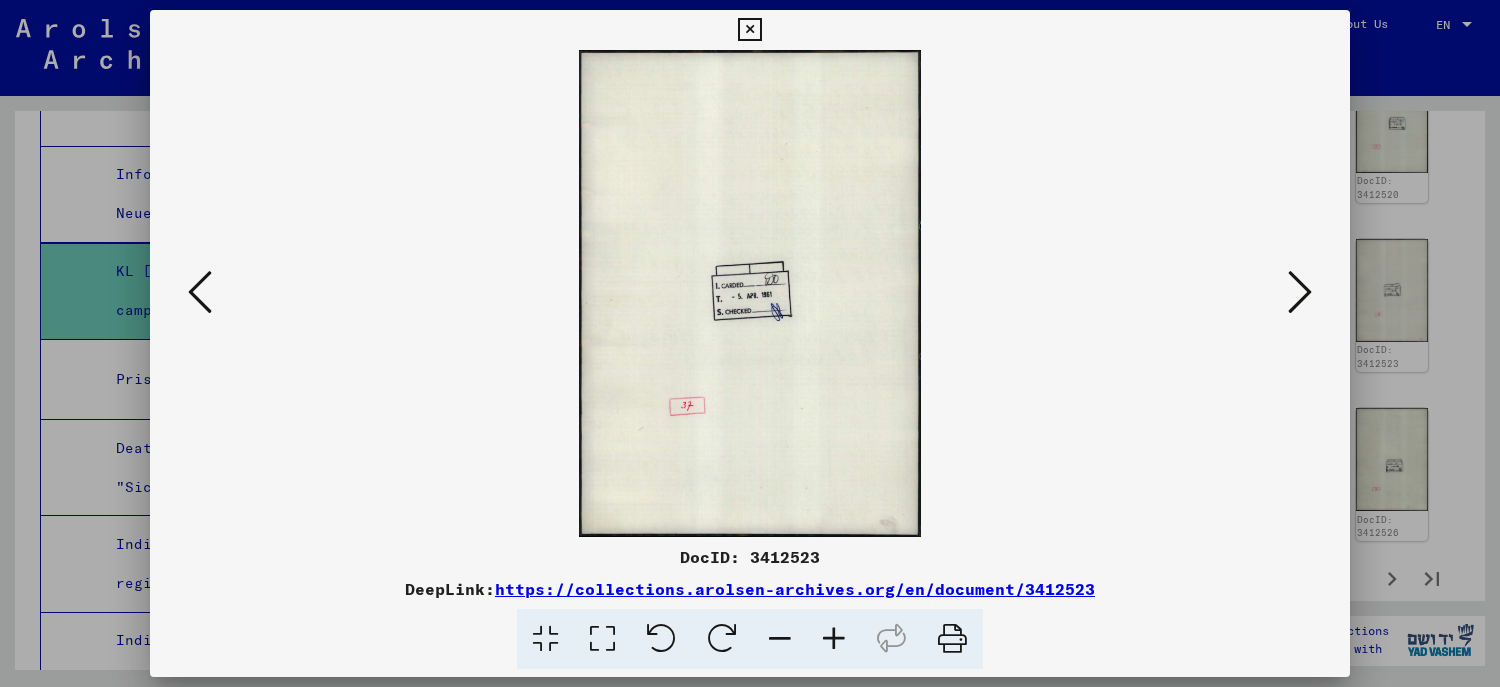 click at bounding box center (200, 292) 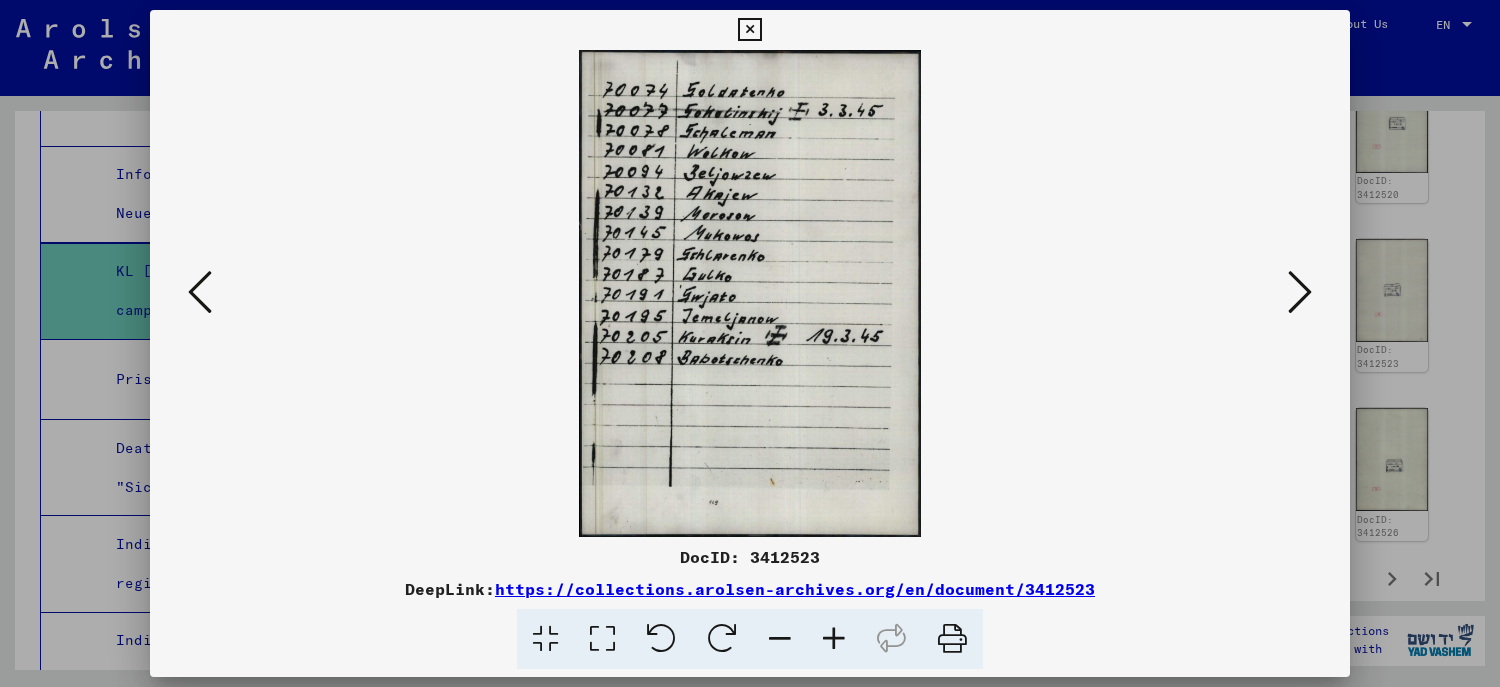 click at bounding box center [200, 292] 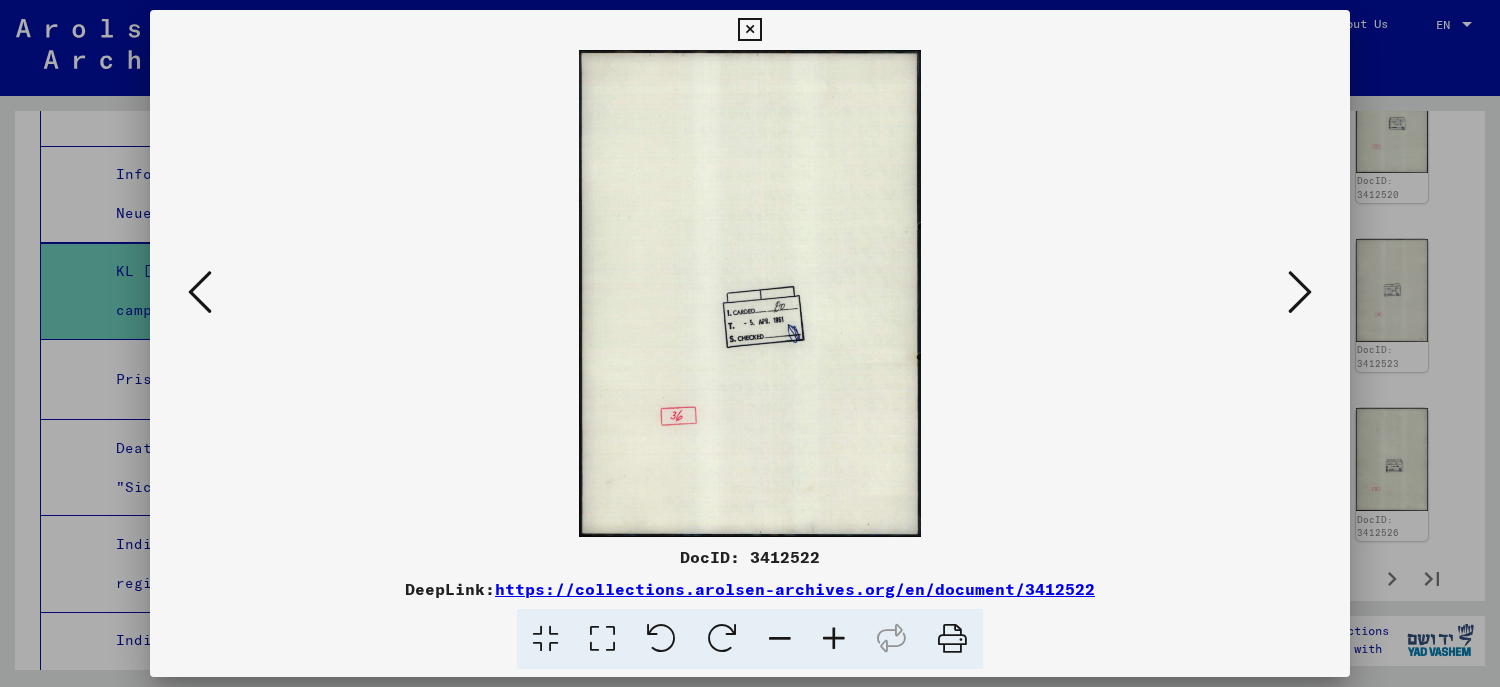 click at bounding box center (200, 292) 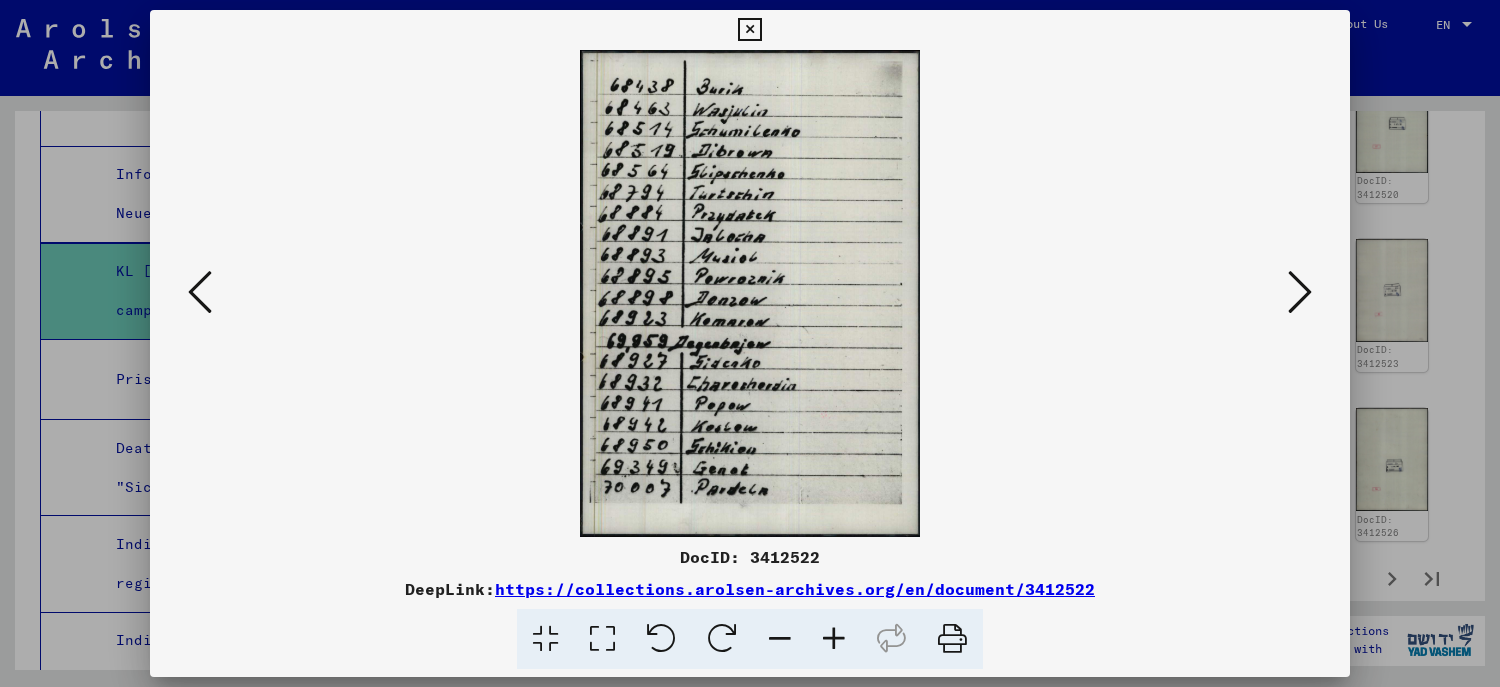 click at bounding box center [200, 292] 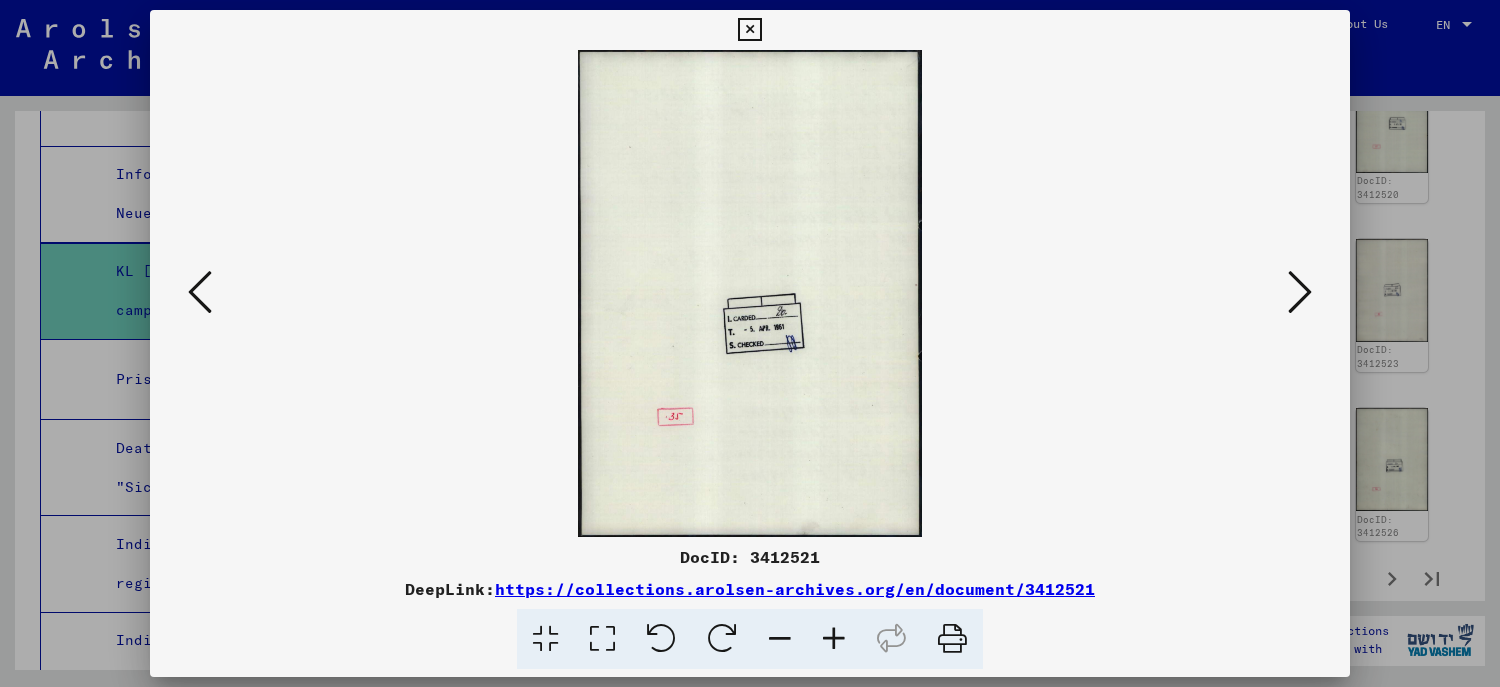 click at bounding box center (200, 292) 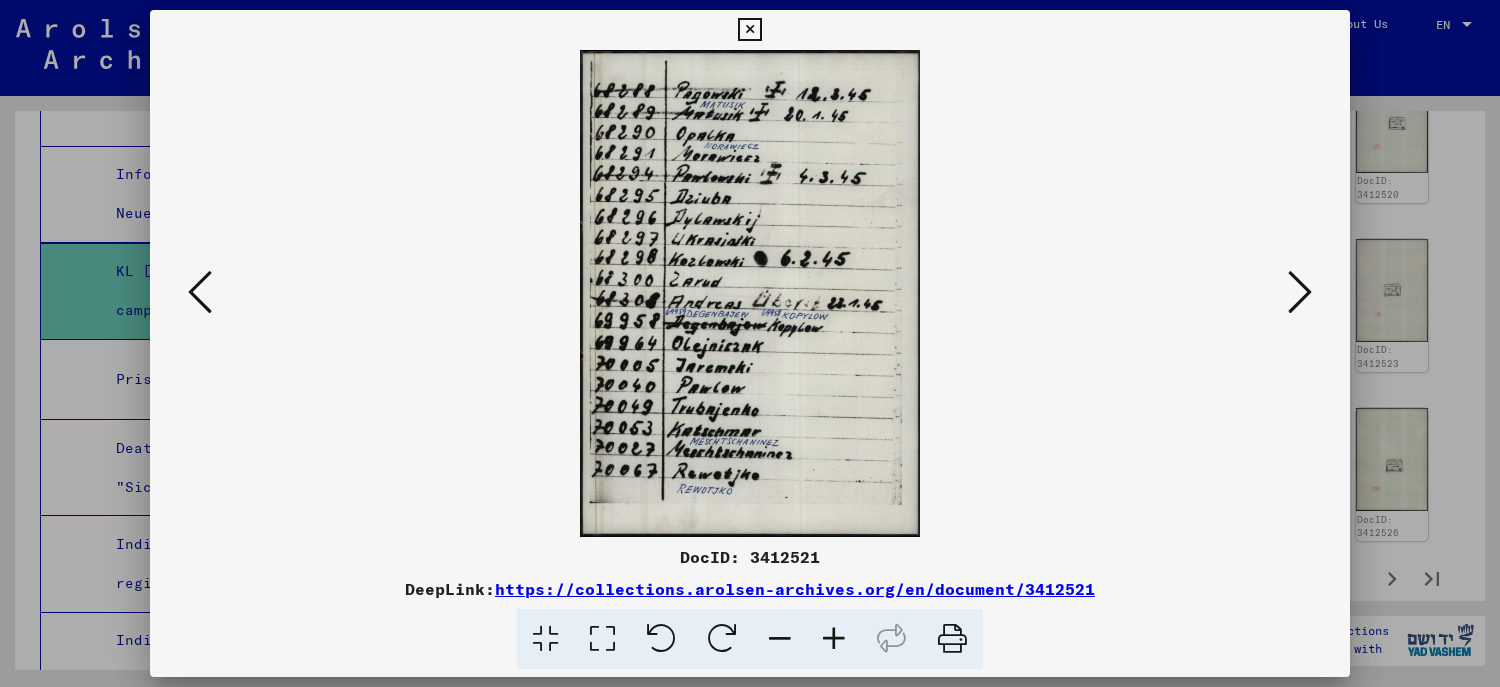click at bounding box center [200, 292] 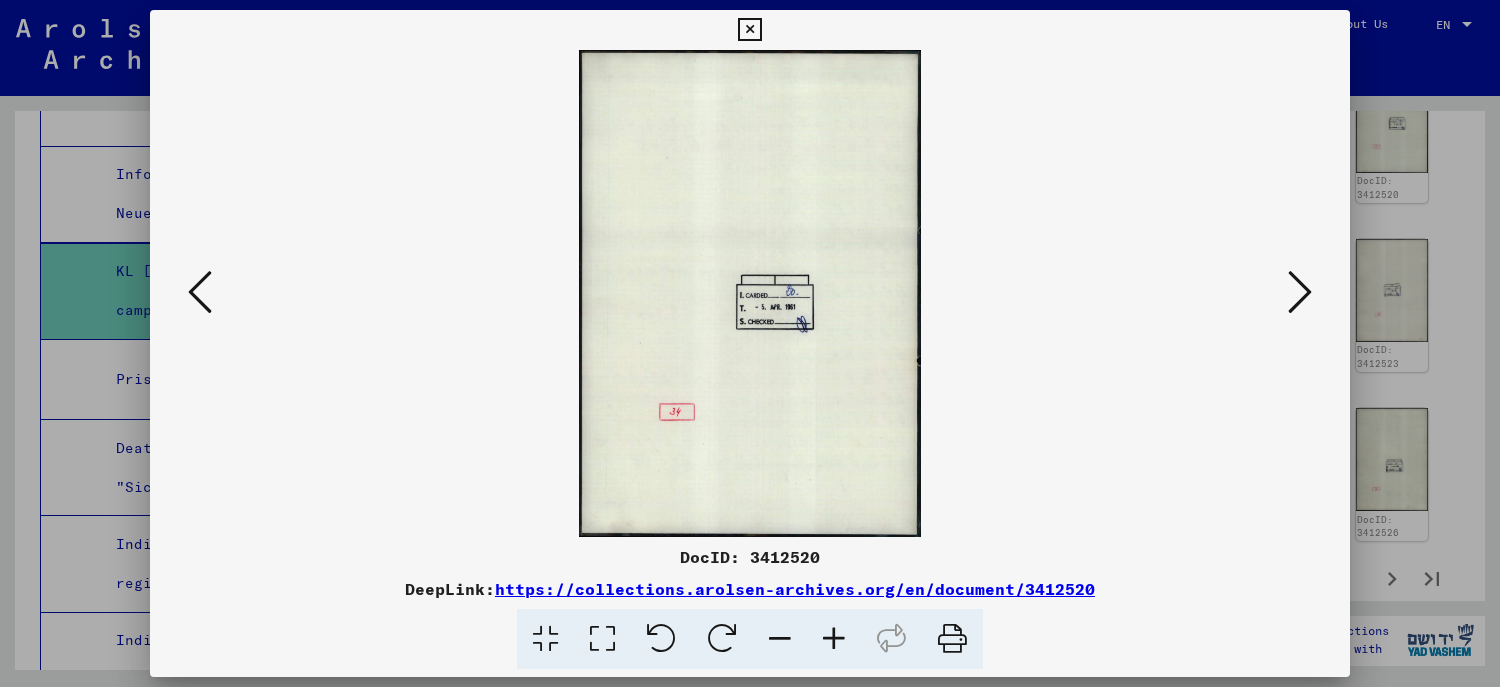 click at bounding box center [200, 292] 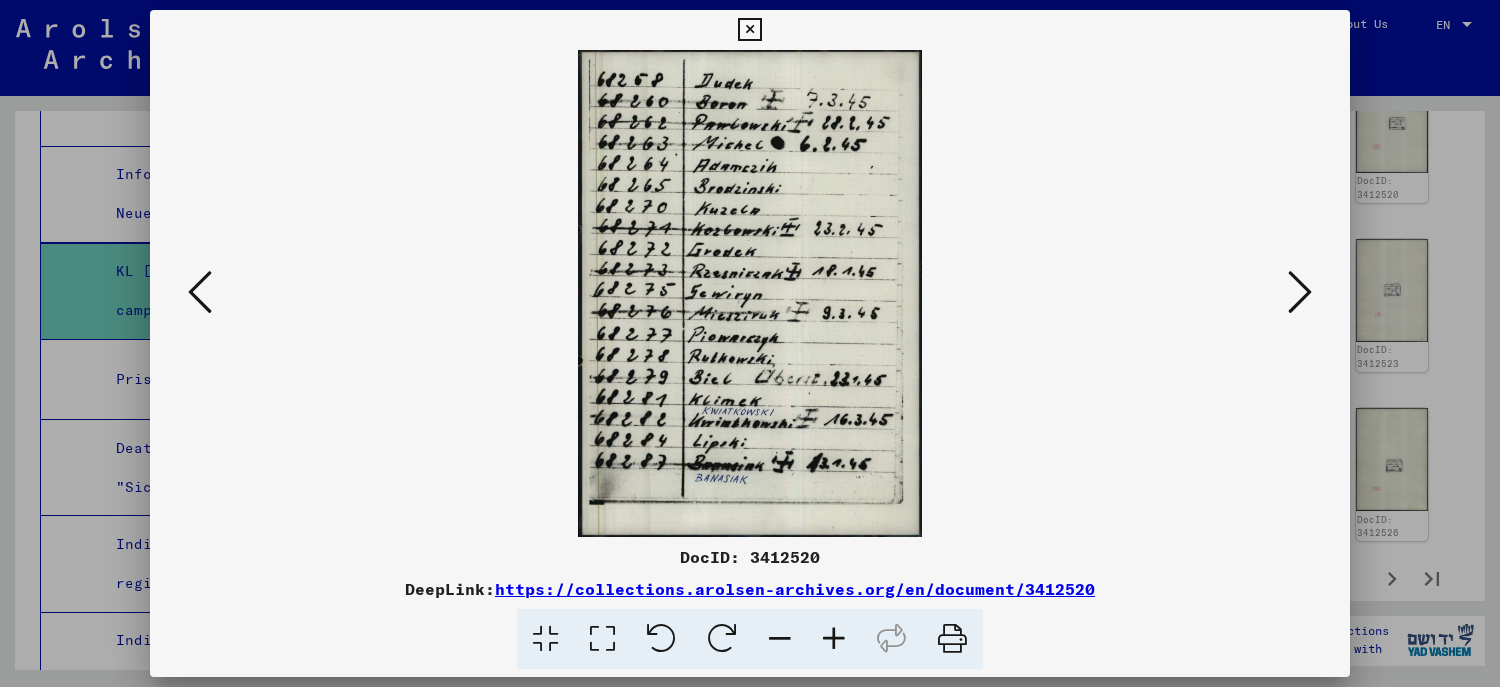 click at bounding box center (200, 292) 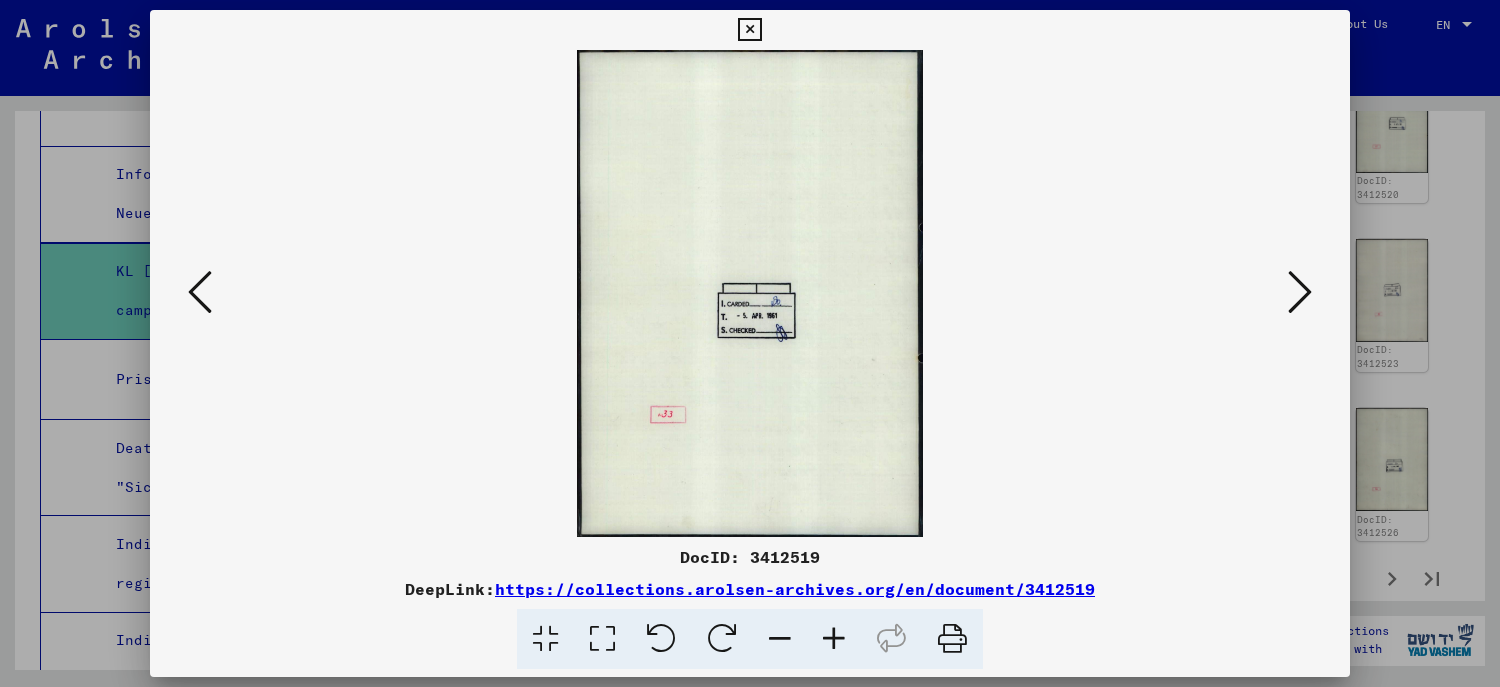 click at bounding box center [200, 292] 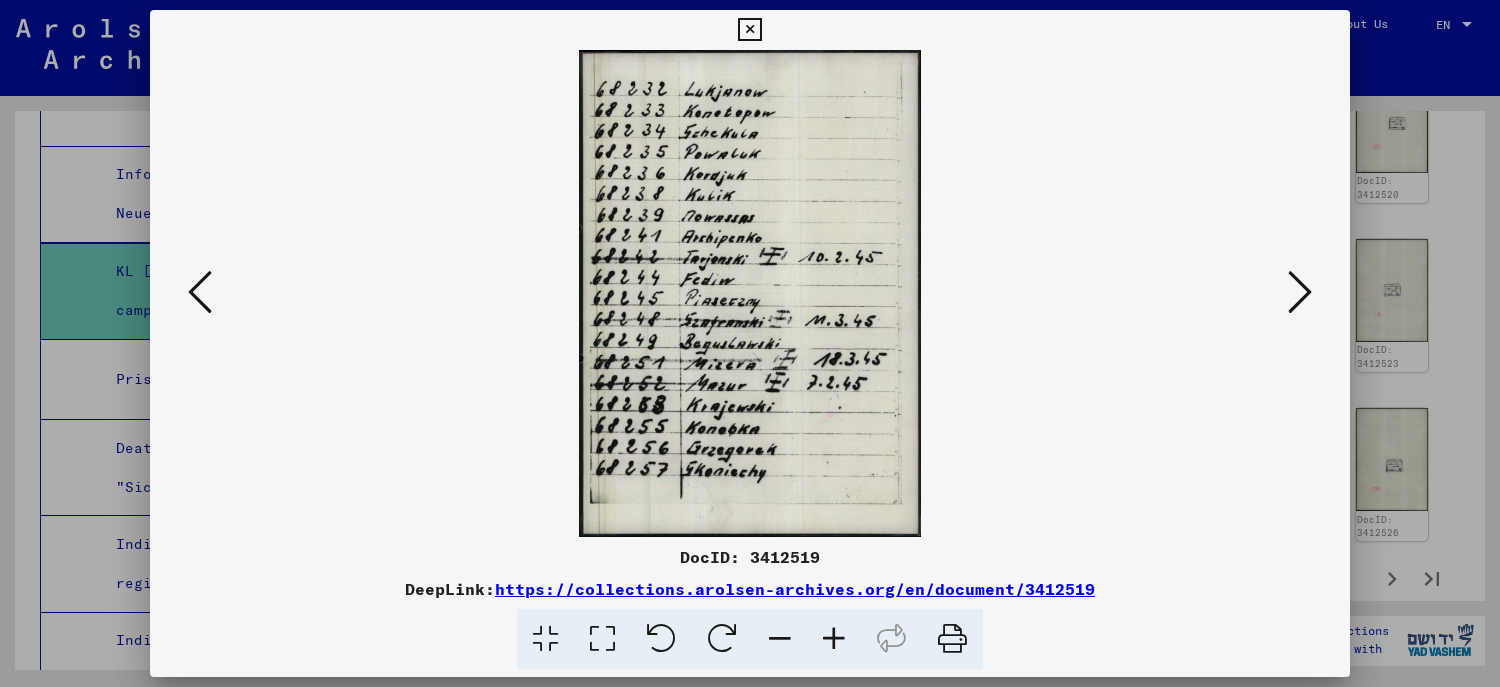 click at bounding box center (200, 292) 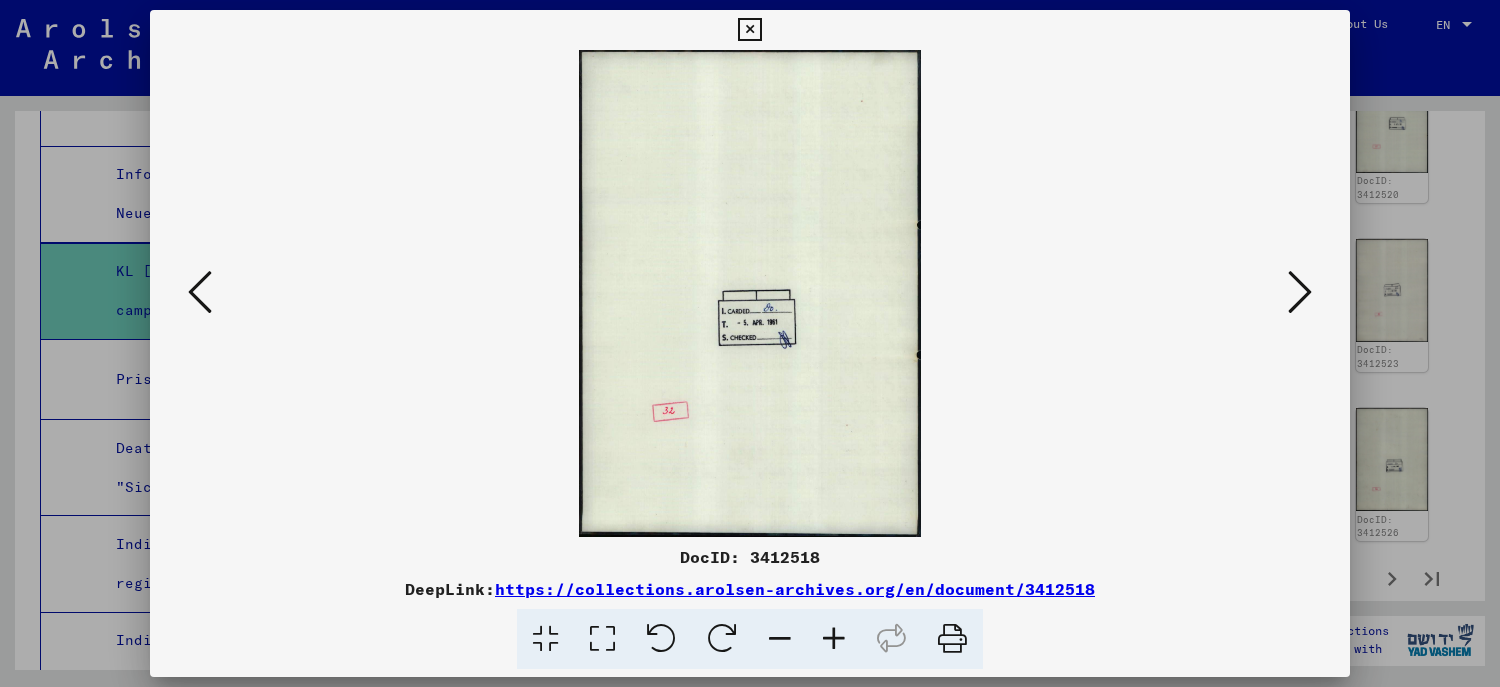 click at bounding box center (750, 343) 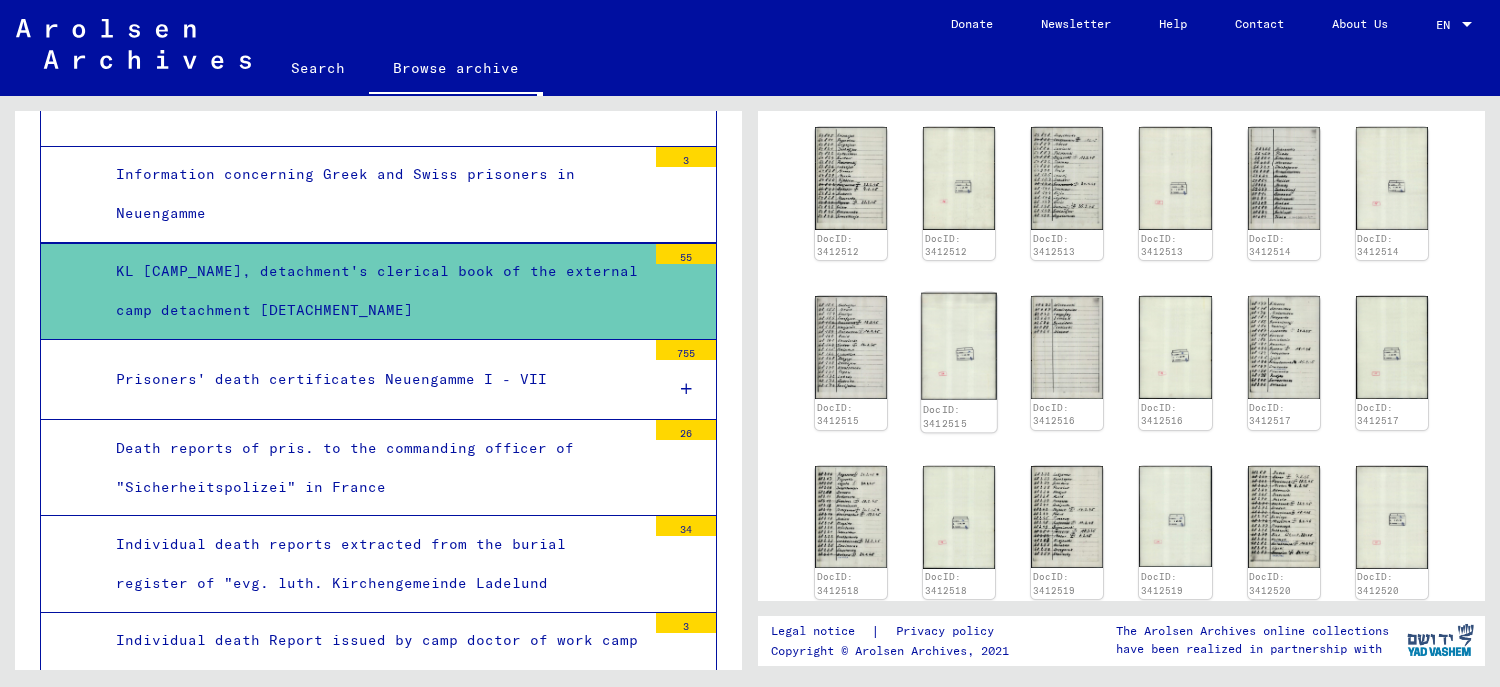 scroll, scrollTop: 600, scrollLeft: 0, axis: vertical 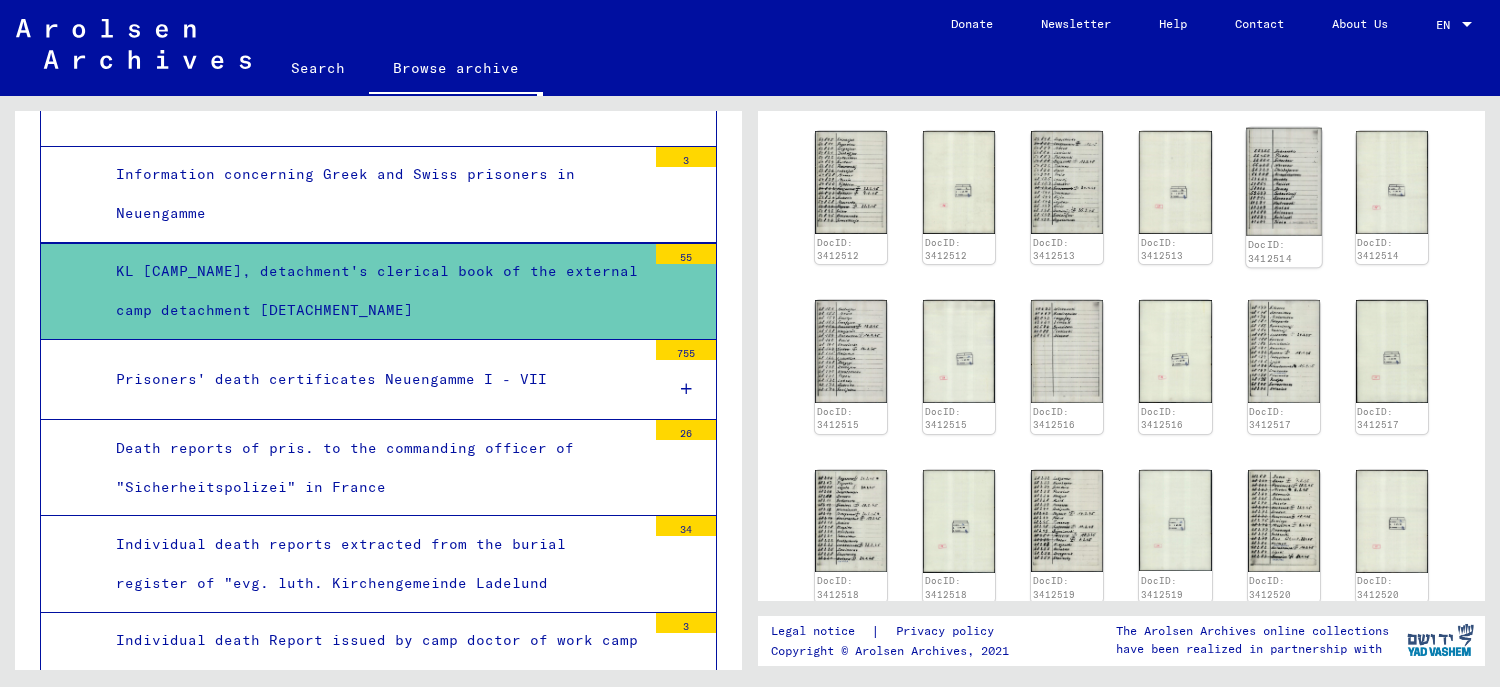 click 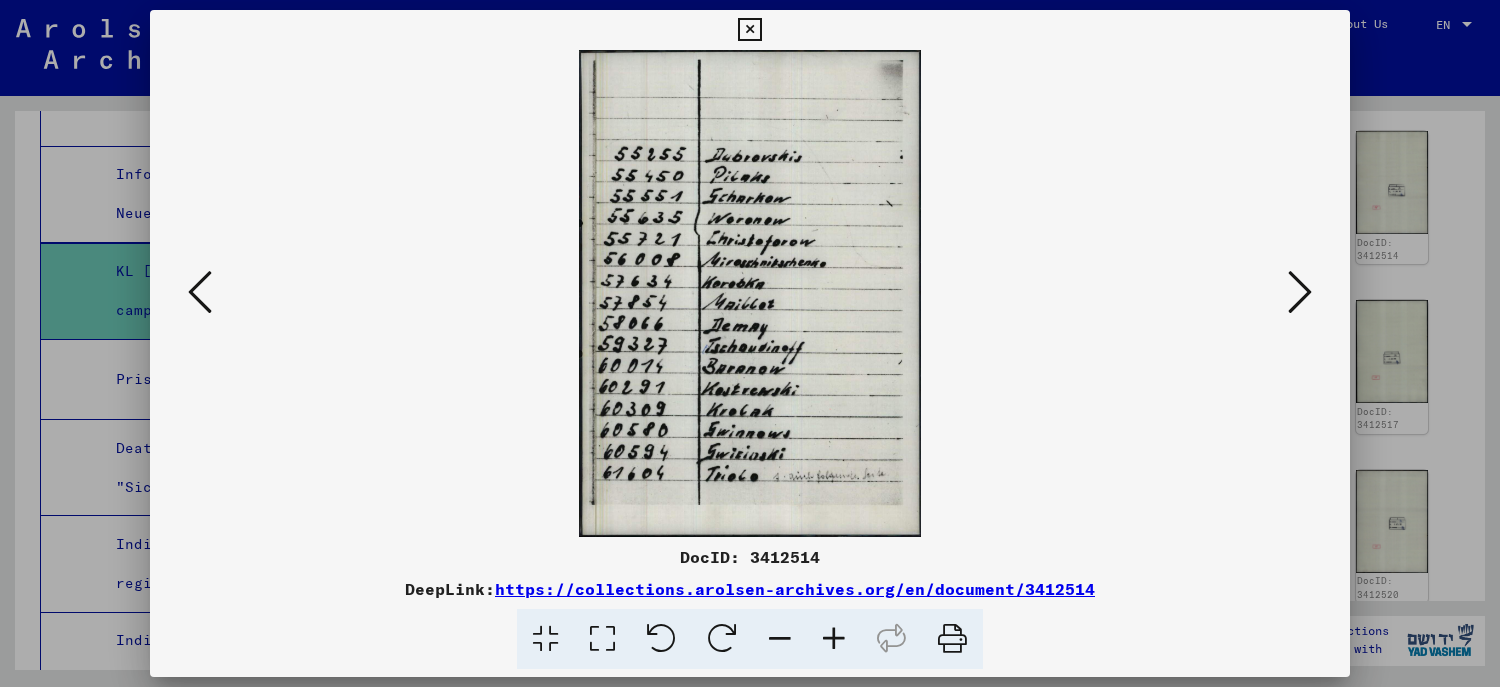 click at bounding box center (750, 343) 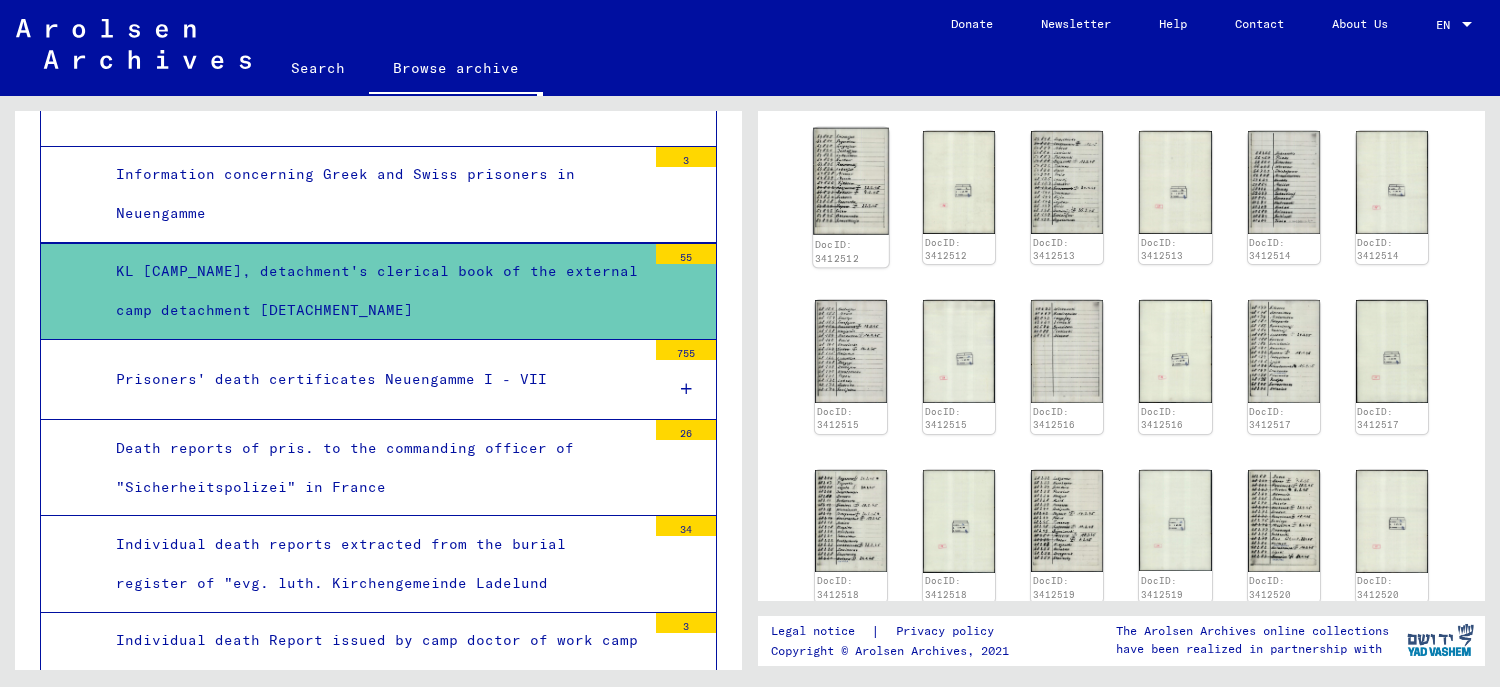 click 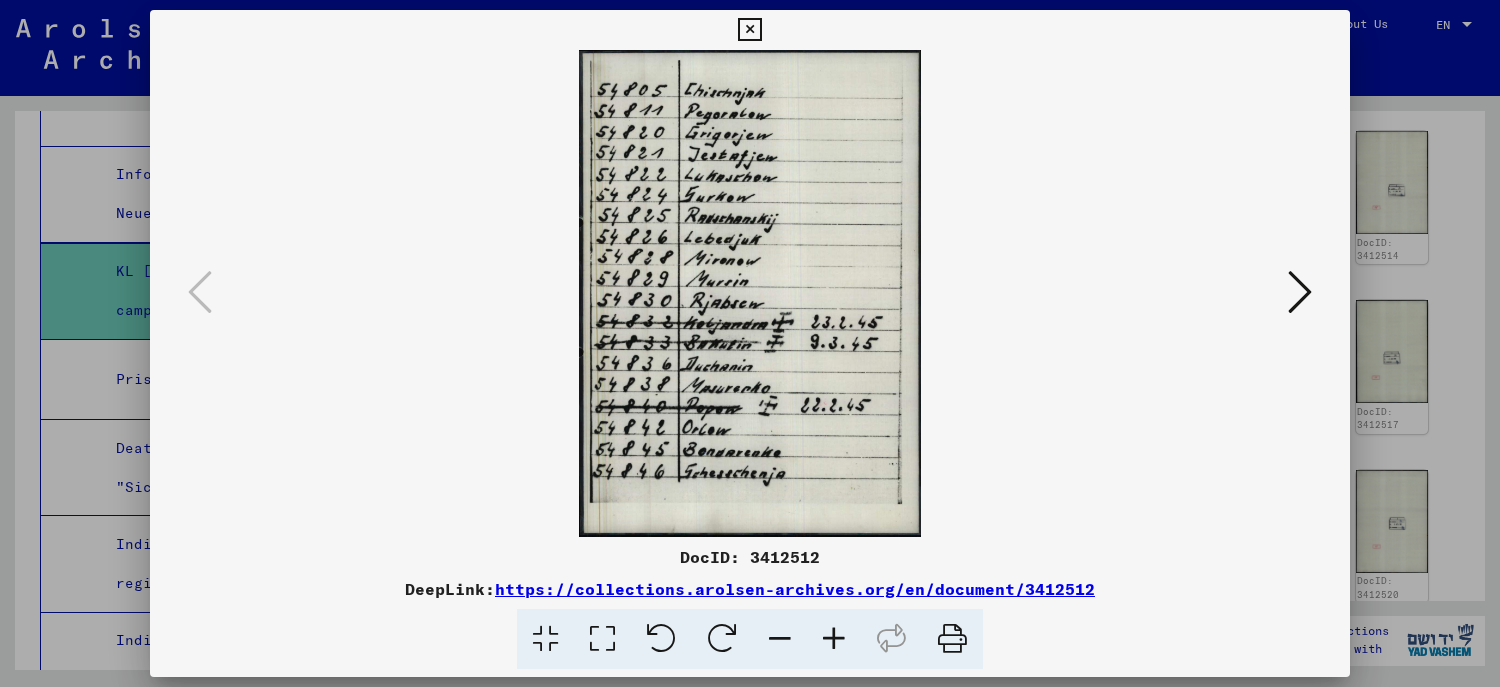 click at bounding box center (750, 343) 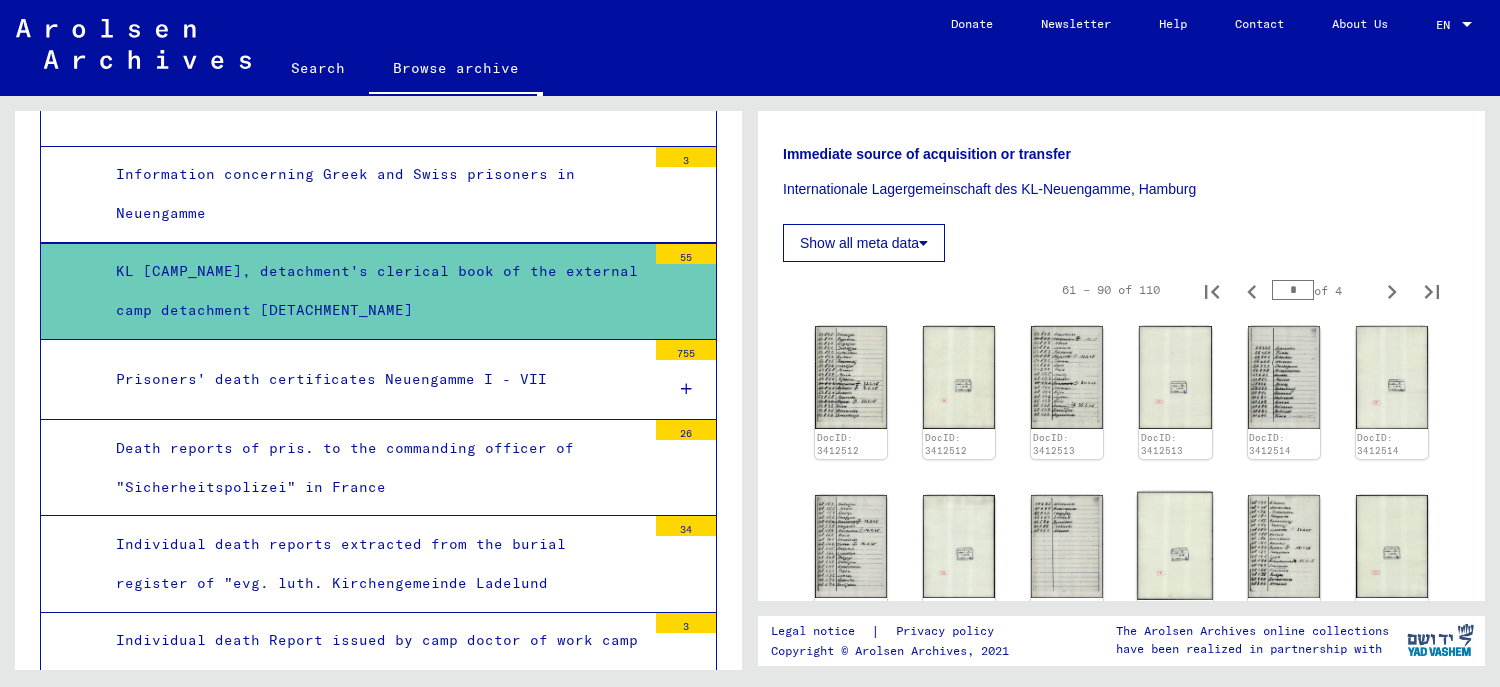 scroll, scrollTop: 400, scrollLeft: 0, axis: vertical 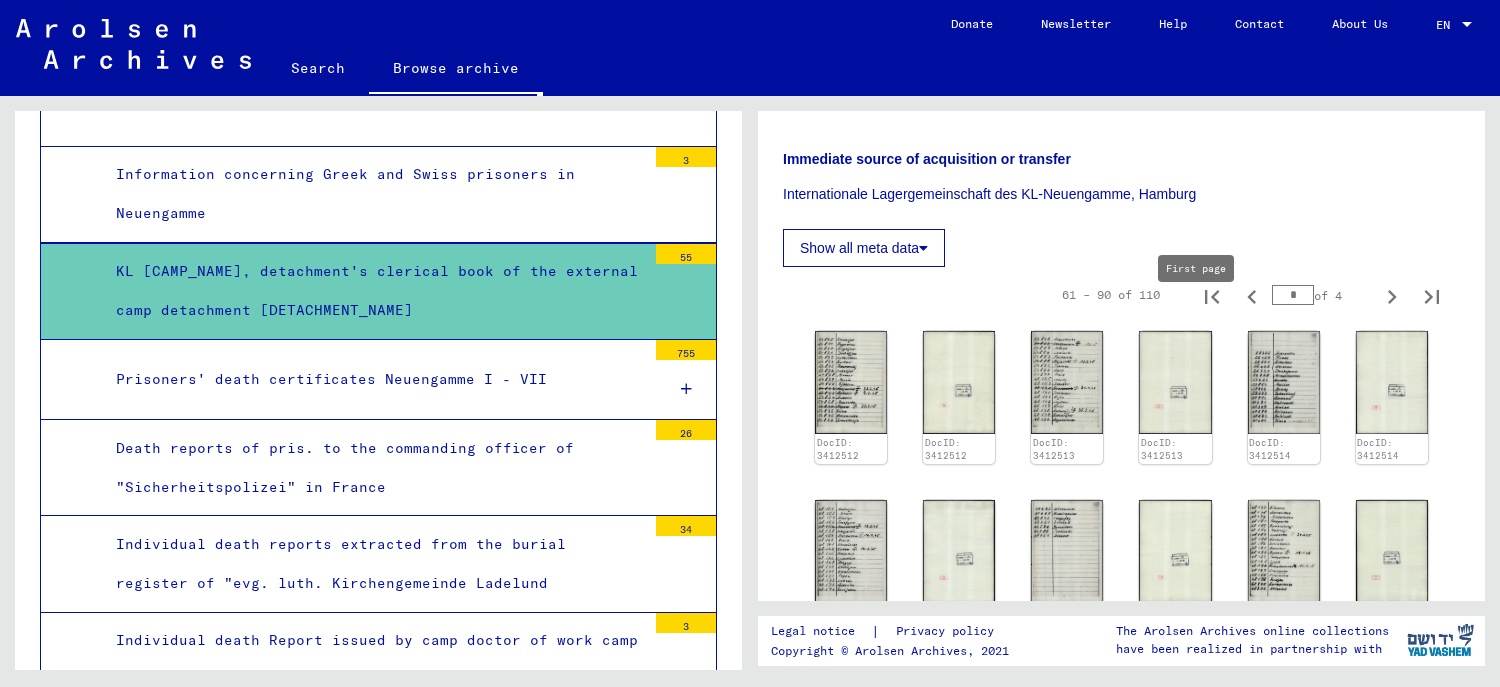 click 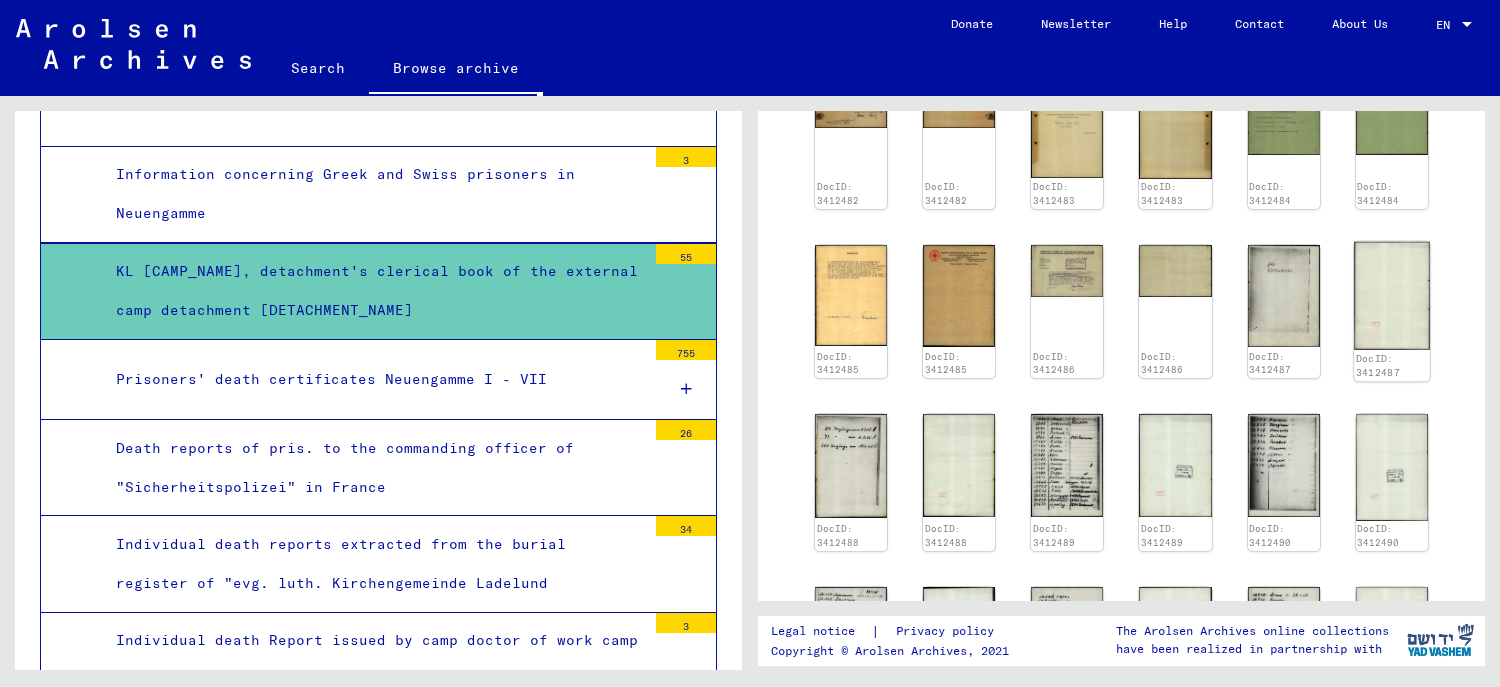 scroll, scrollTop: 700, scrollLeft: 0, axis: vertical 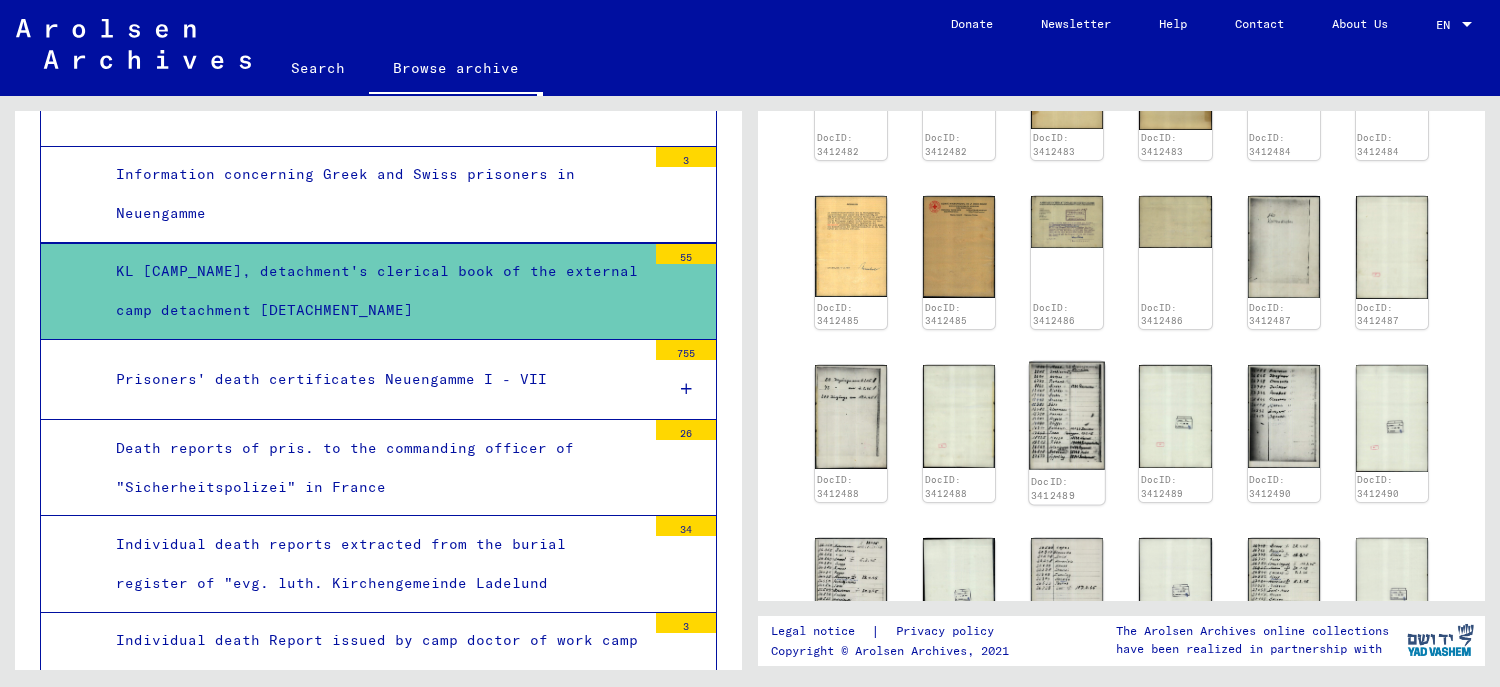 click 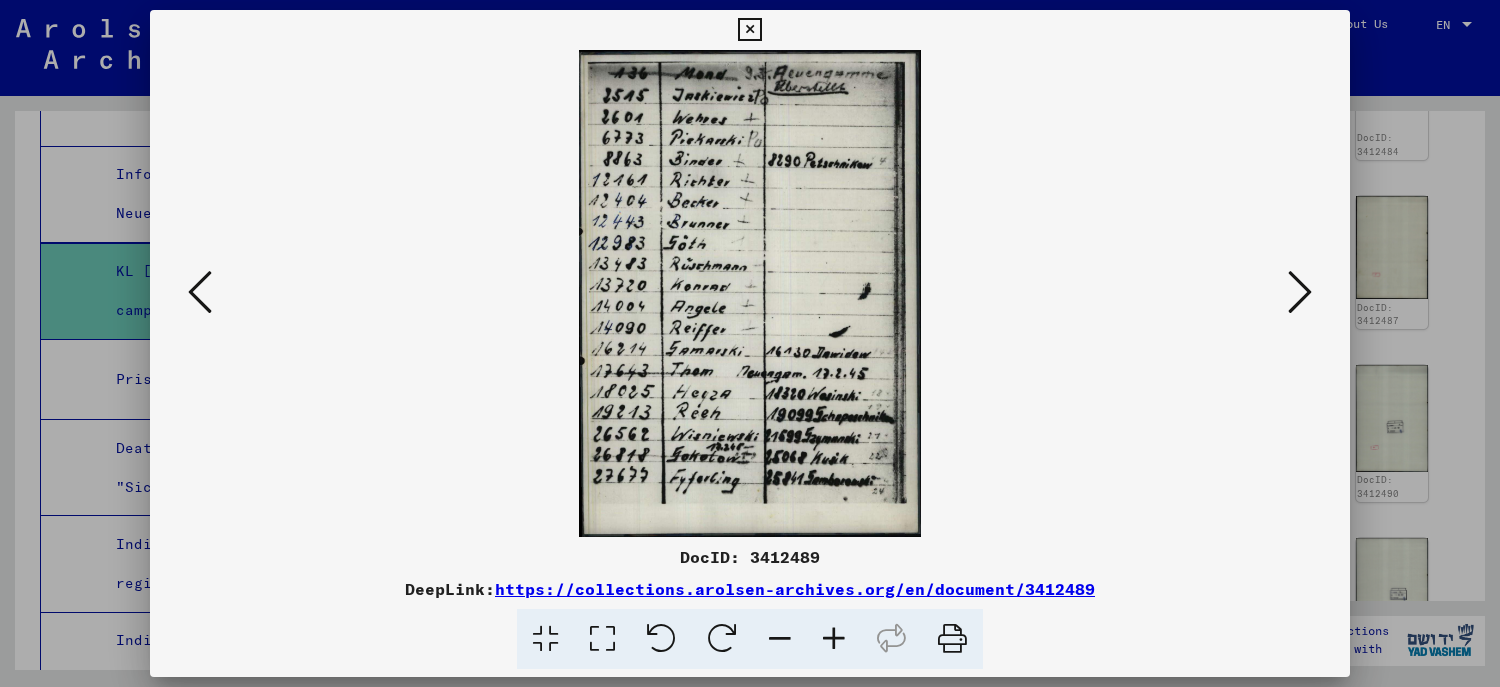 click at bounding box center [1300, 292] 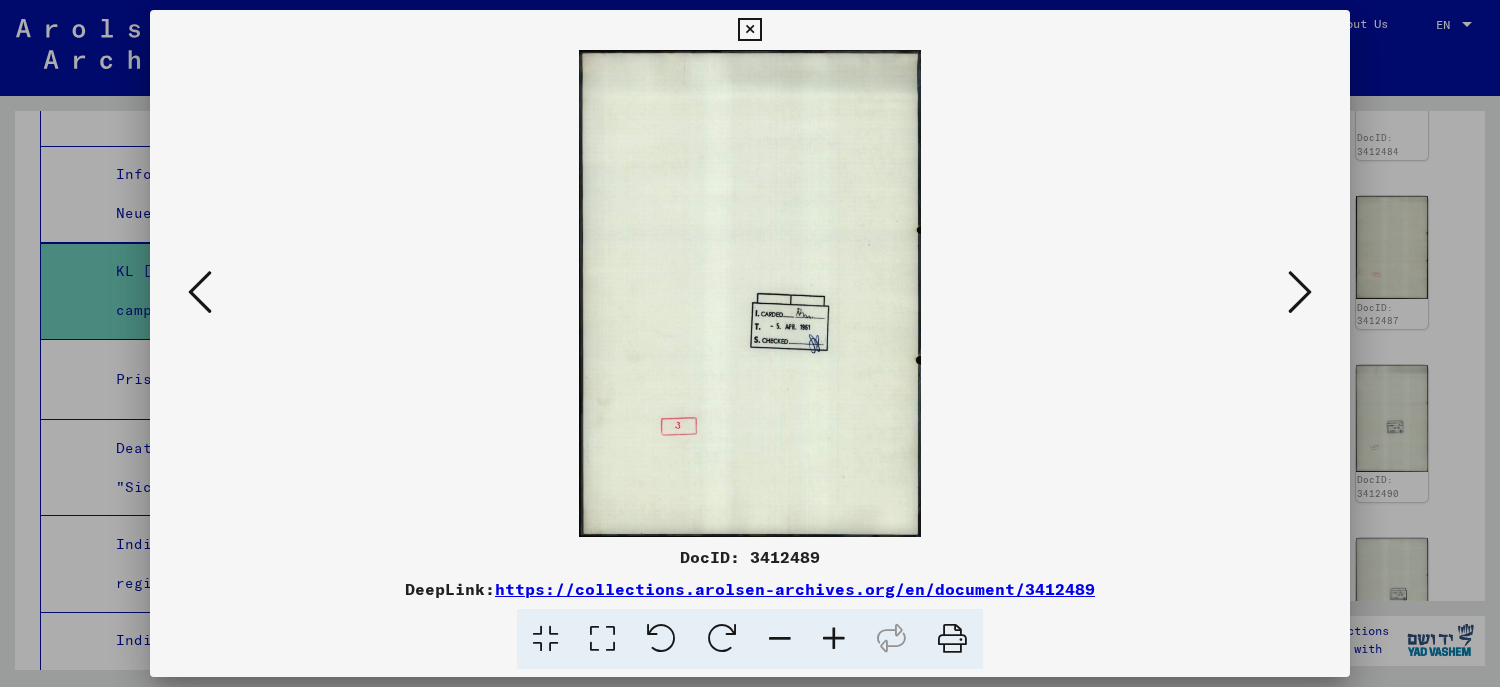 click at bounding box center [1300, 292] 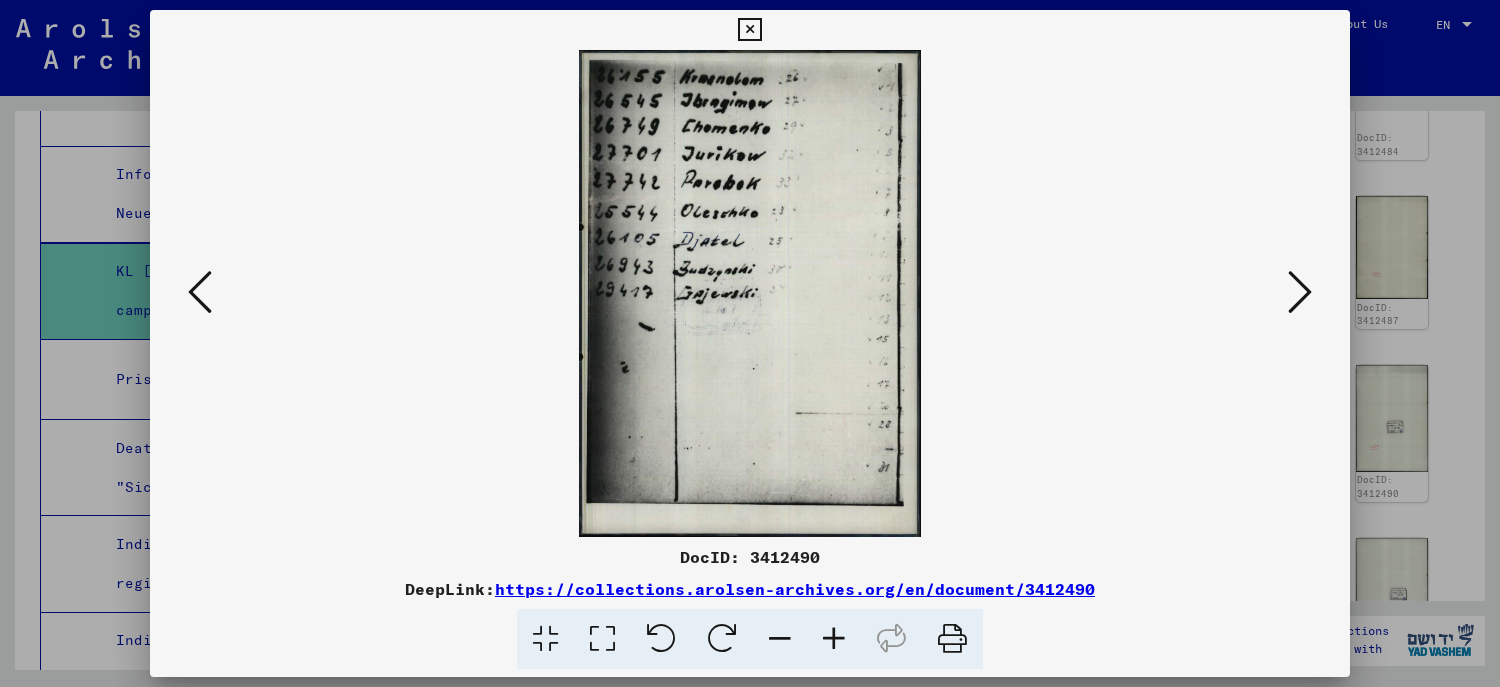 click at bounding box center (750, 343) 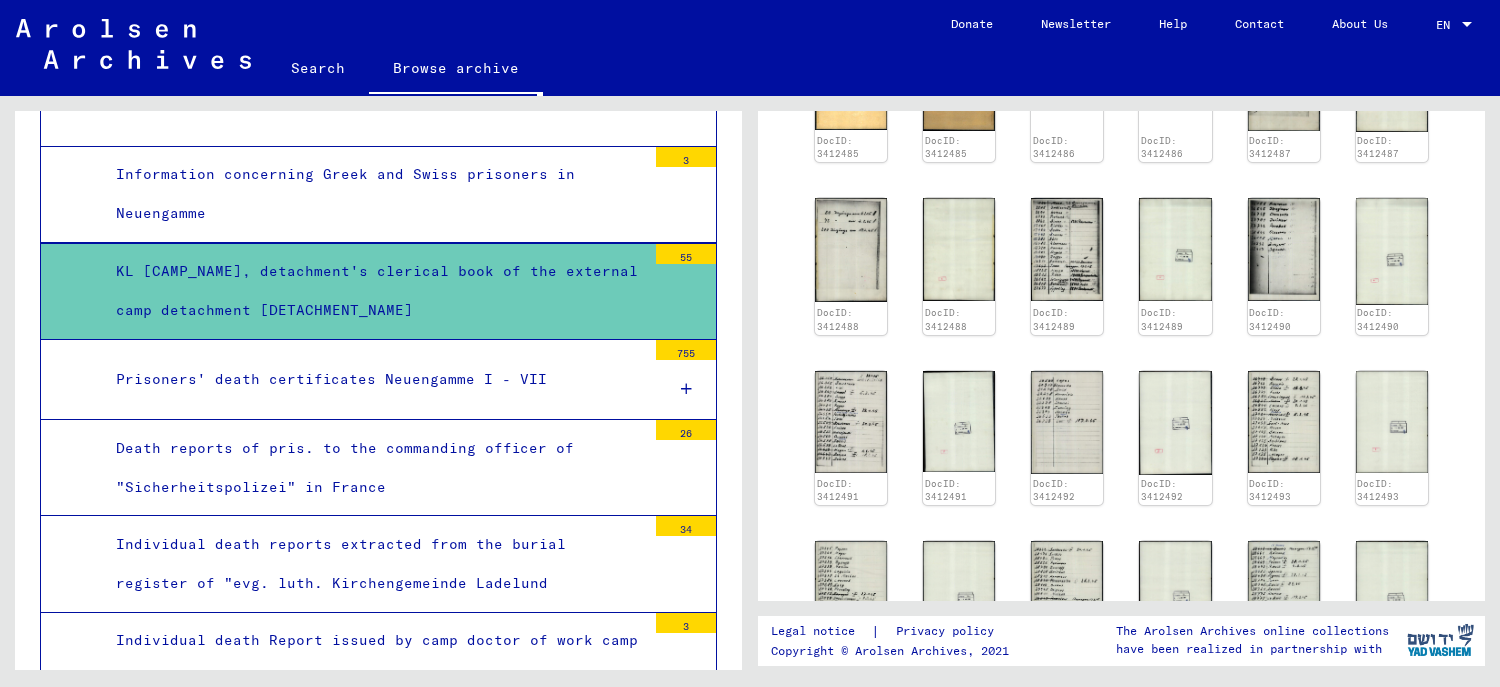 scroll, scrollTop: 900, scrollLeft: 0, axis: vertical 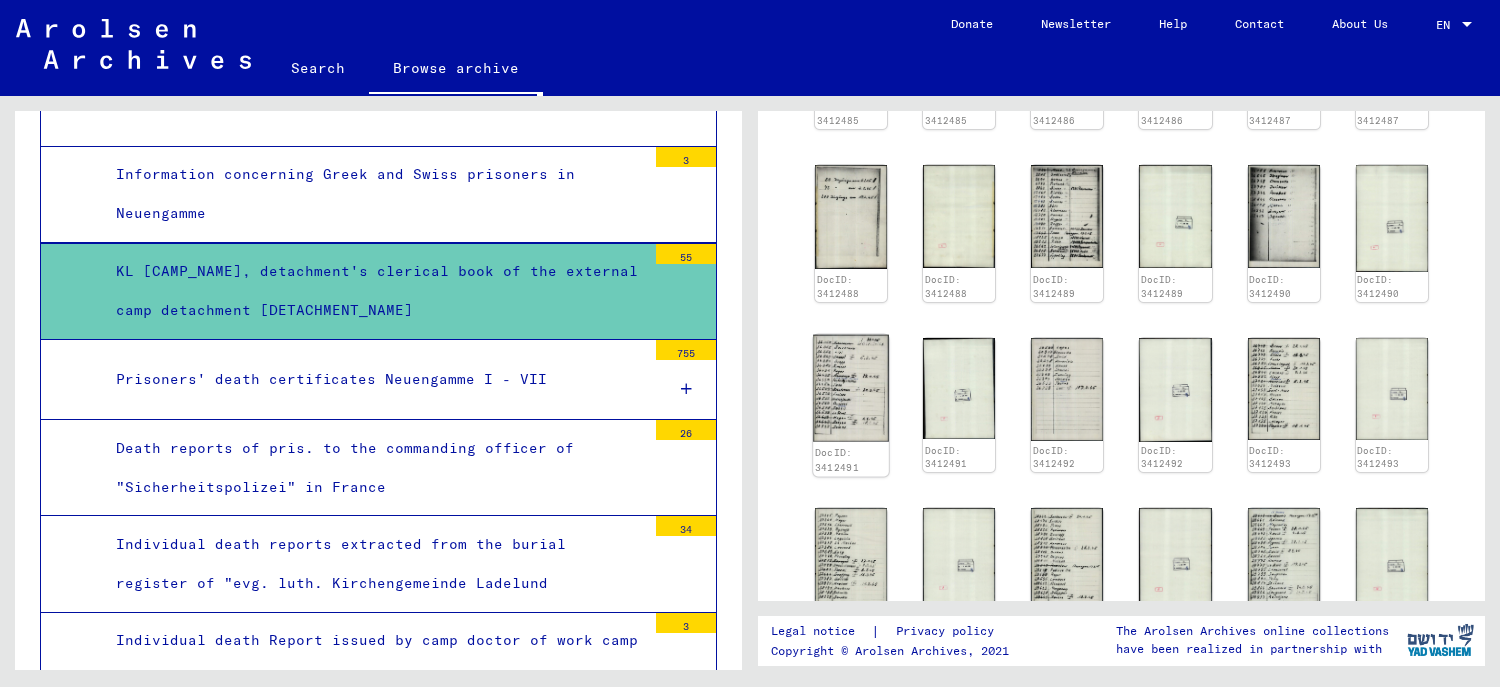 click 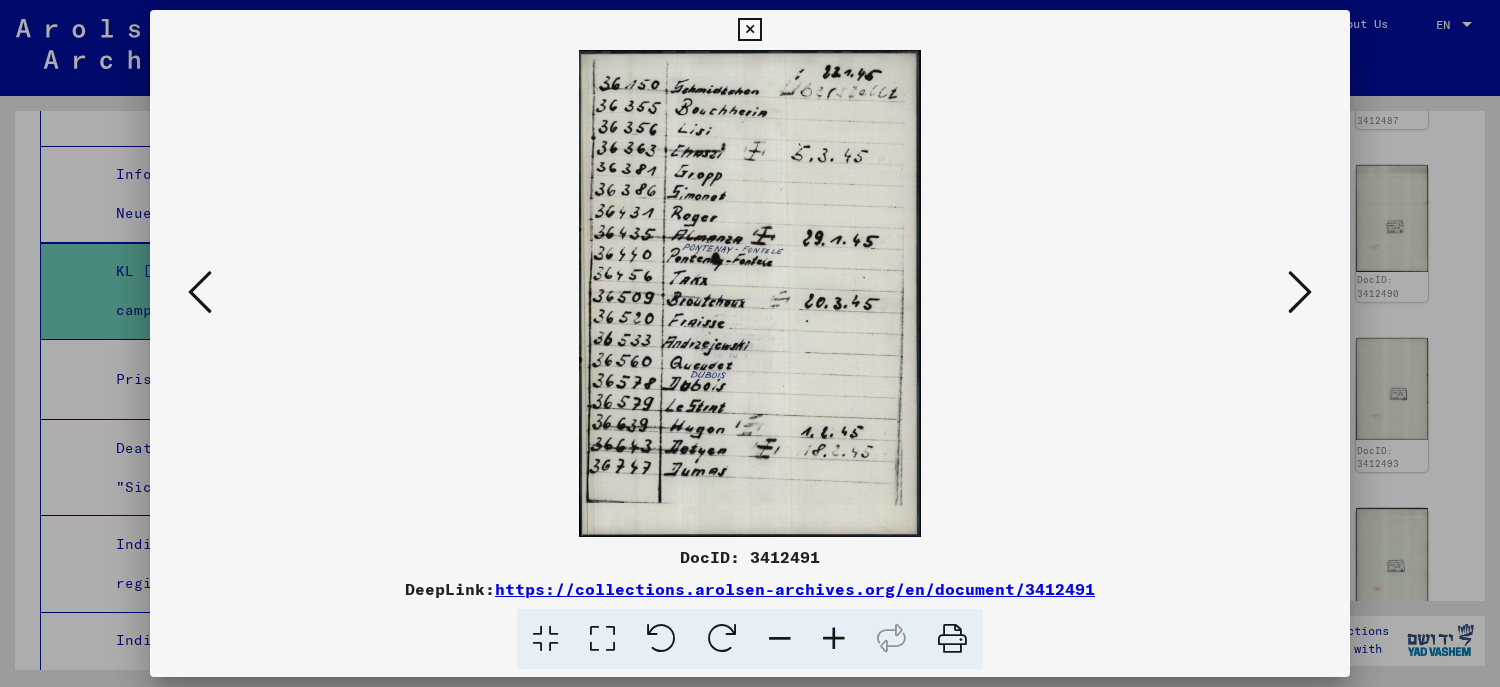 click at bounding box center [1300, 292] 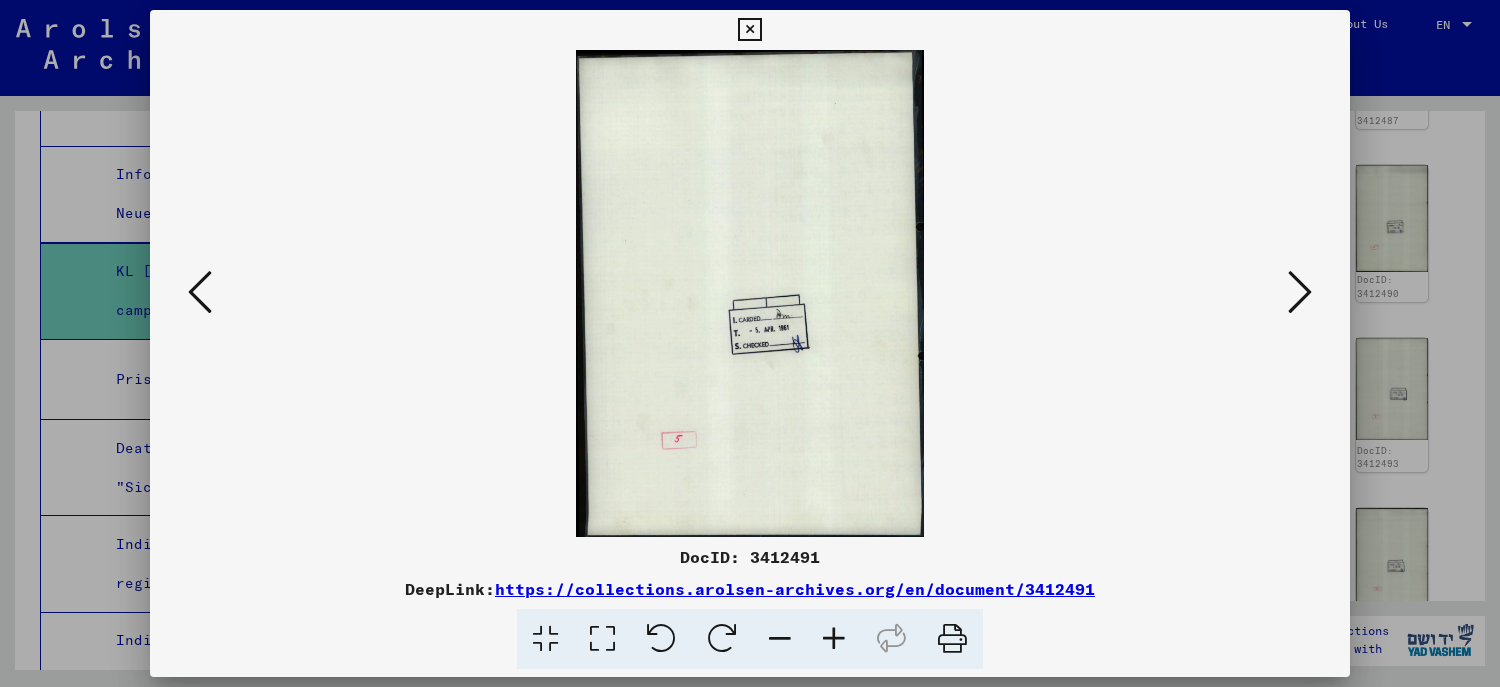 click at bounding box center (1300, 292) 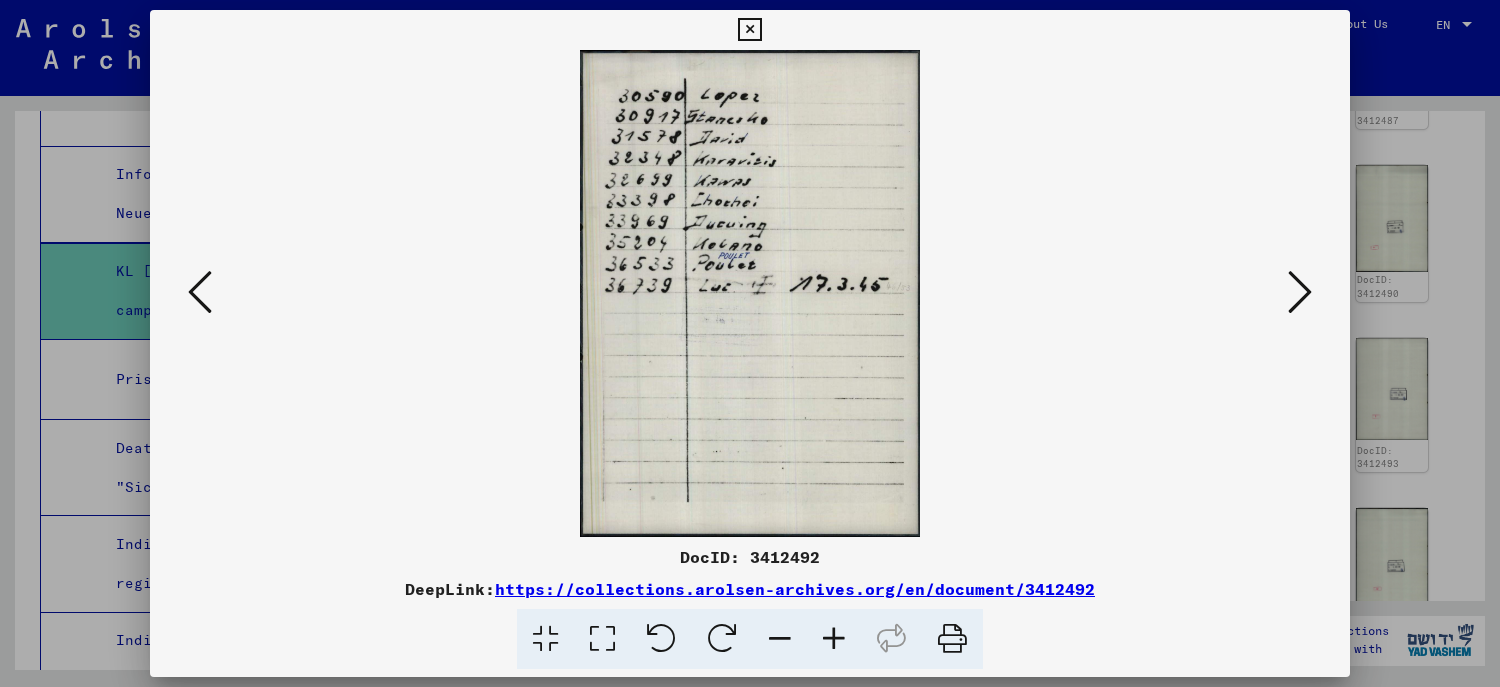 click at bounding box center [750, 343] 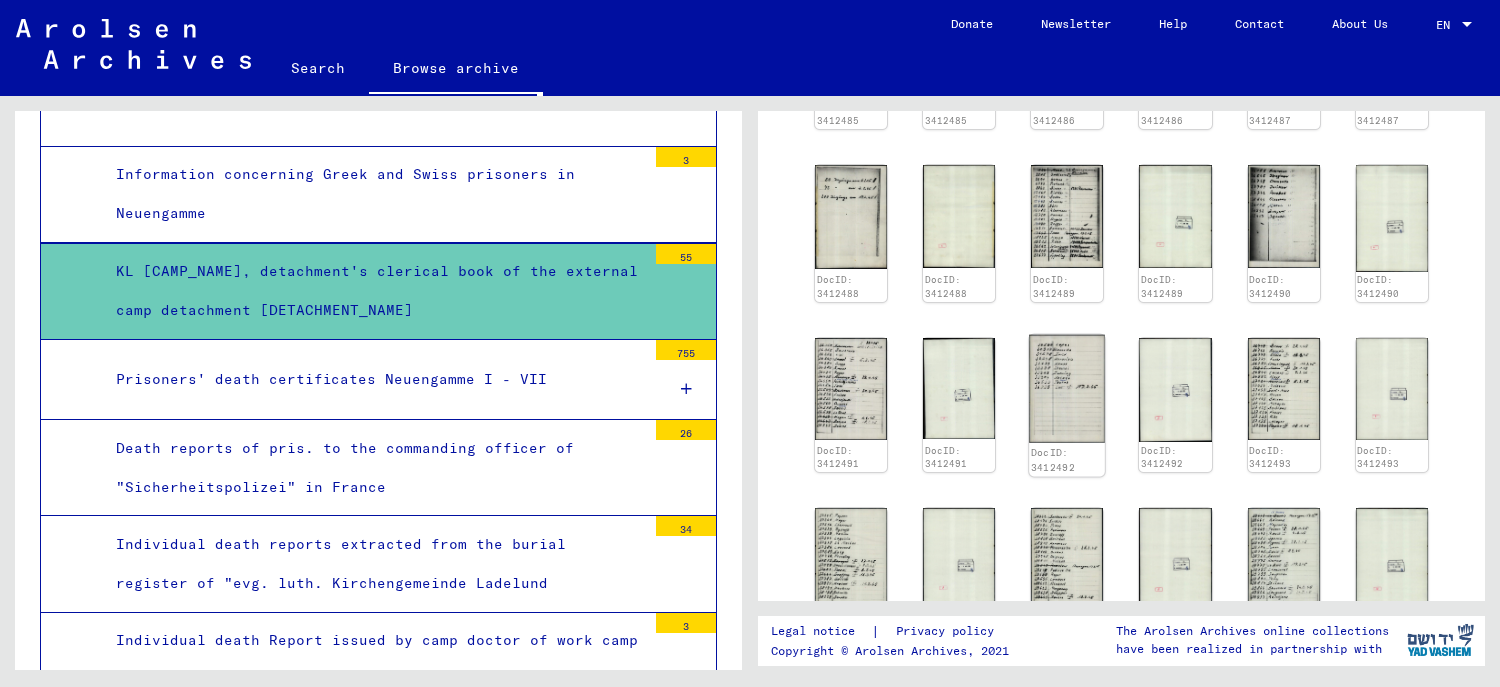 click 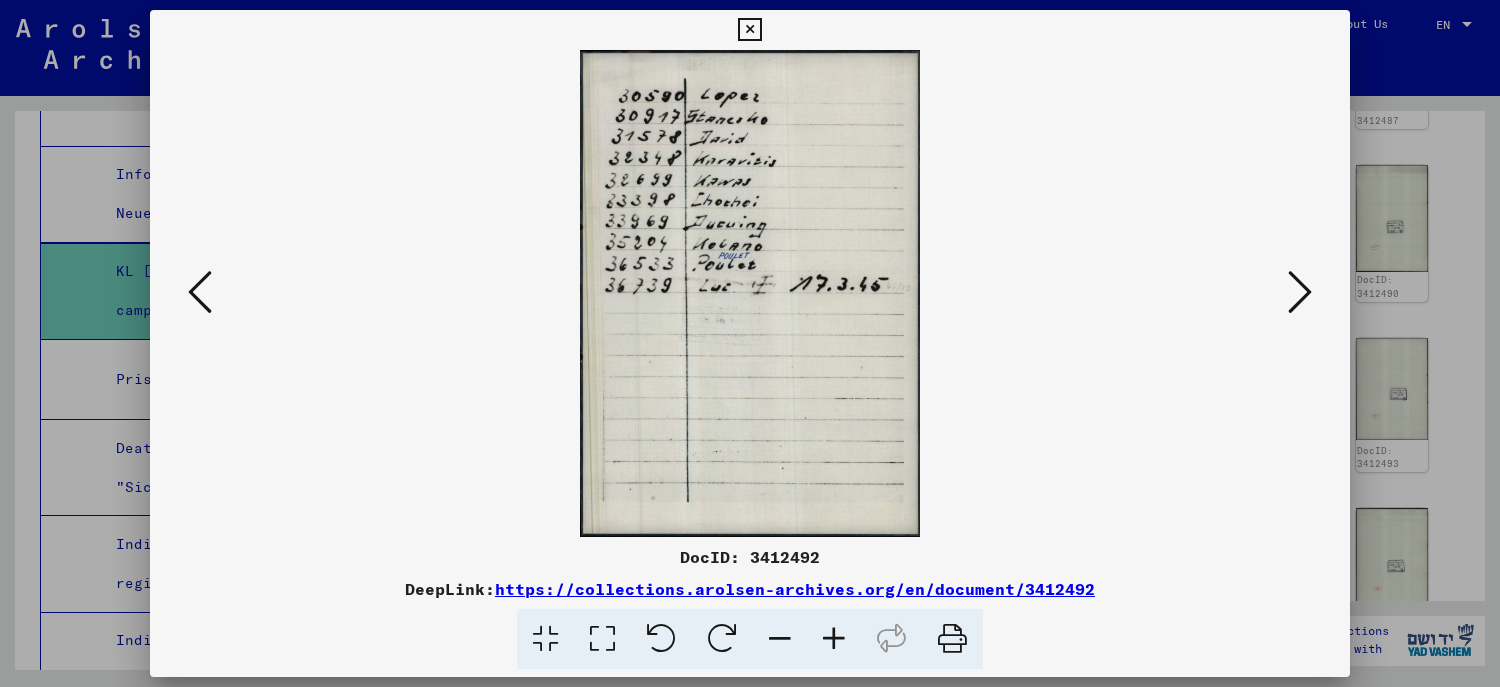 click at bounding box center [750, 343] 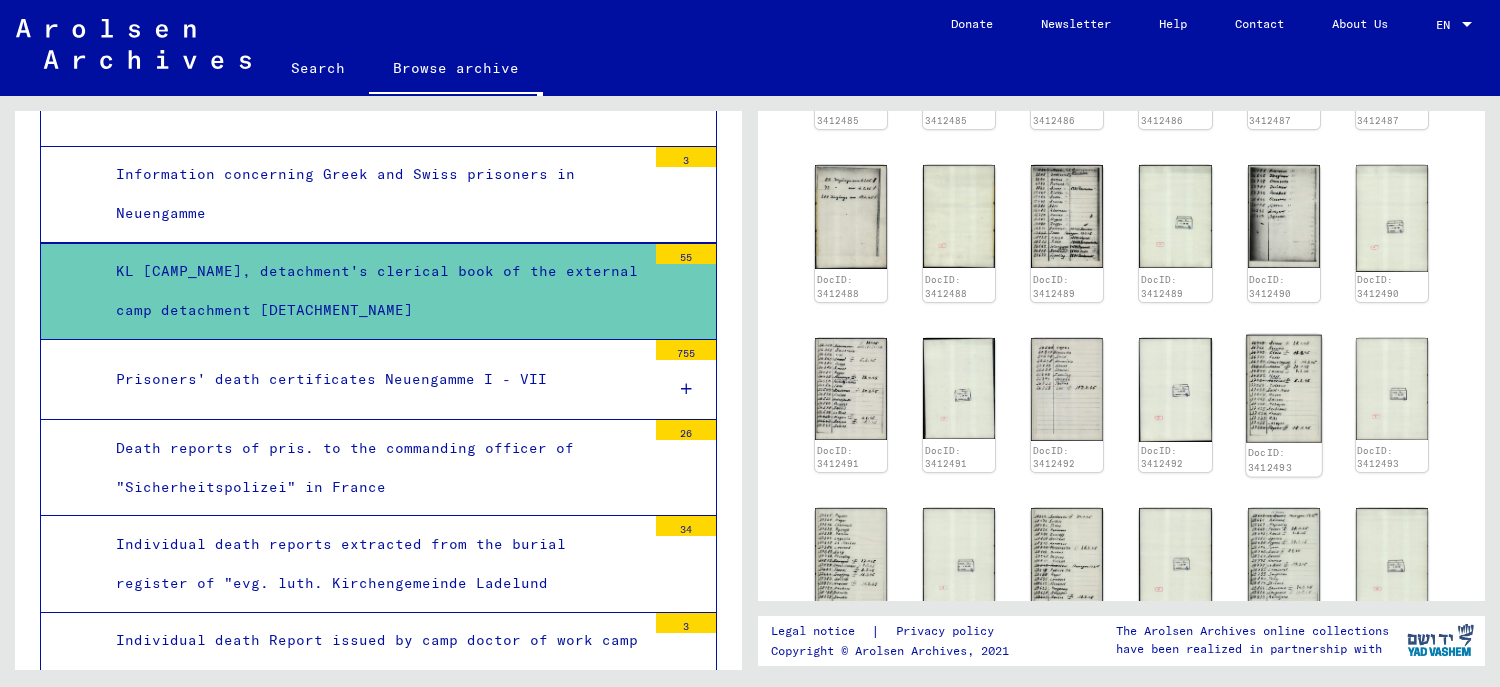 click 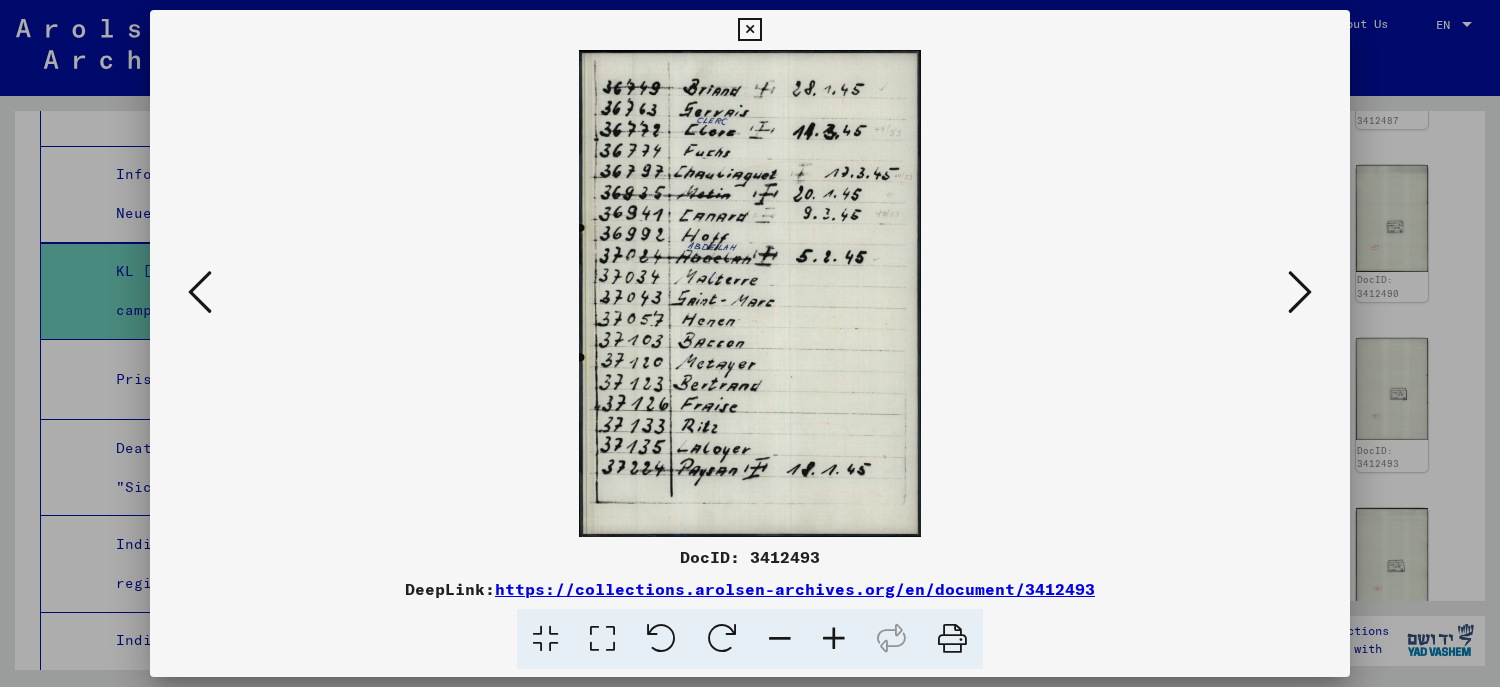 click at bounding box center (750, 343) 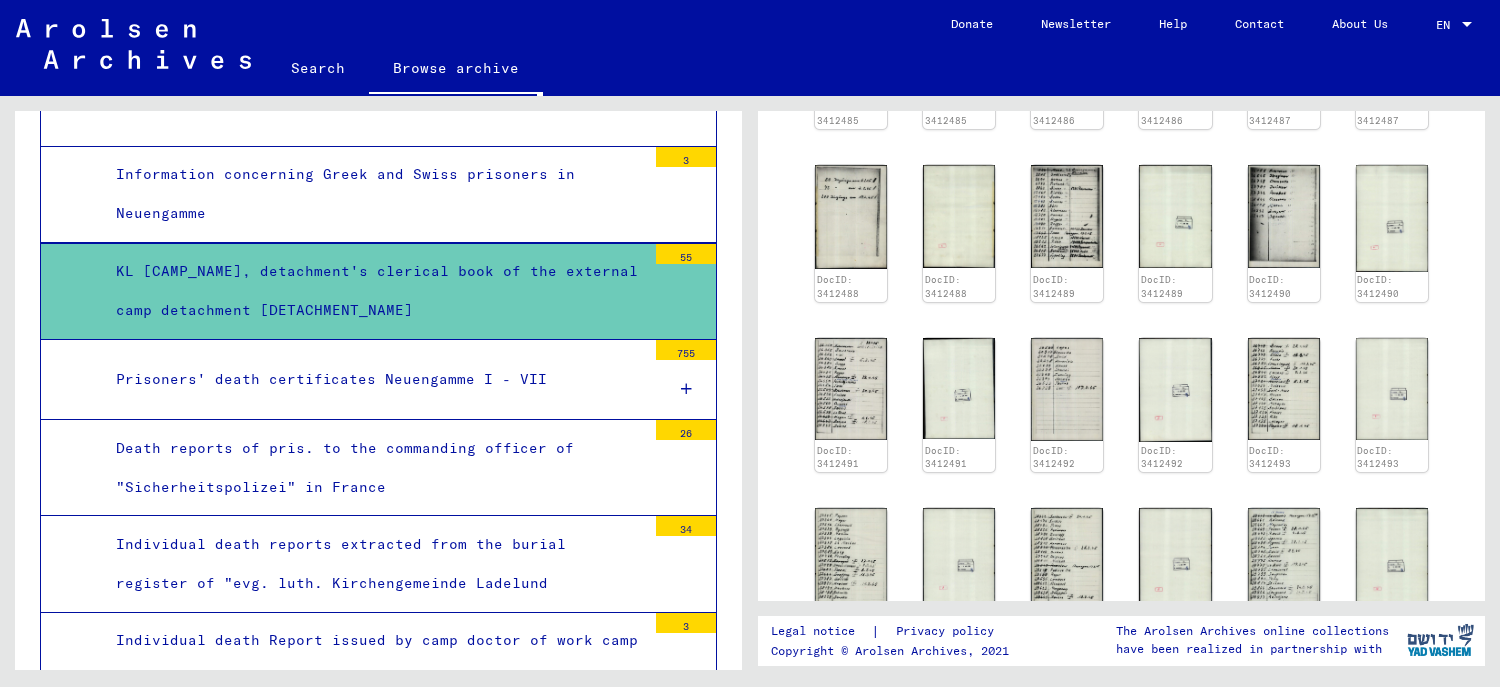 scroll, scrollTop: 1000, scrollLeft: 0, axis: vertical 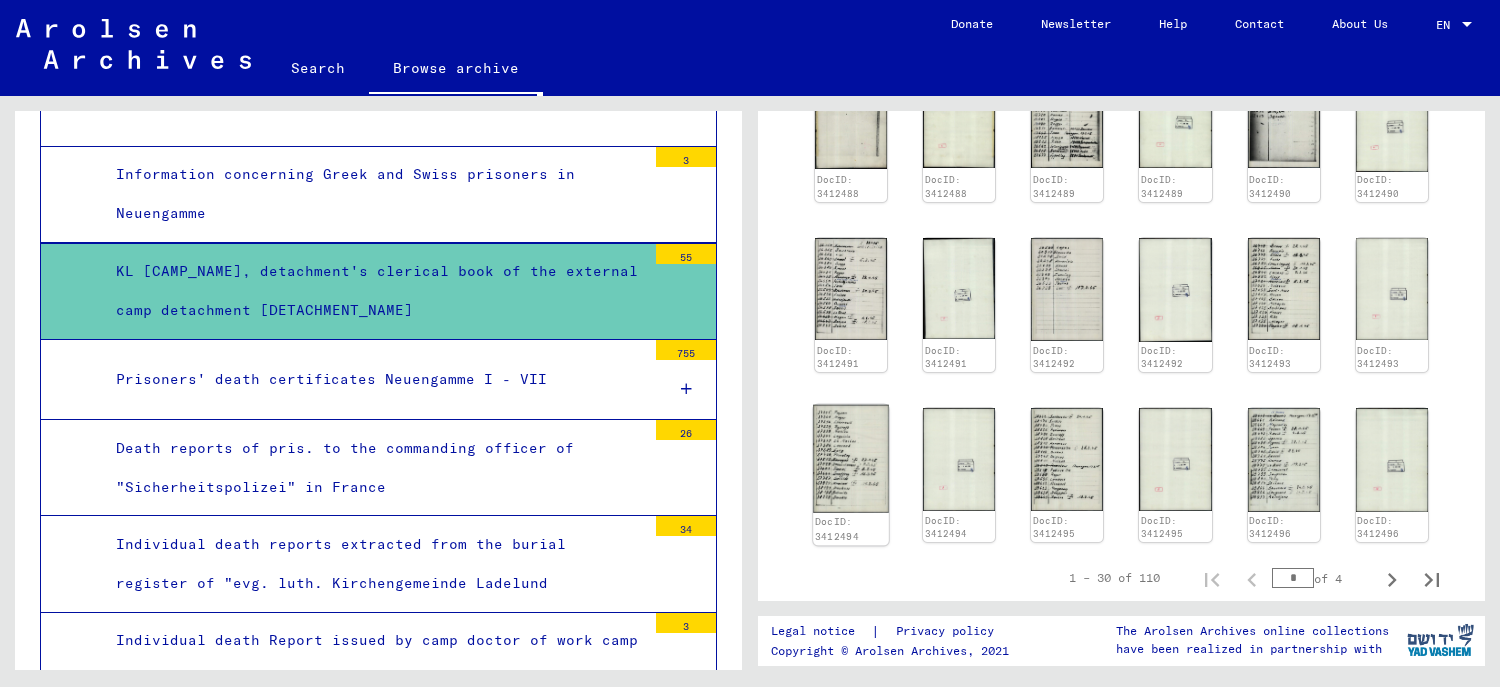 click 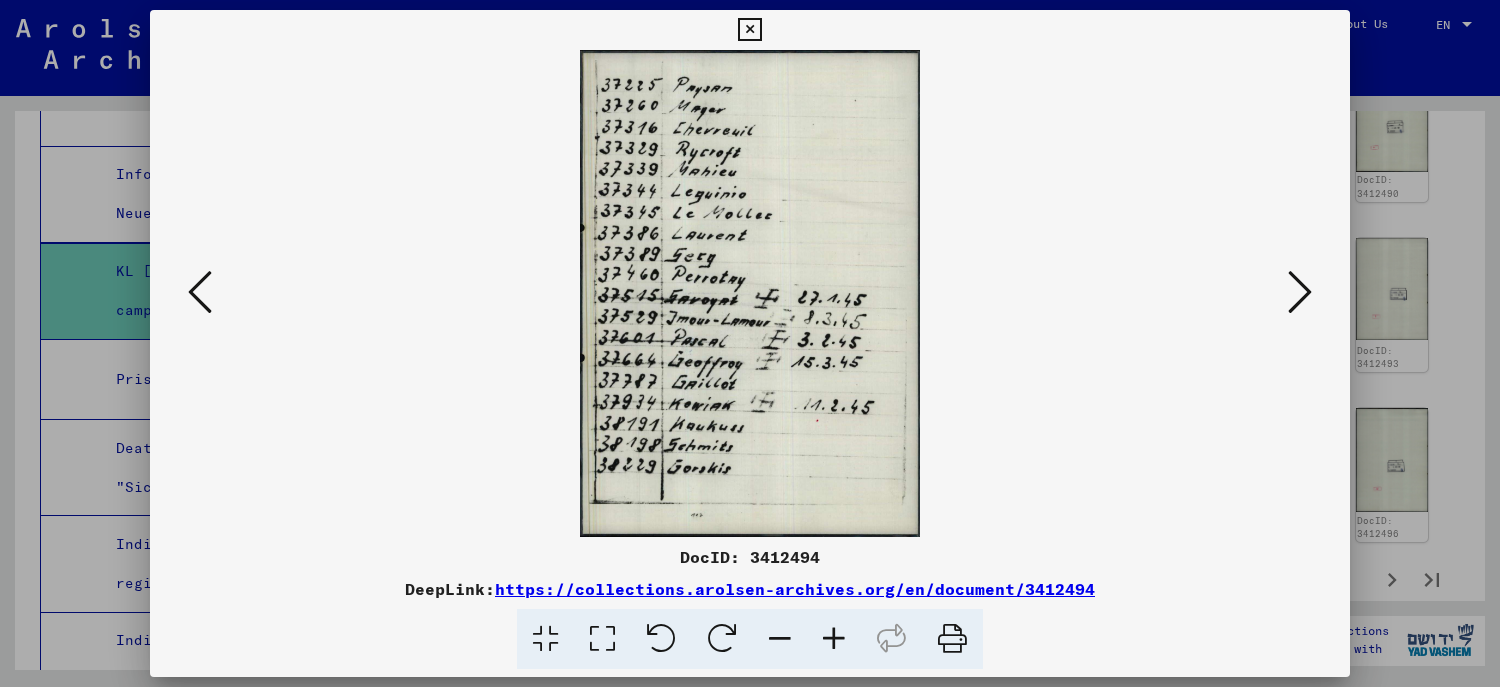 click at bounding box center (750, 343) 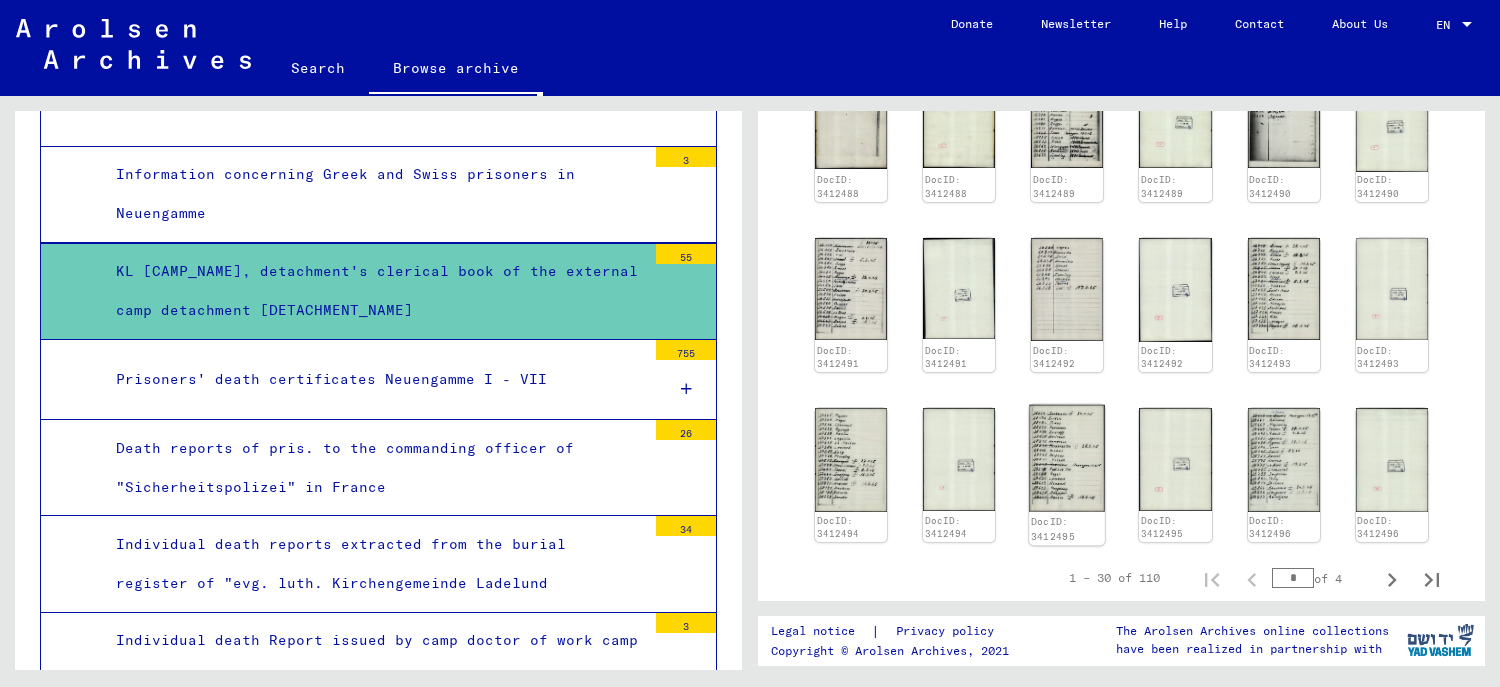 click 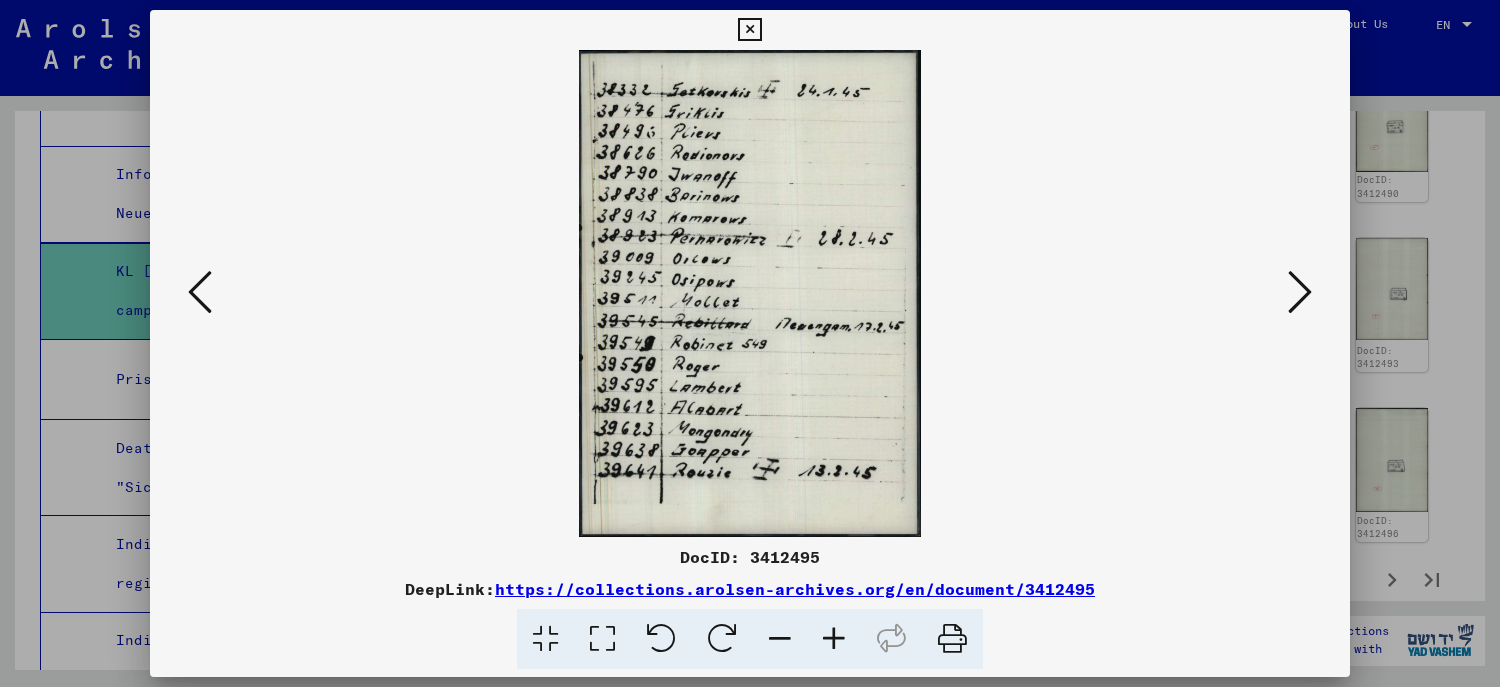 click at bounding box center [750, 343] 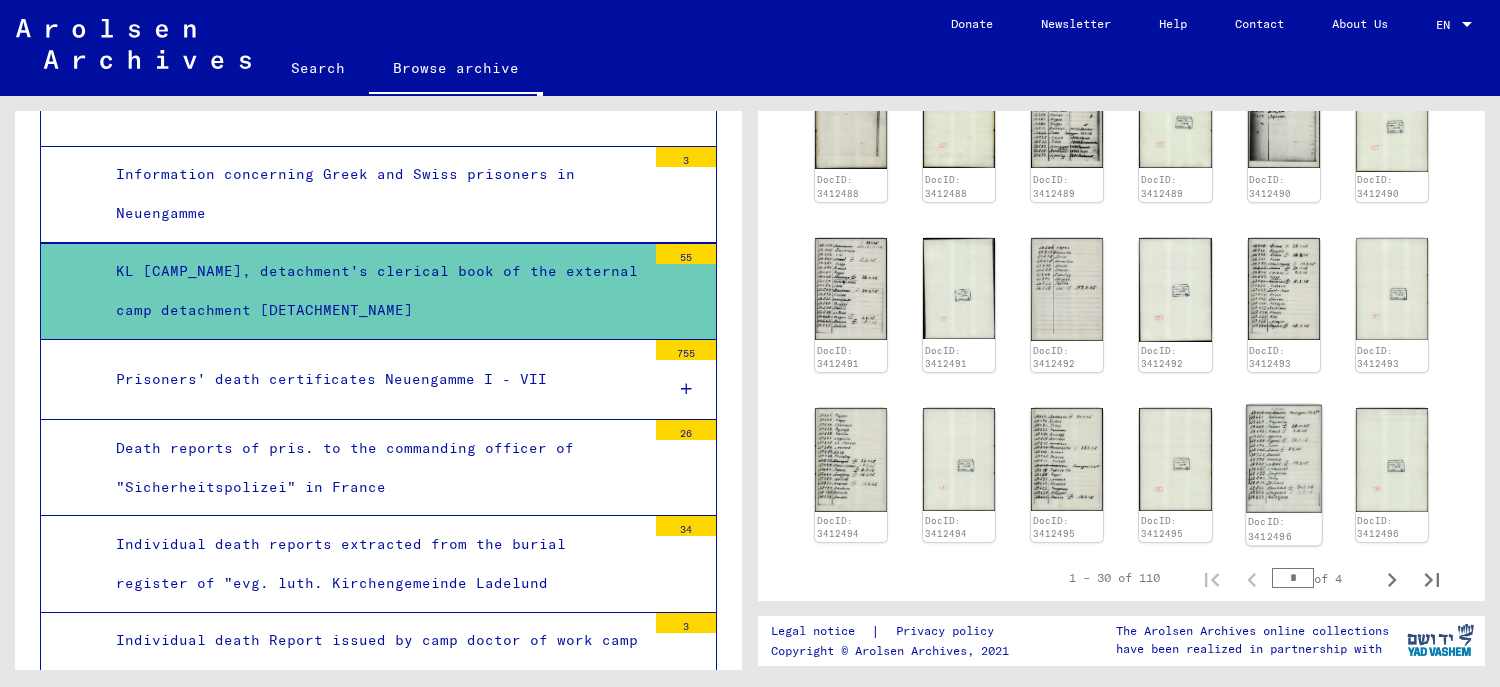 click 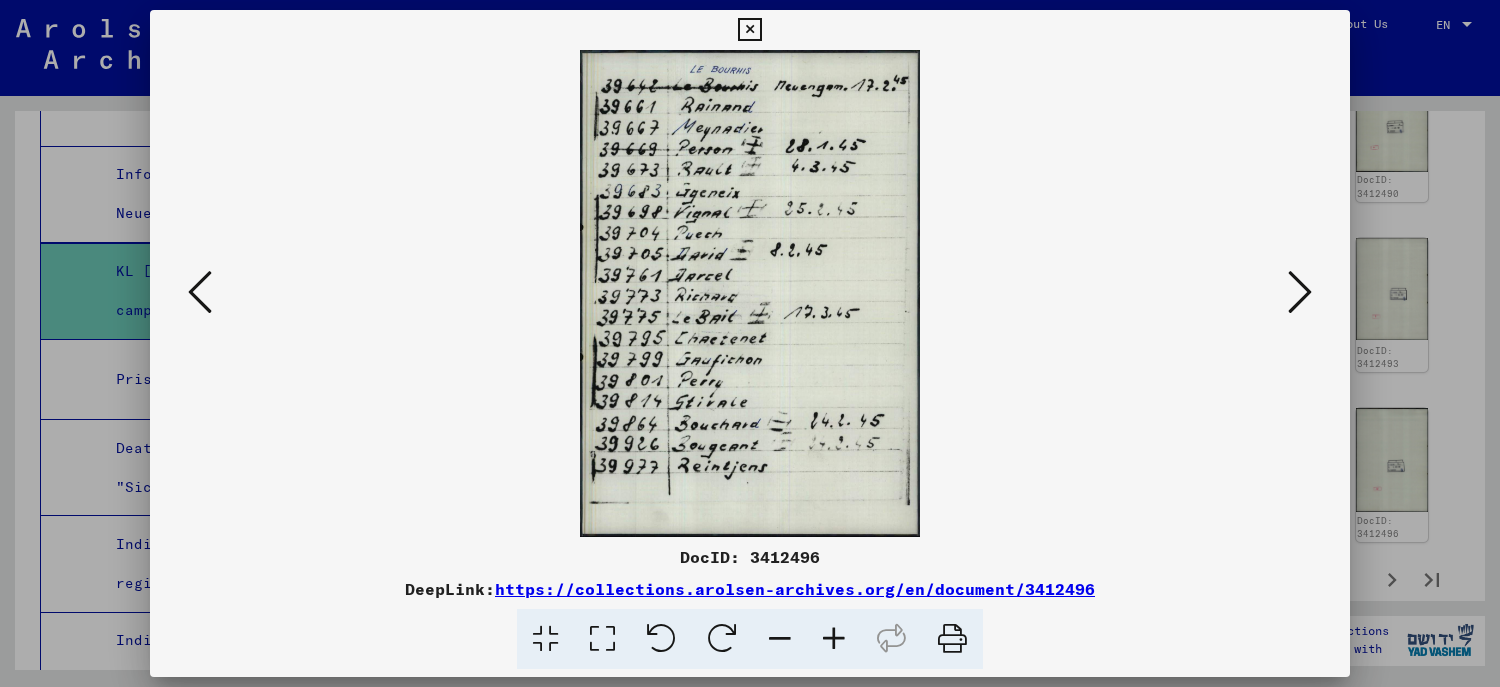 click at bounding box center (750, 343) 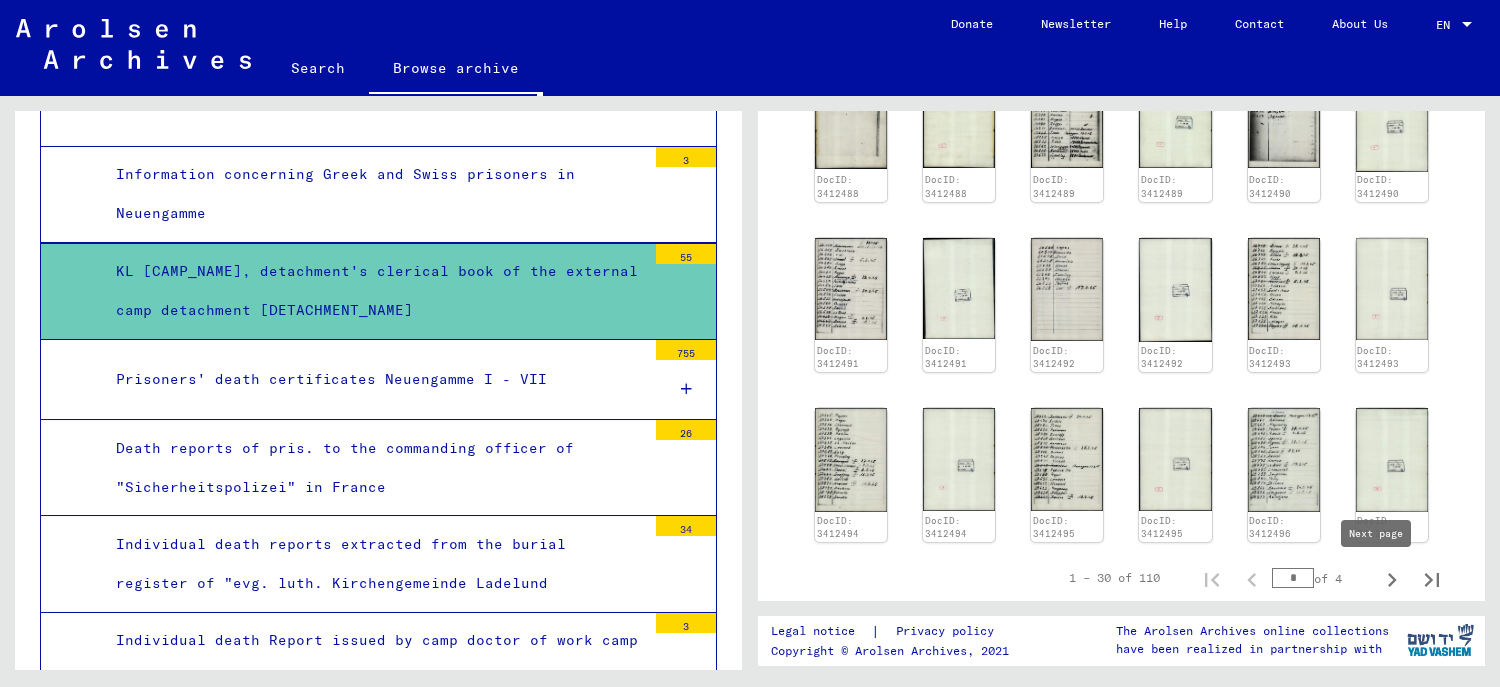 click 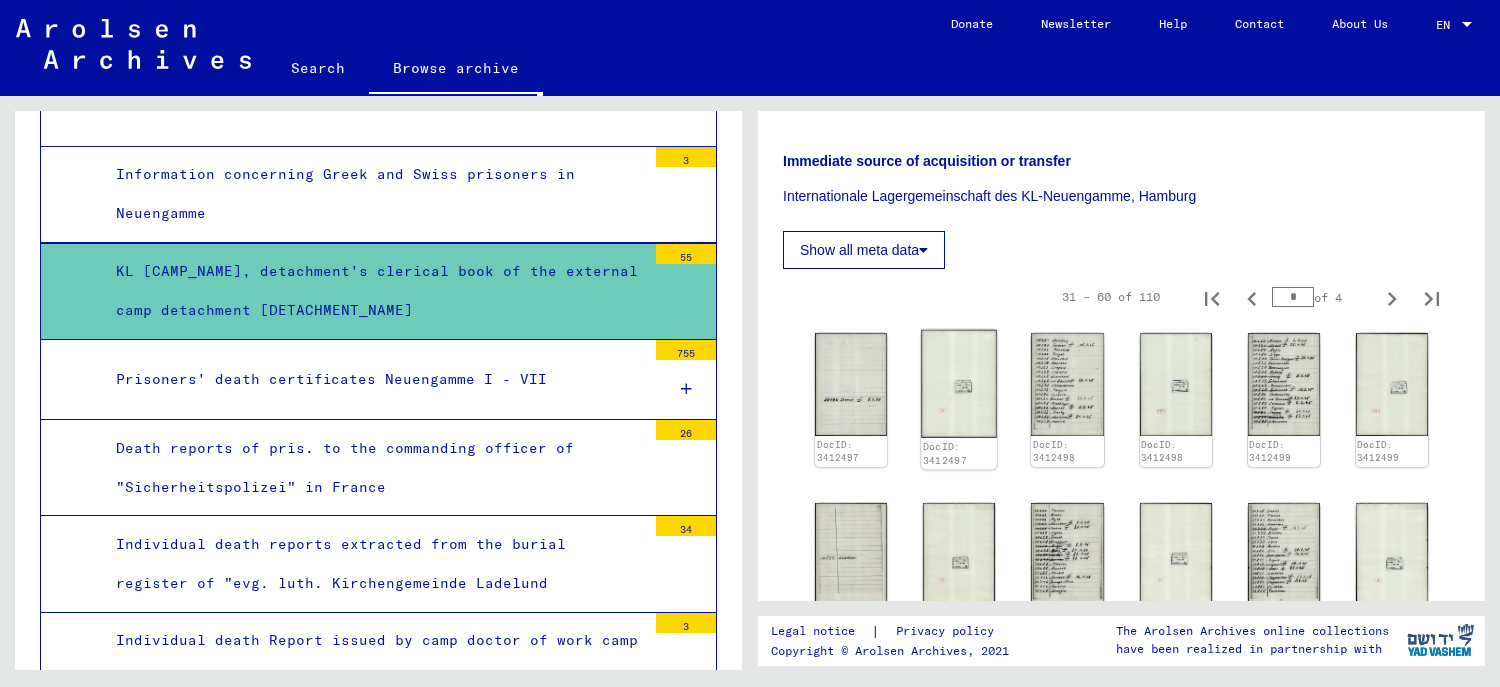 scroll, scrollTop: 600, scrollLeft: 0, axis: vertical 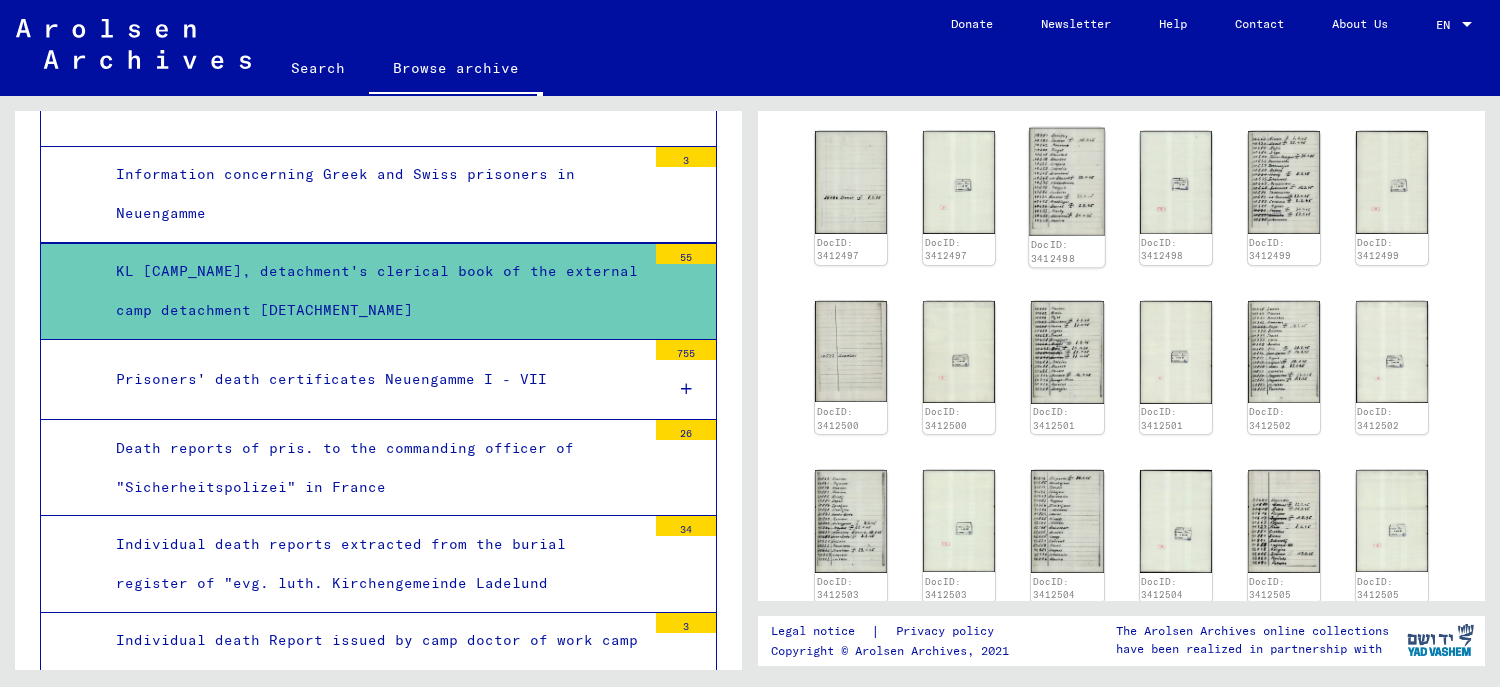 click 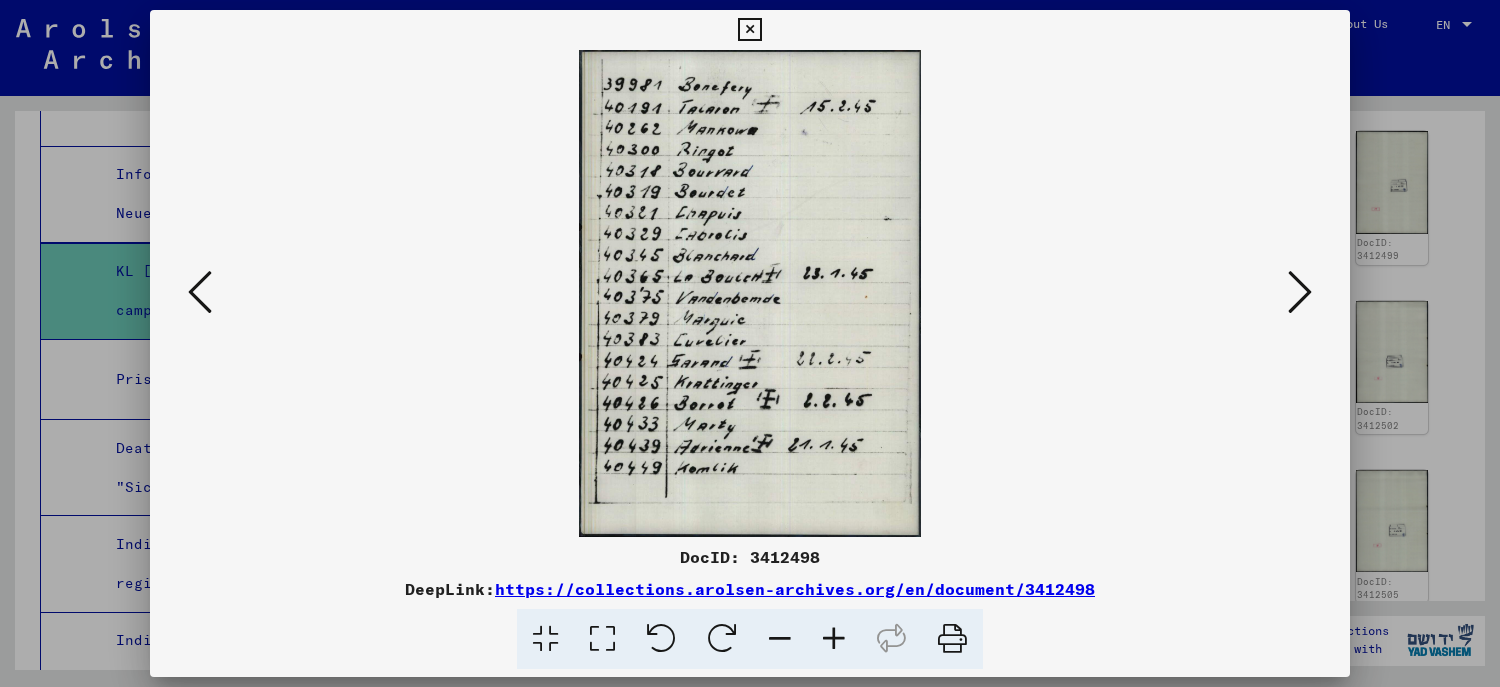 click at bounding box center (750, 343) 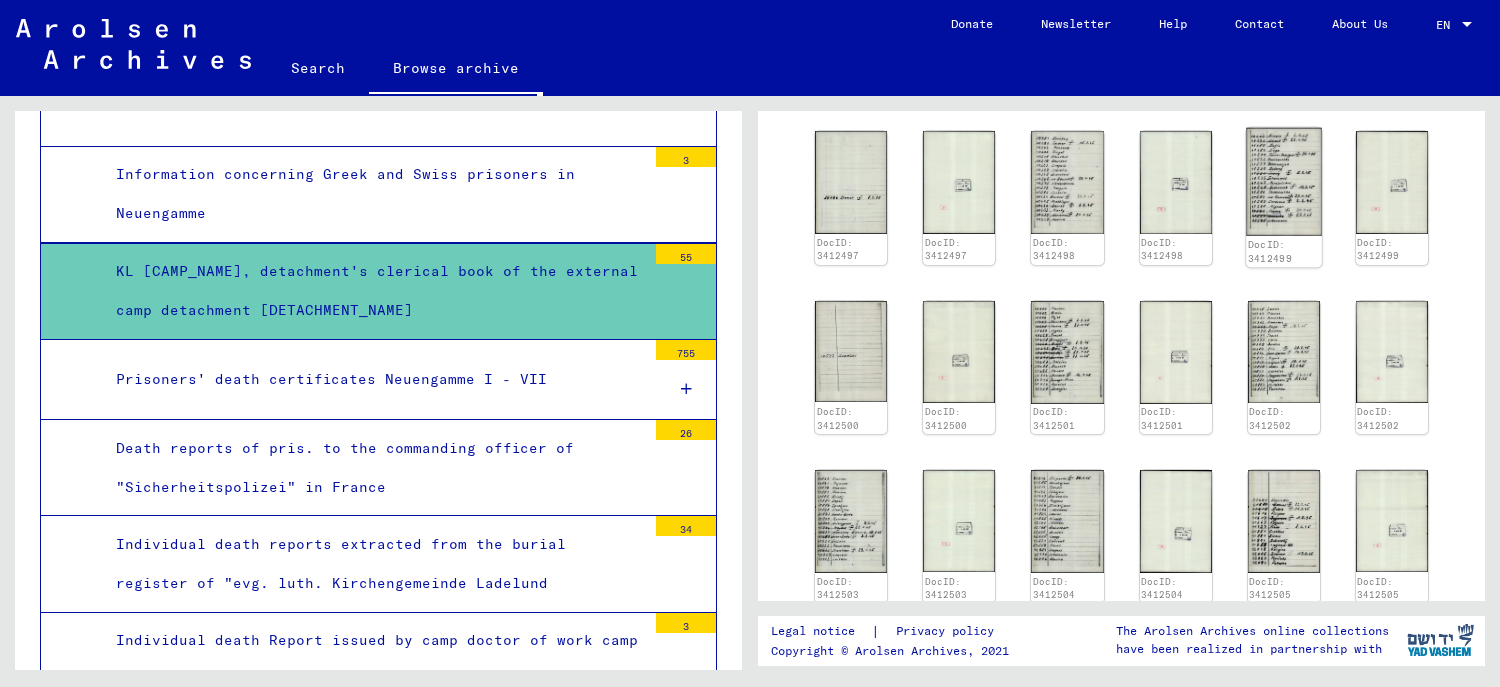 click 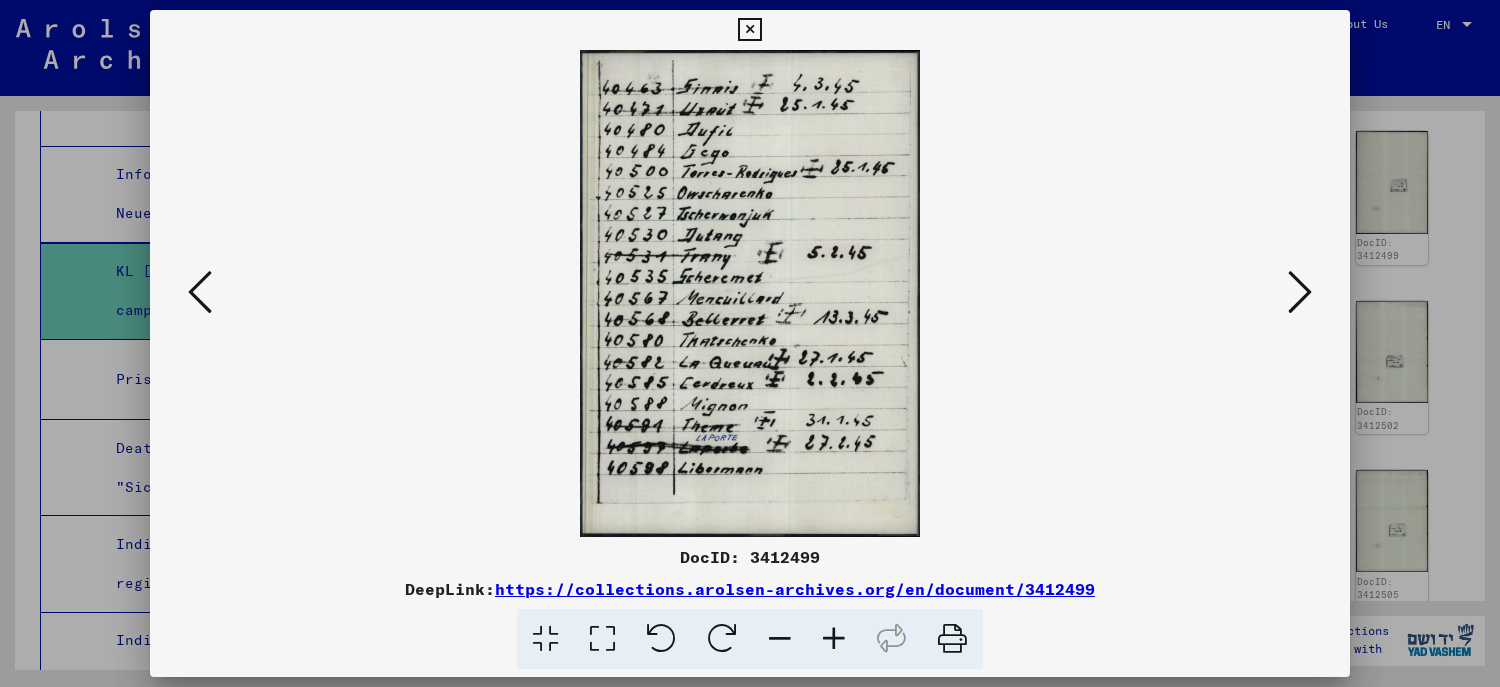 type 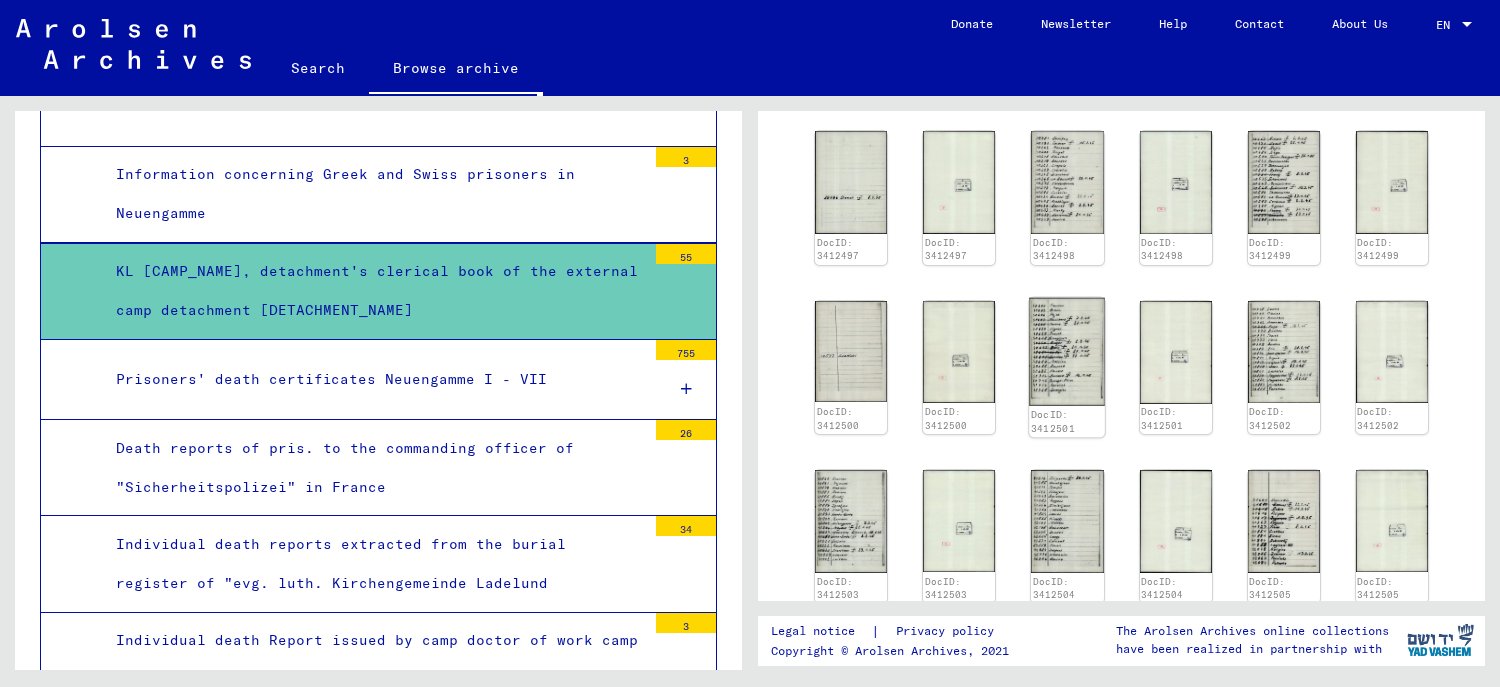 click 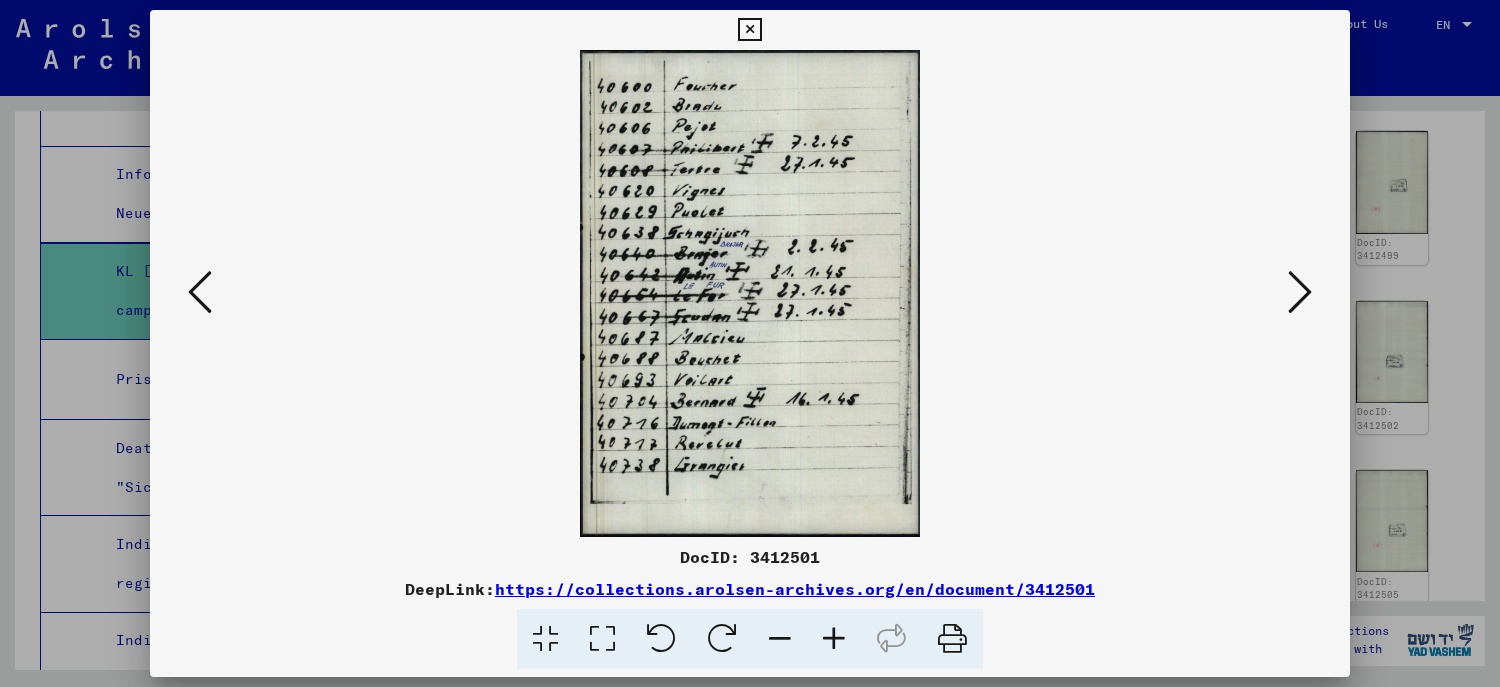 click at bounding box center [750, 293] 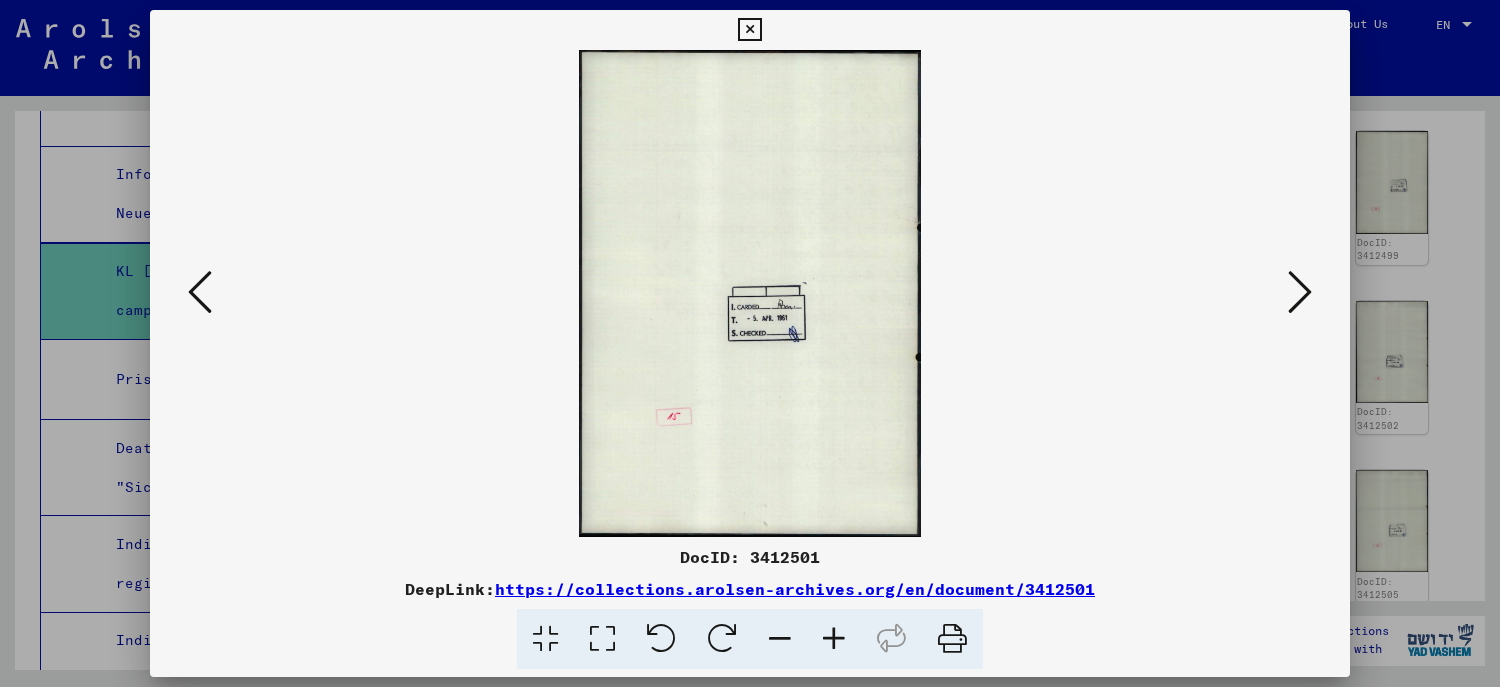 click at bounding box center (750, 343) 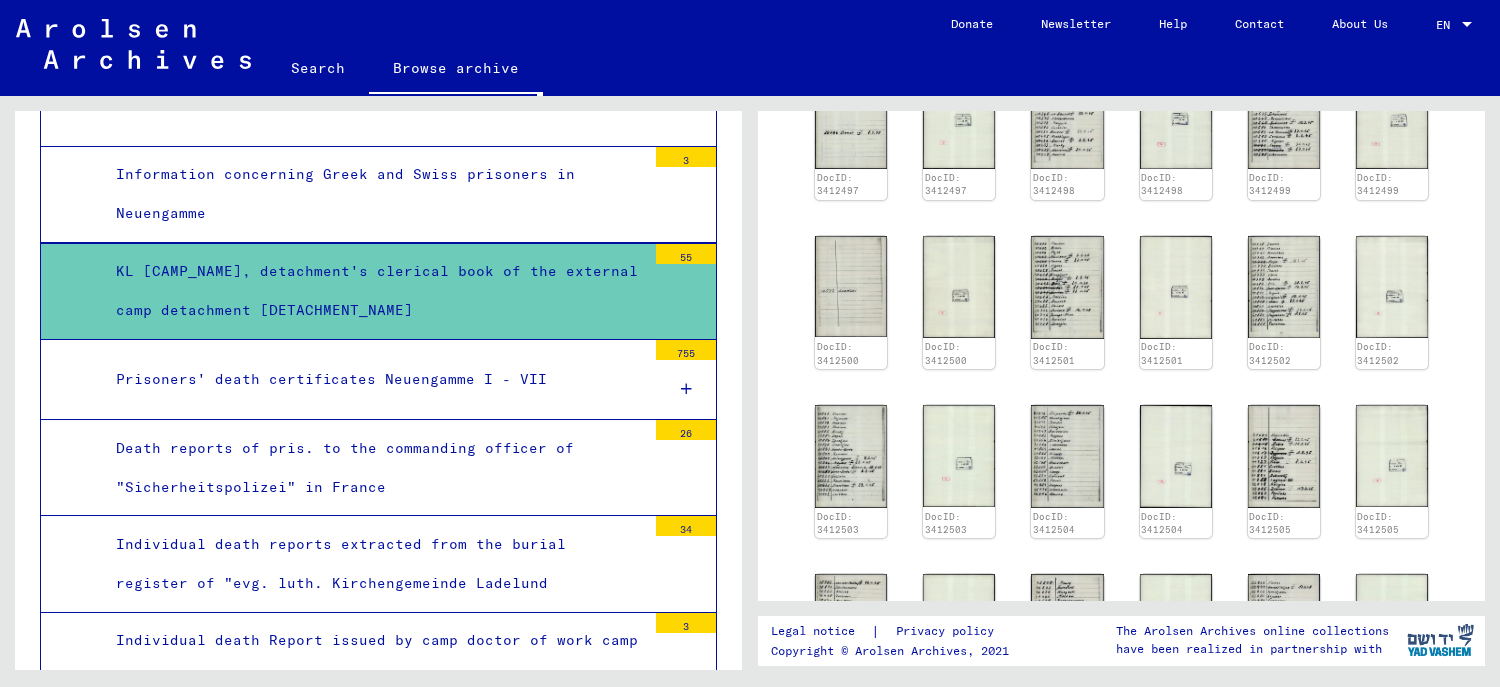 scroll, scrollTop: 800, scrollLeft: 0, axis: vertical 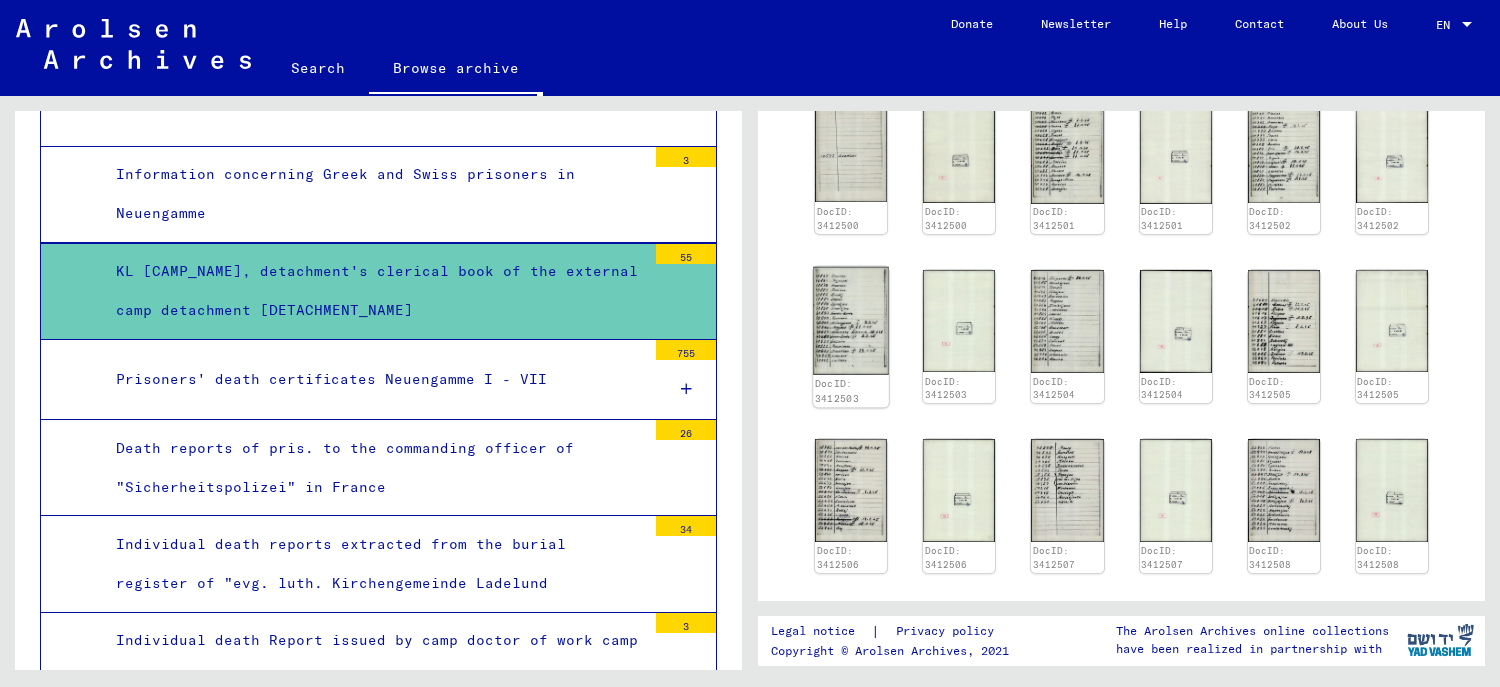 click 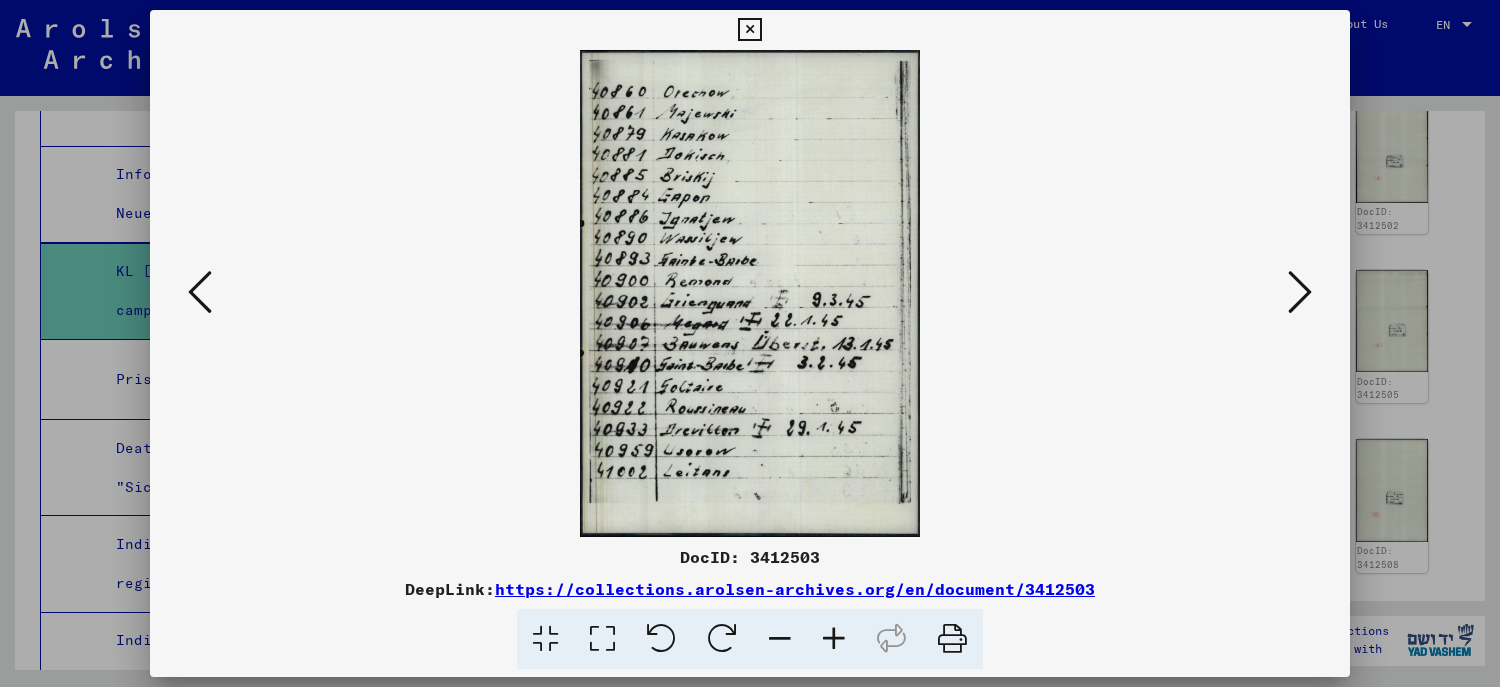 click at bounding box center (750, 343) 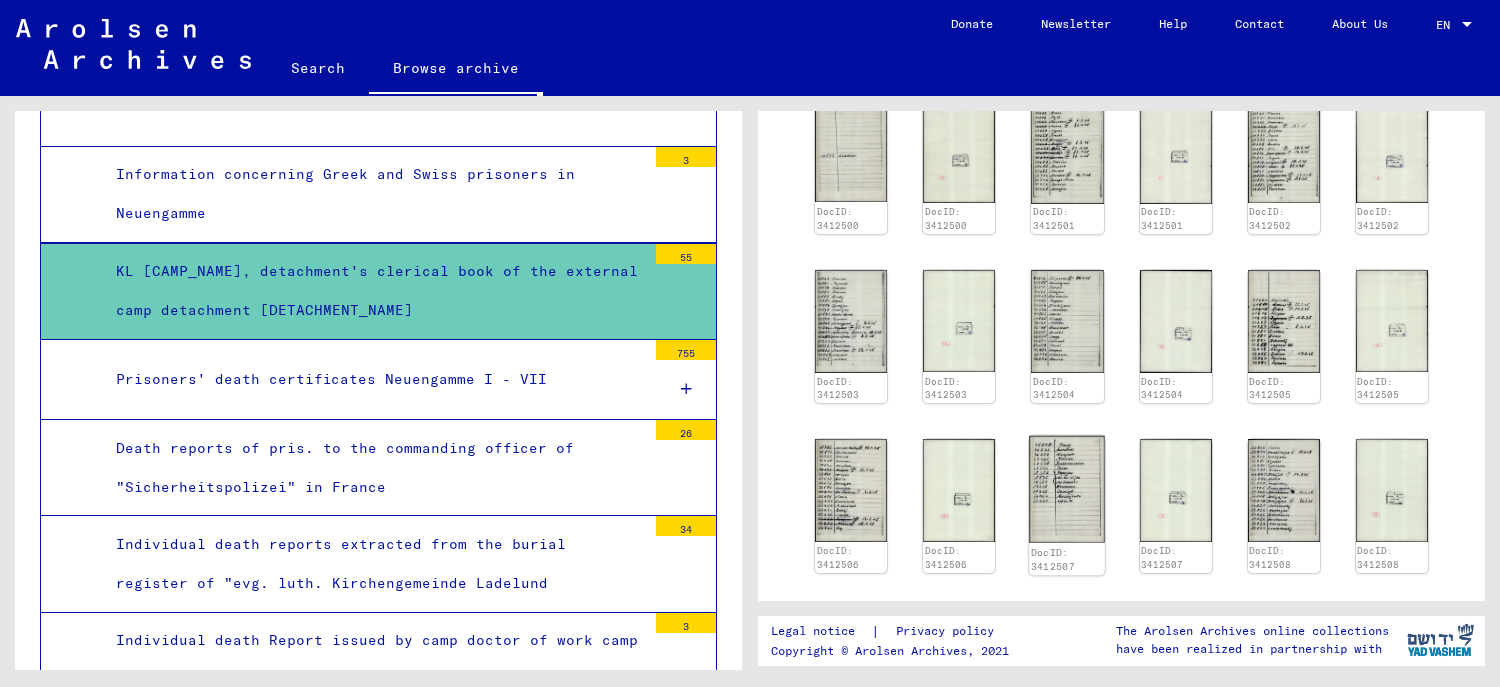 click 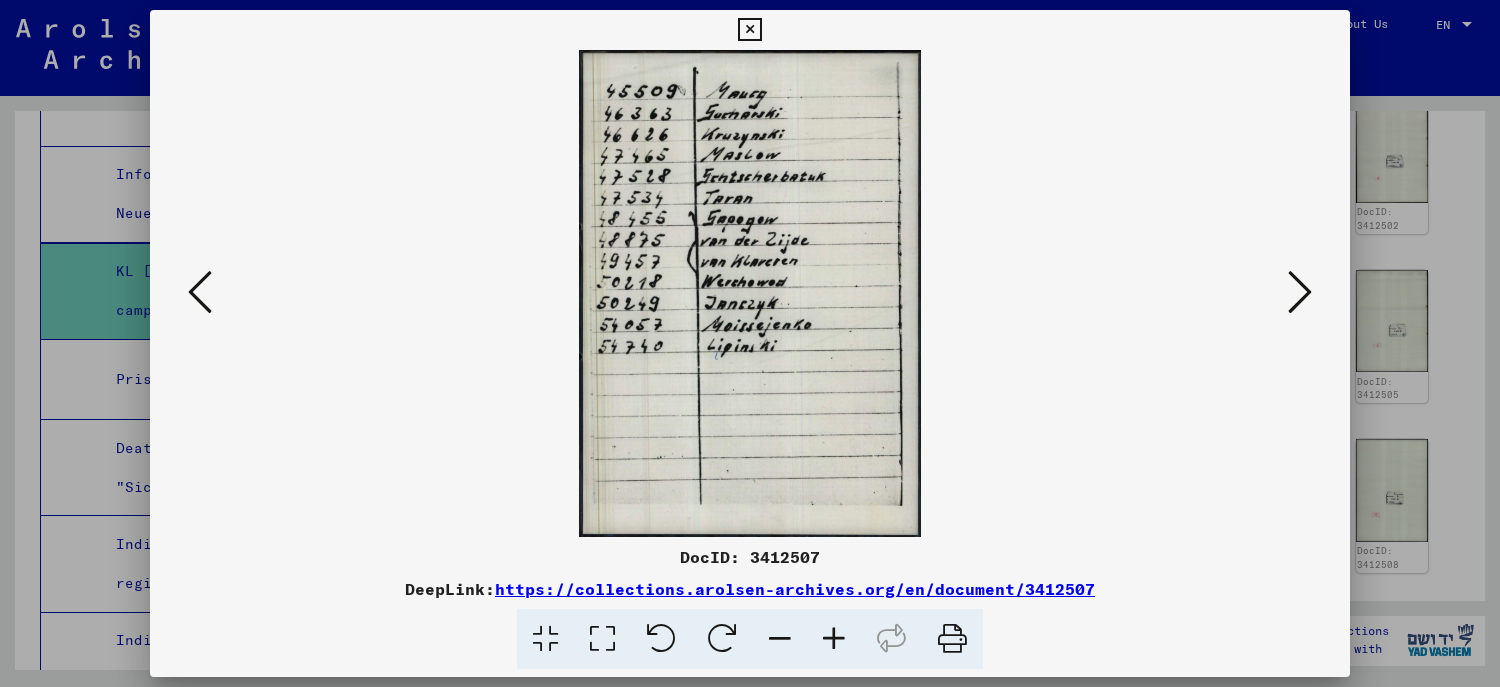 click at bounding box center [750, 343] 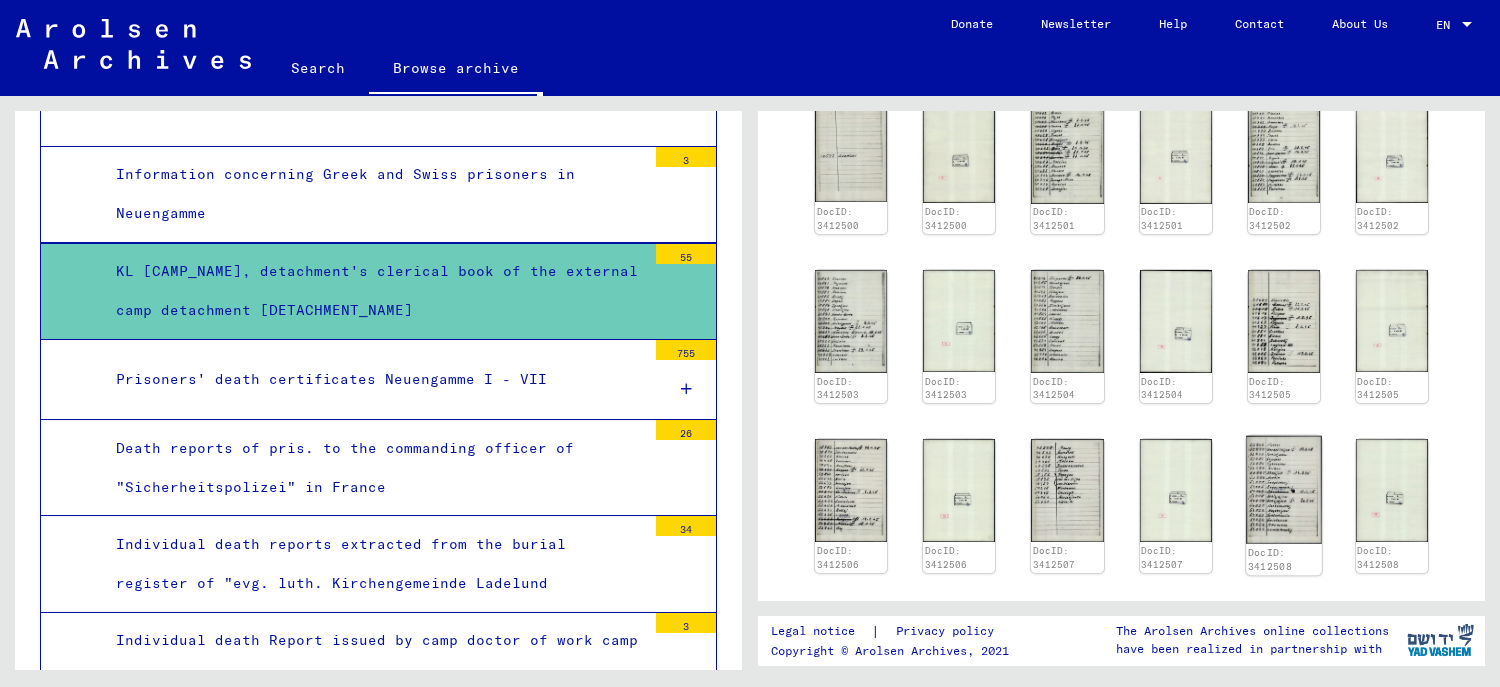 click 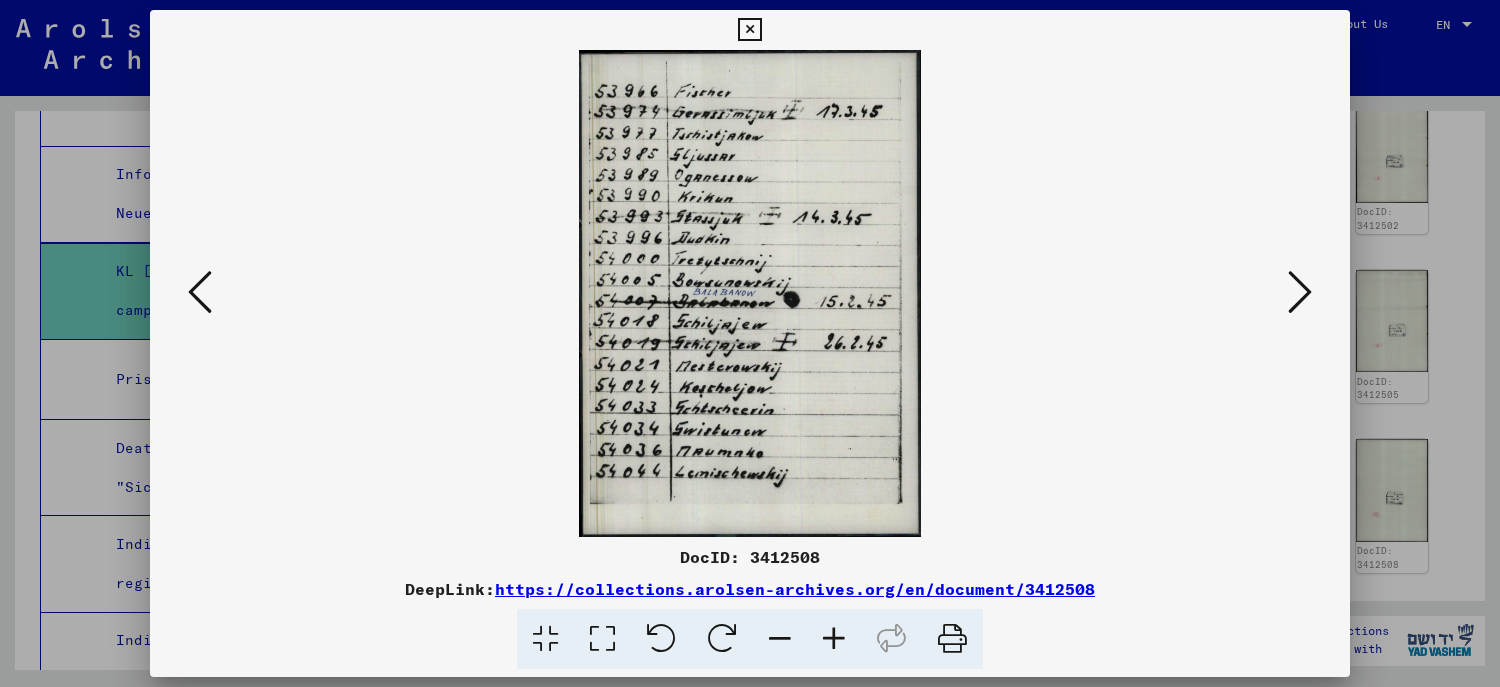 click at bounding box center [750, 343] 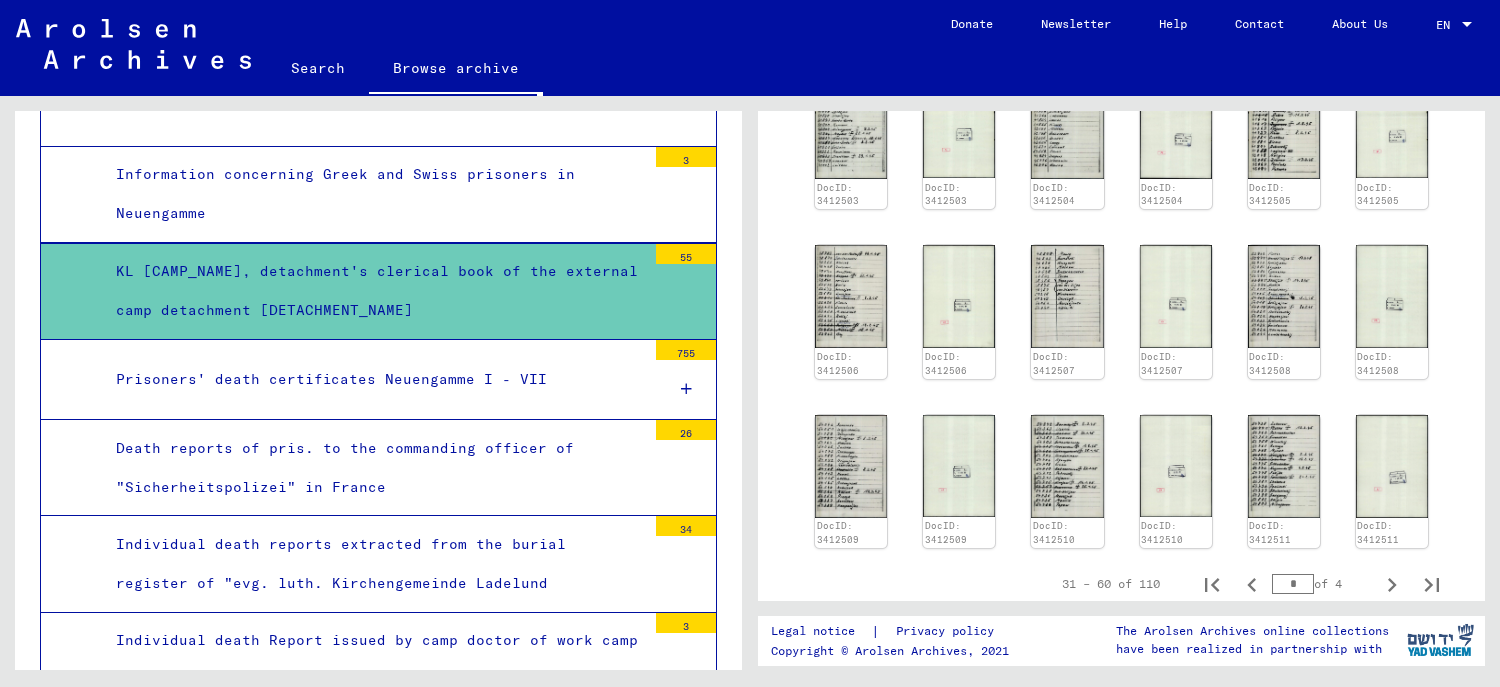 scroll, scrollTop: 1000, scrollLeft: 0, axis: vertical 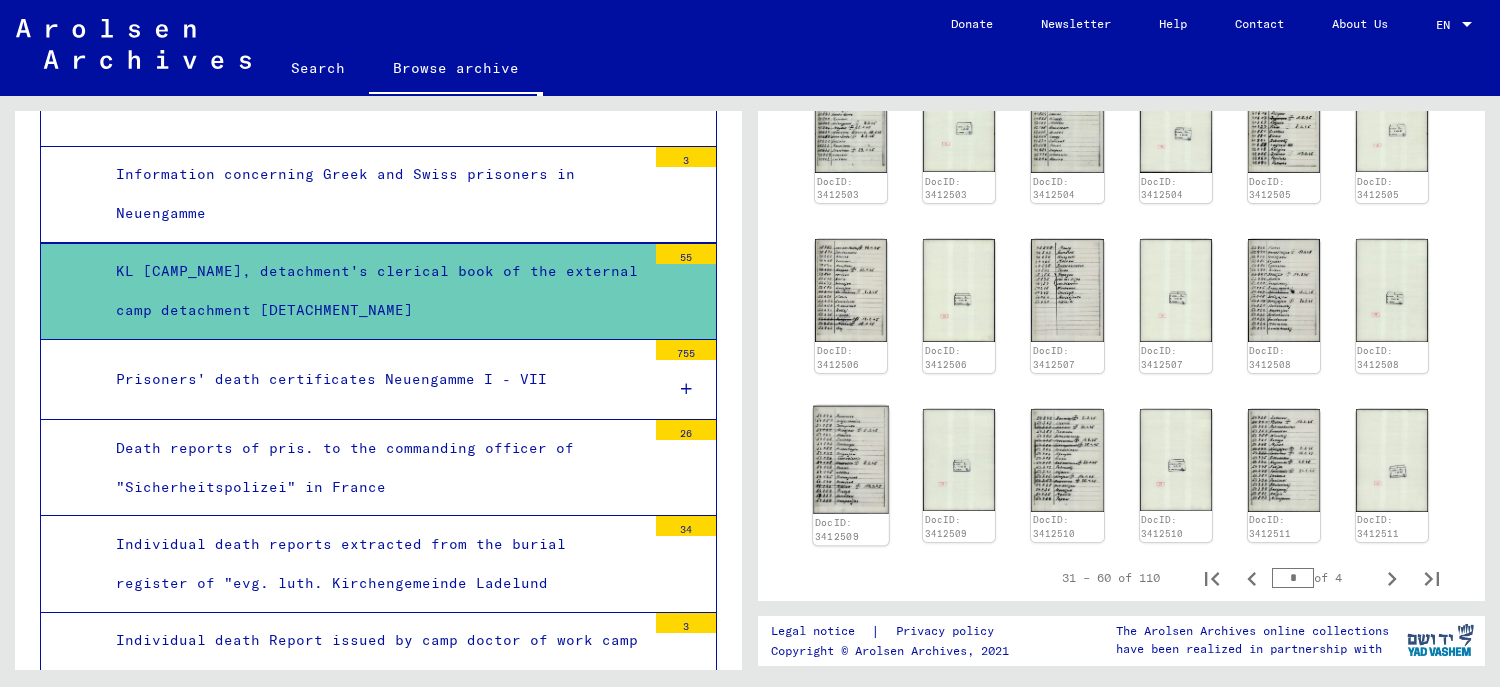 click 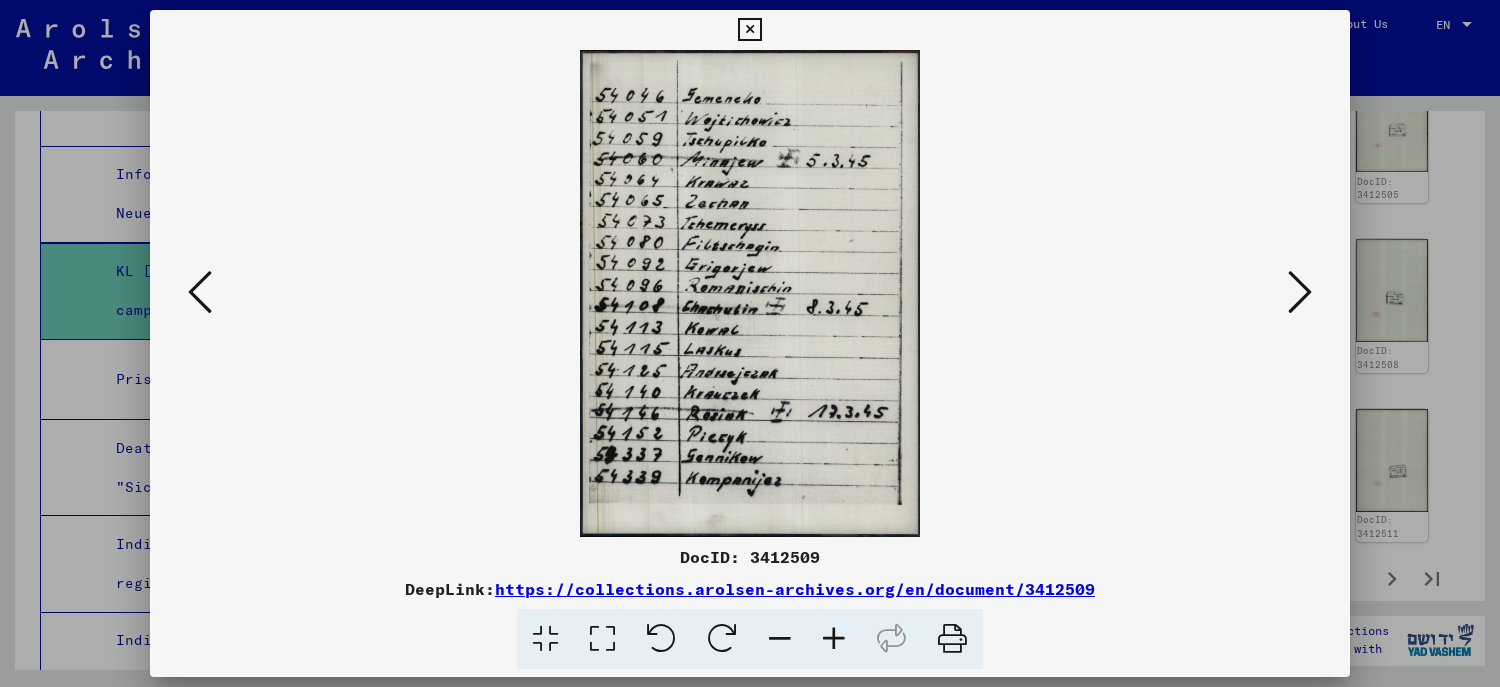 click at bounding box center [750, 343] 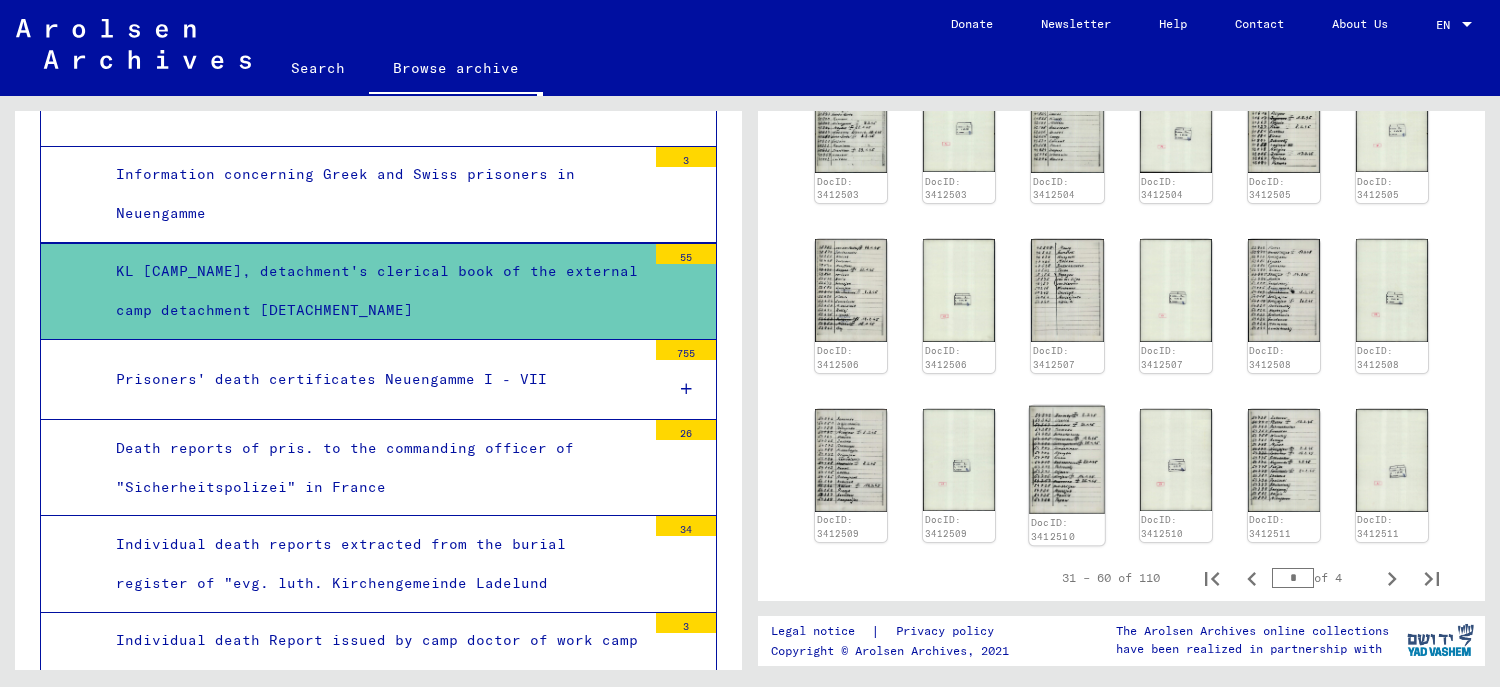 click 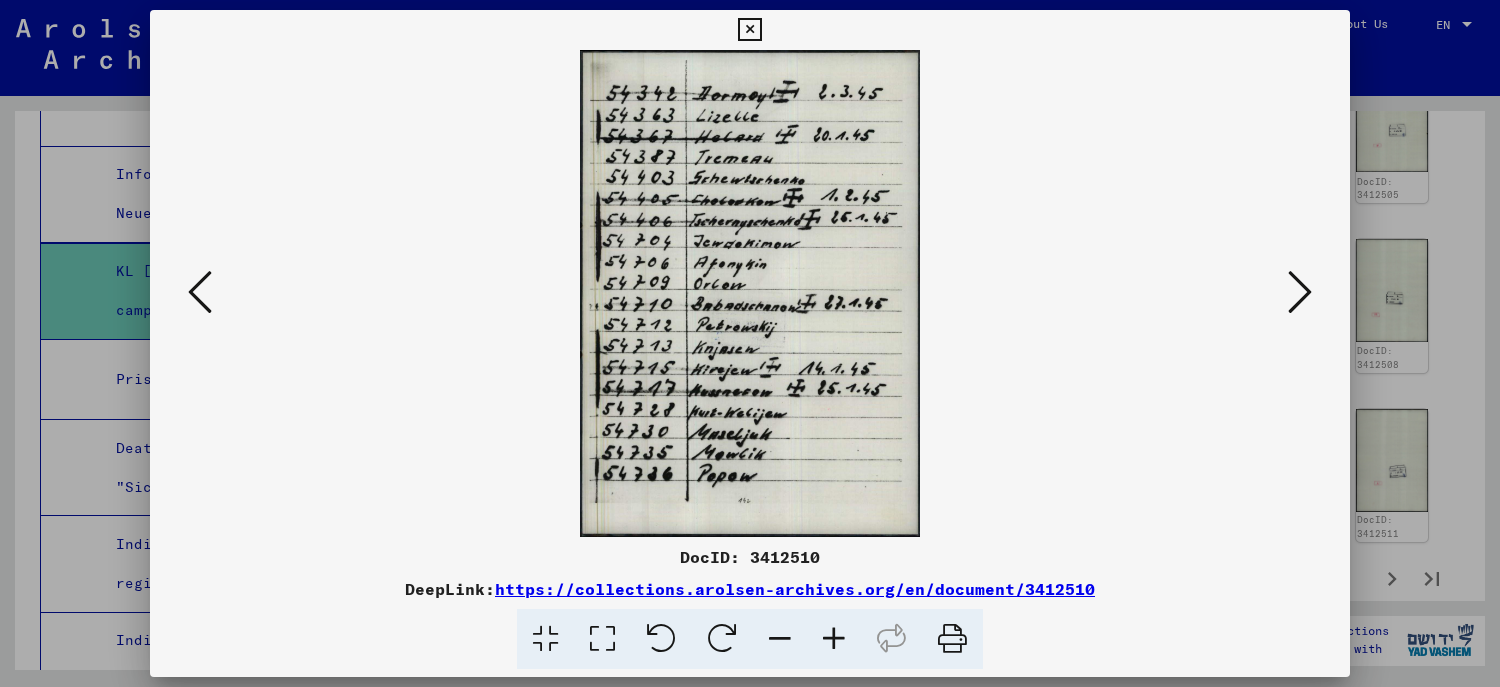 click at bounding box center [750, 343] 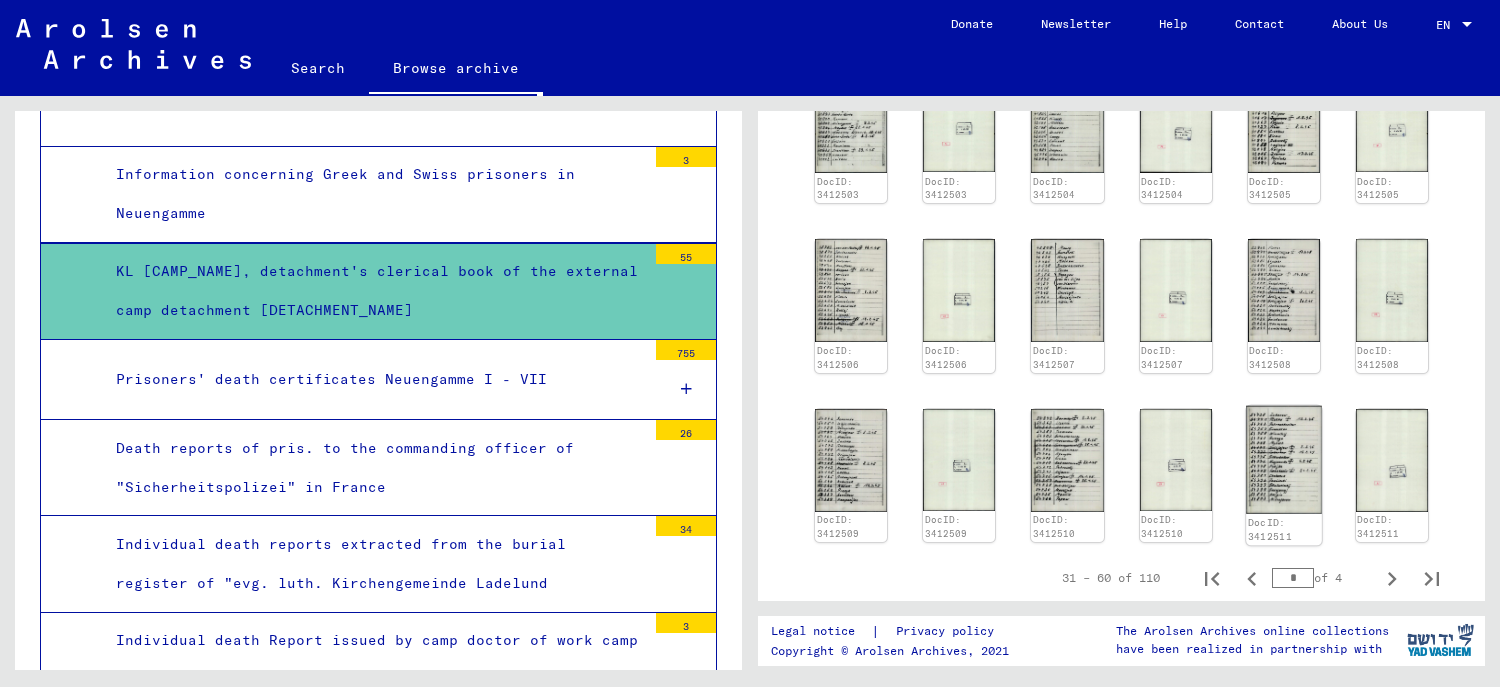 click 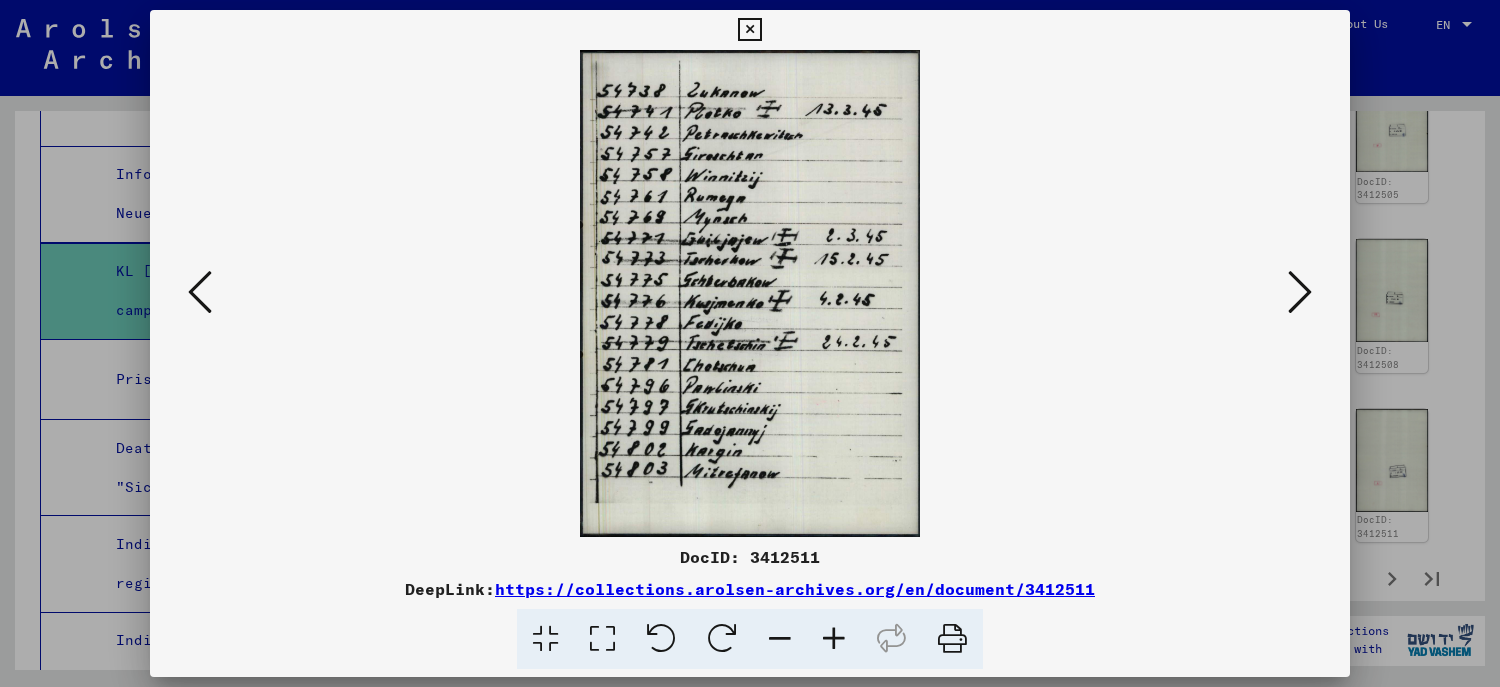 click at bounding box center [750, 343] 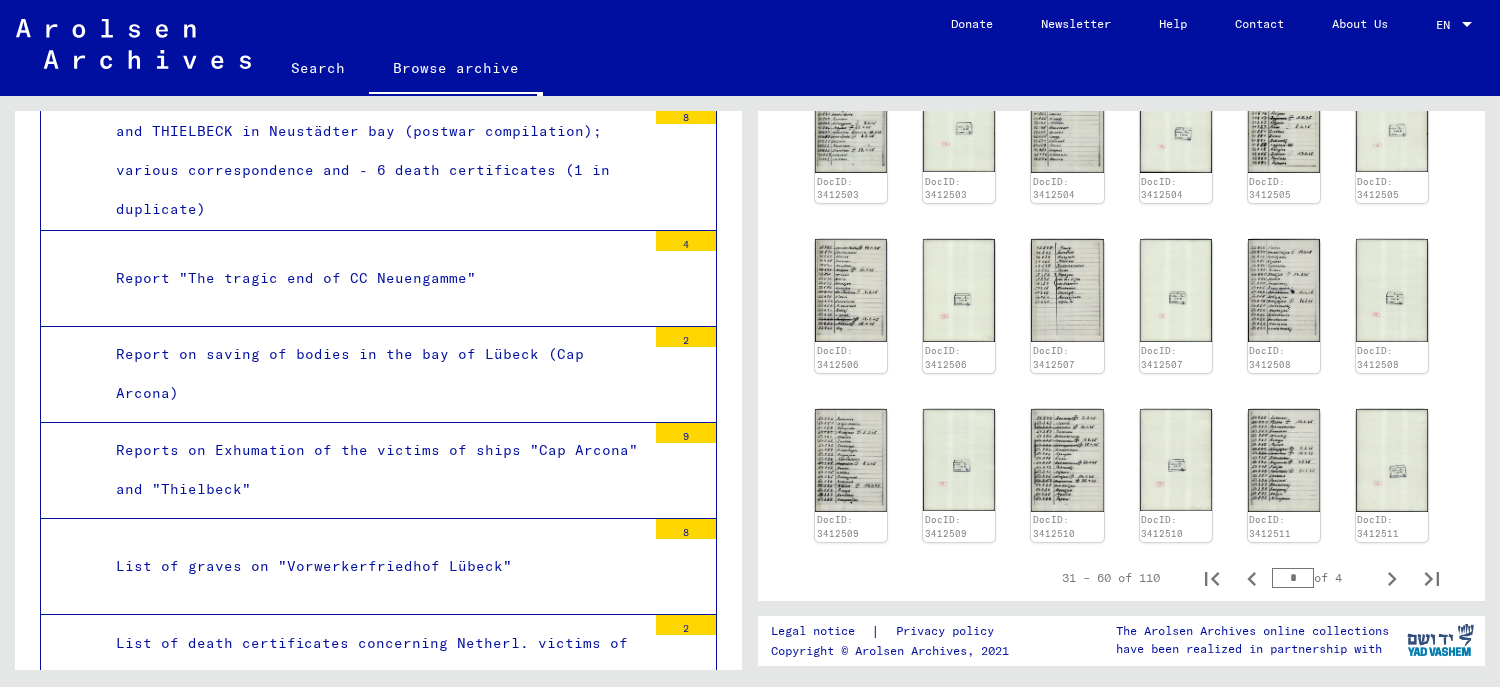 scroll, scrollTop: 4638, scrollLeft: 0, axis: vertical 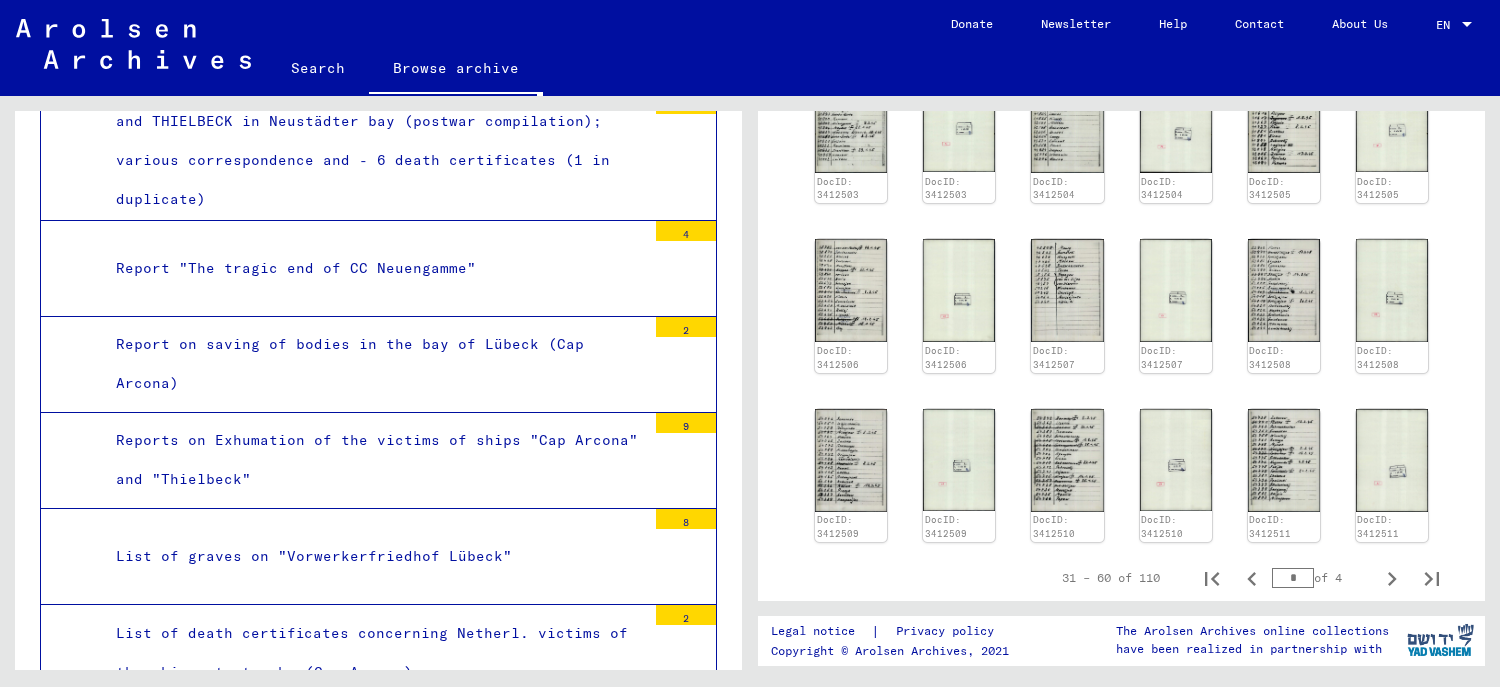click on "Report "The tragic end of CC Neuengamme" 4" at bounding box center (378, 269) 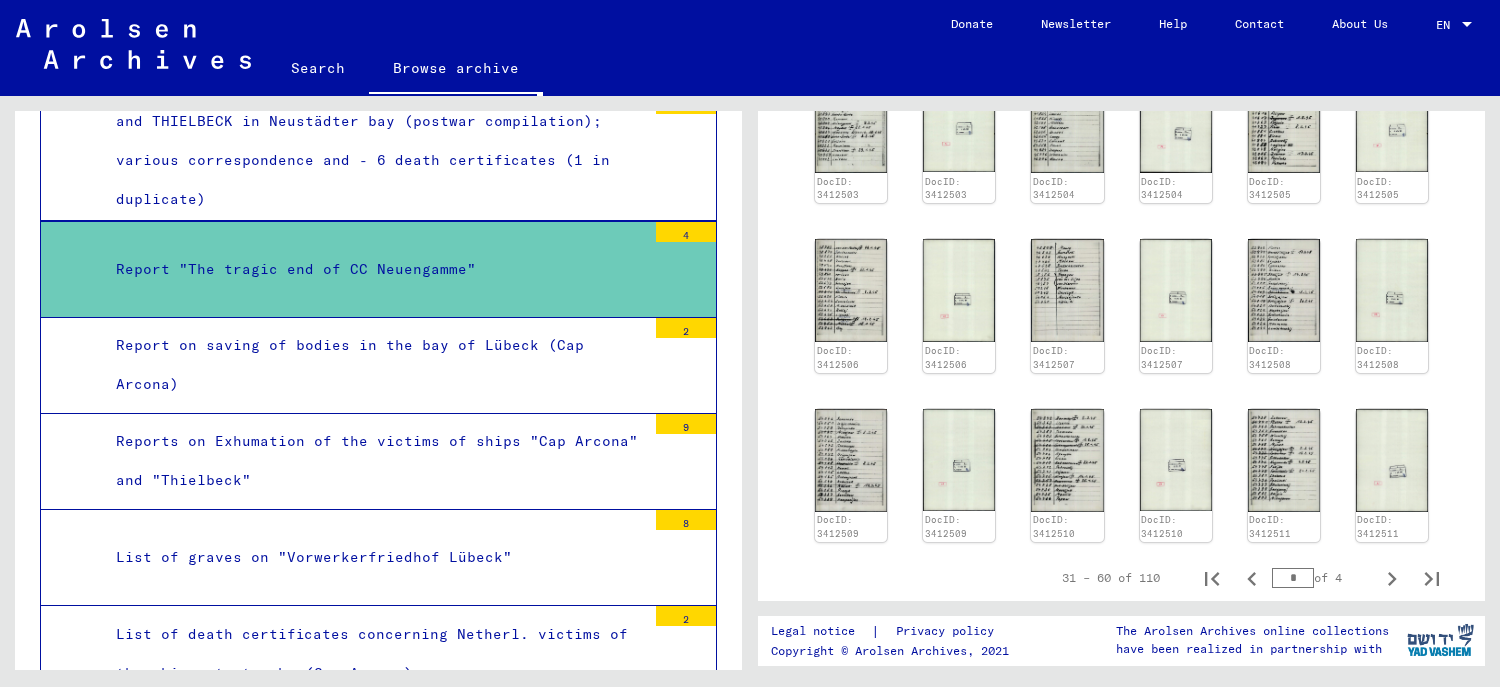 click on "Report "The tragic end of CC Neuengamme" 4" at bounding box center (378, 269) 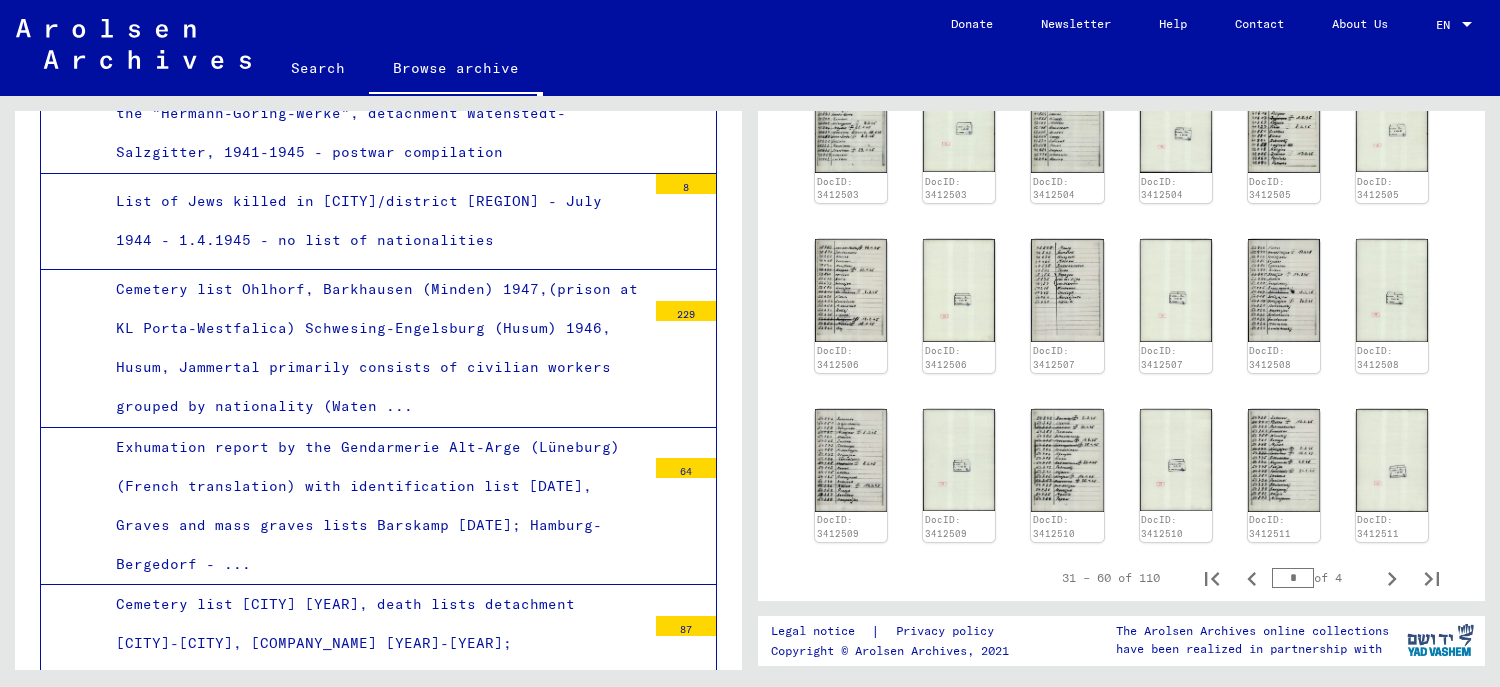 scroll, scrollTop: 8337, scrollLeft: 0, axis: vertical 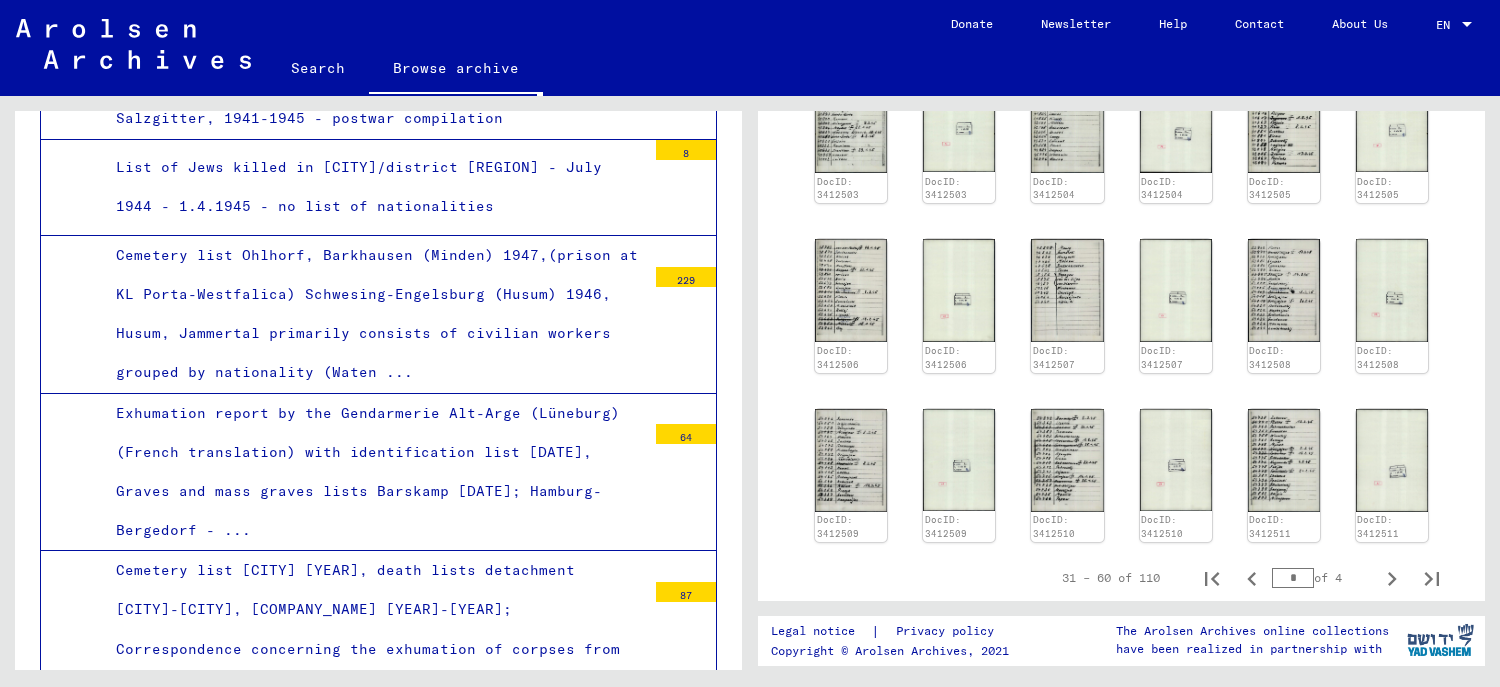 click on "Cemetery list Ohlhorf, Barkhausen (Minden) 1947,(prison at KL Porta-Westfalica) Schwesing-Engelsburg (Husum) 1946, Husum, Jammertal primarily consists of civilian workers grouped by nationality (Waten ..." at bounding box center [373, 314] 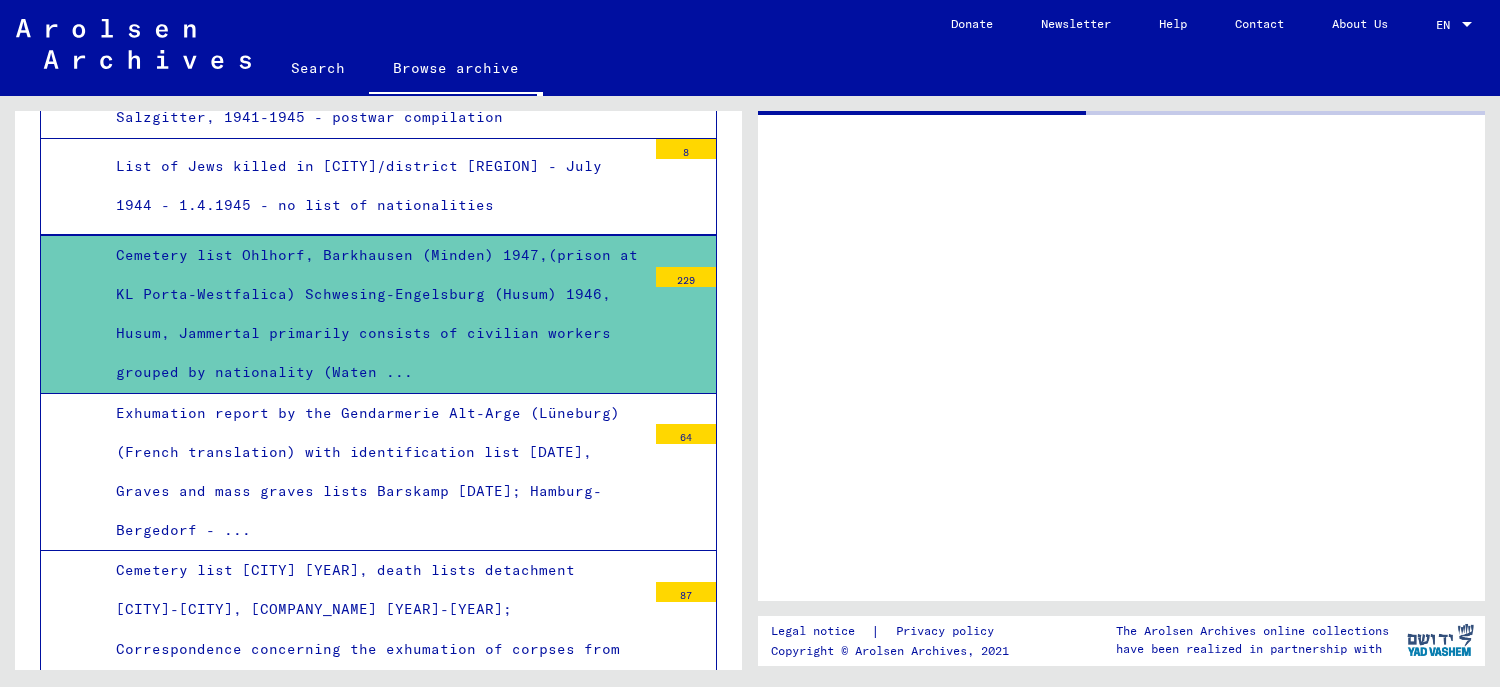 scroll, scrollTop: 0, scrollLeft: 0, axis: both 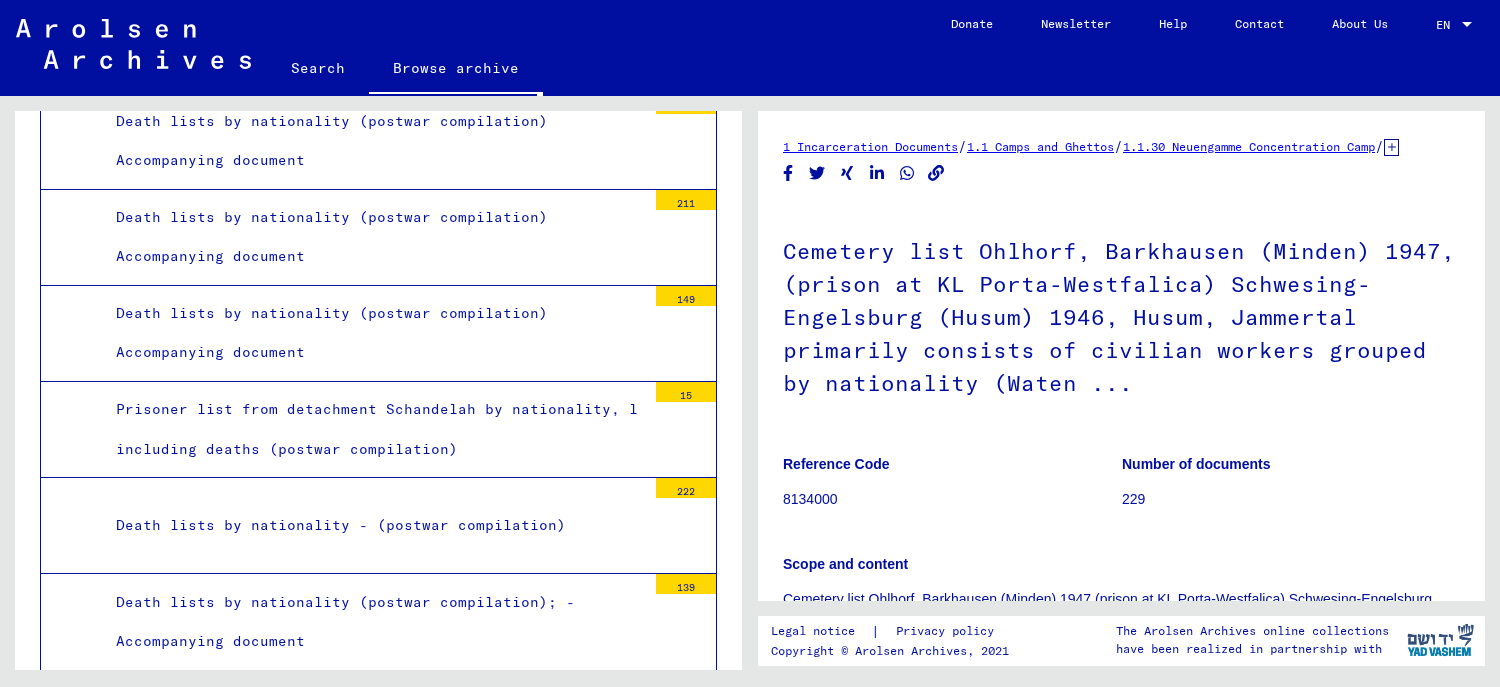 click on "Prisoner list from detachment Schandelah by nationality, l including deaths (postwar compilation) 15" at bounding box center [378, 430] 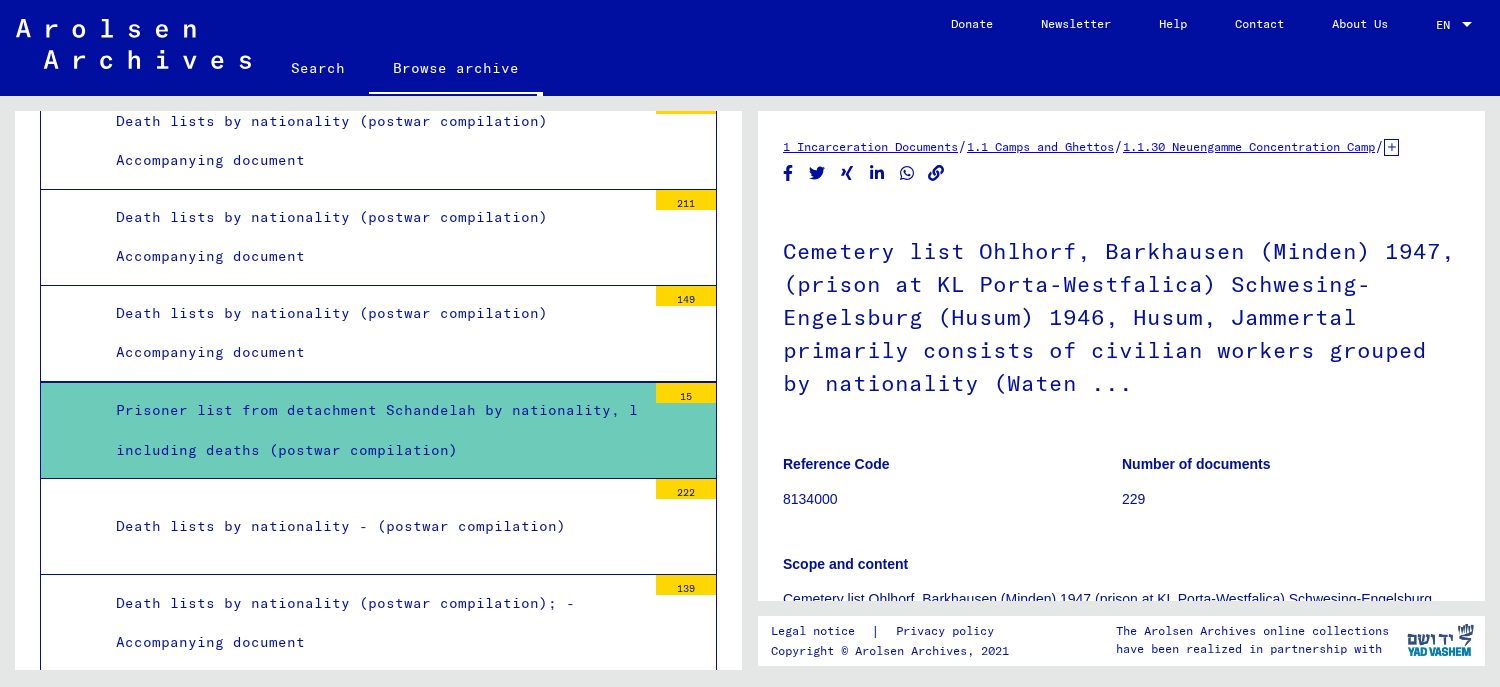 click on "Prisoner list from detachment Schandelah by nationality, l including deaths (postwar compilation)" at bounding box center (373, 430) 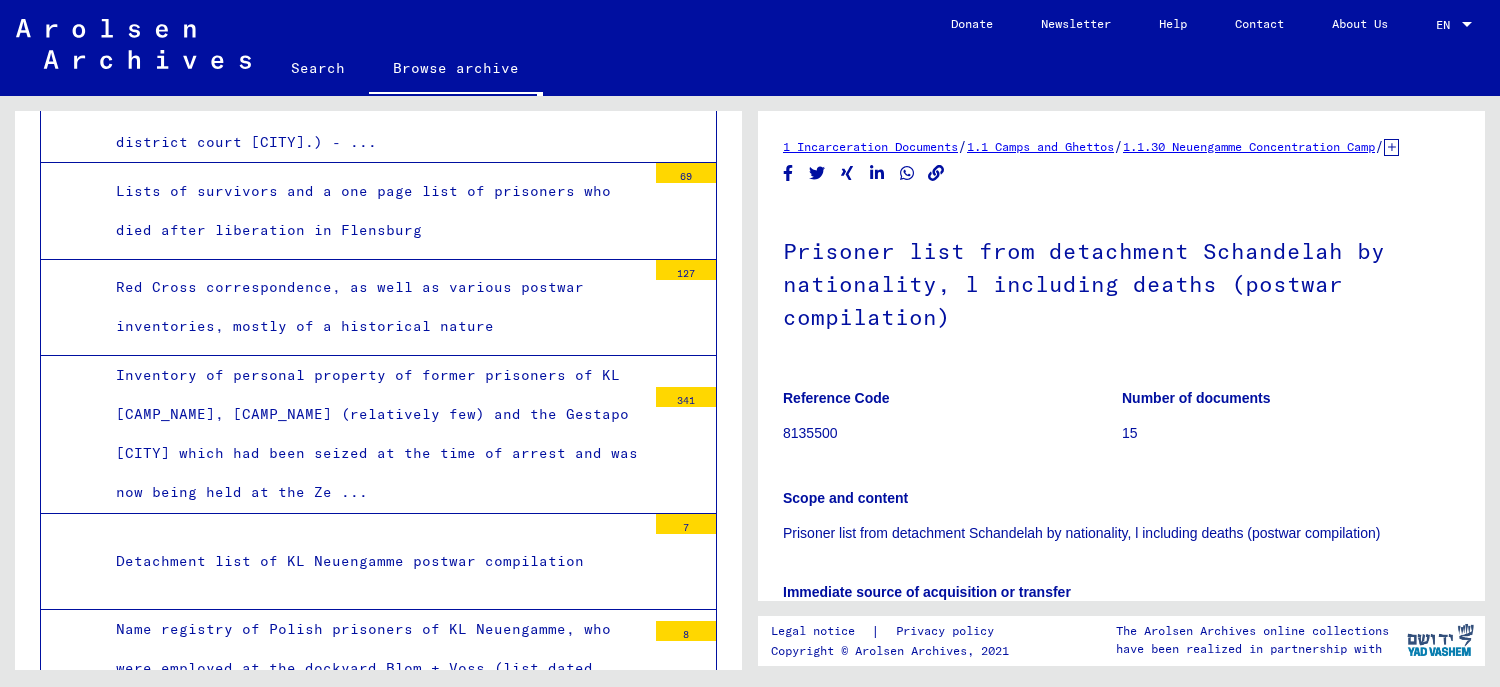 scroll, scrollTop: 10235, scrollLeft: 0, axis: vertical 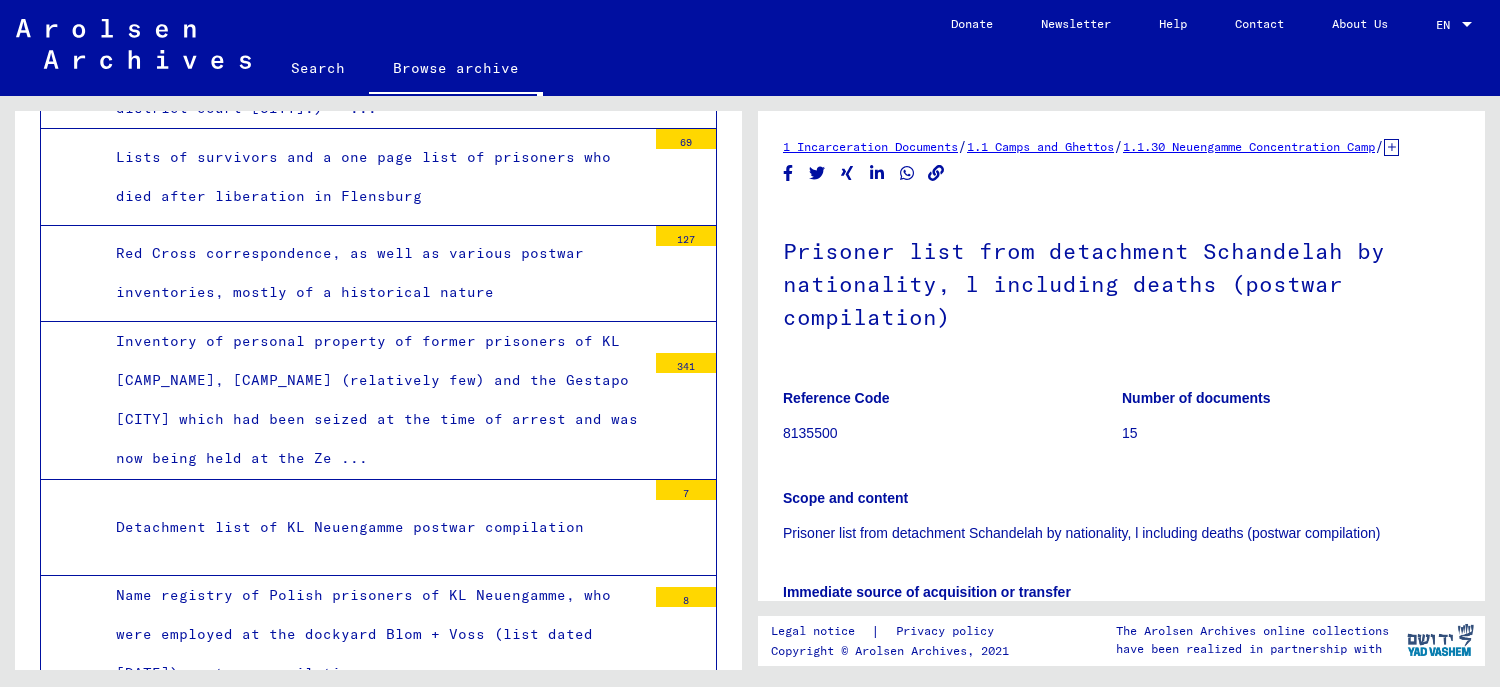 click on "Detachment list of KL Neuengamme postwar compilation" at bounding box center [373, 527] 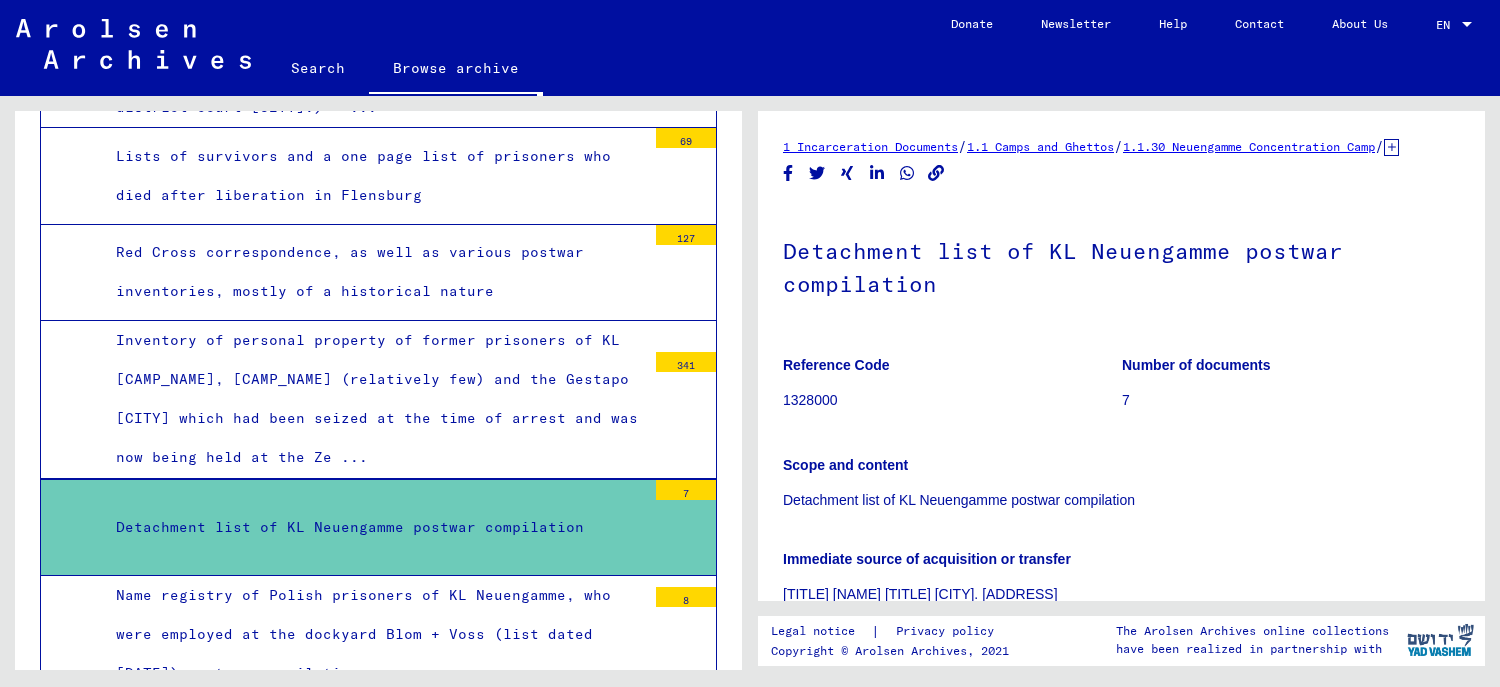 click on "Detachment list of KL Neuengamme postwar compilation" at bounding box center (373, 527) 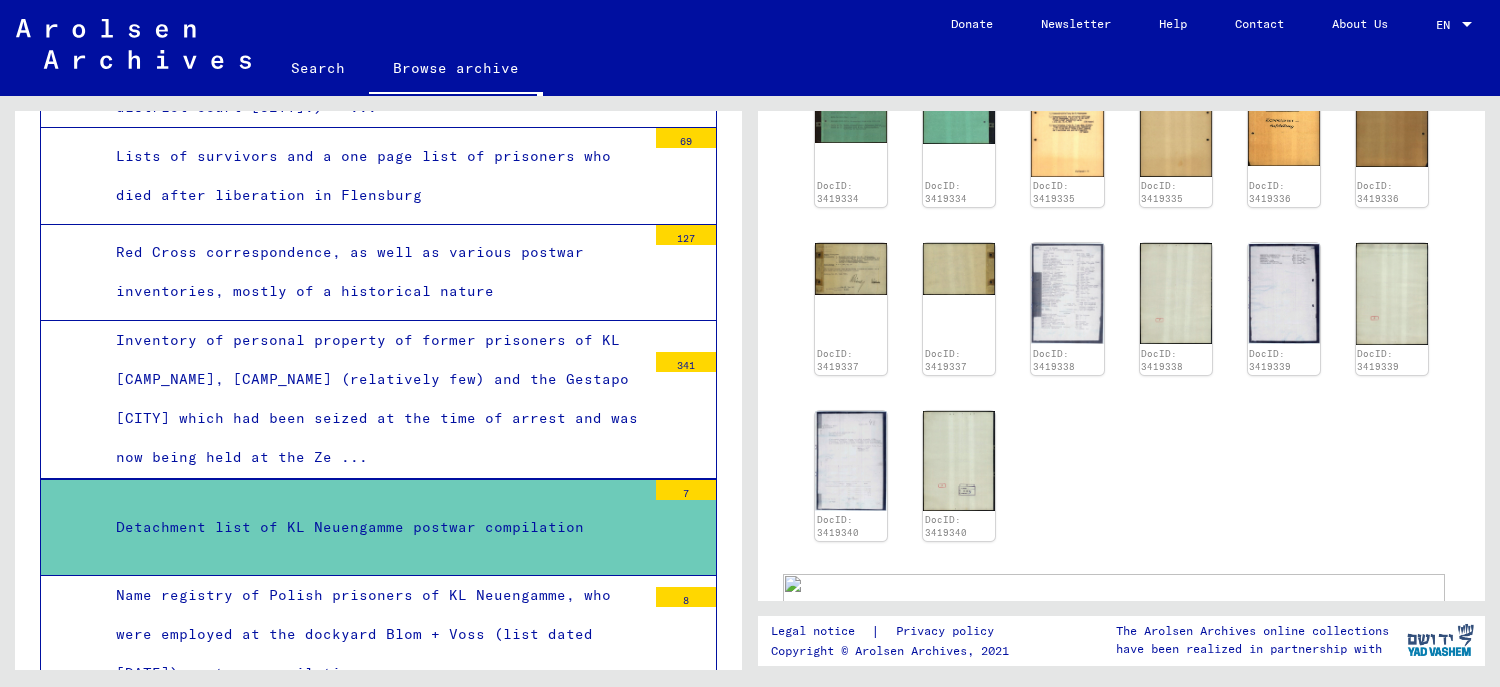 scroll, scrollTop: 500, scrollLeft: 0, axis: vertical 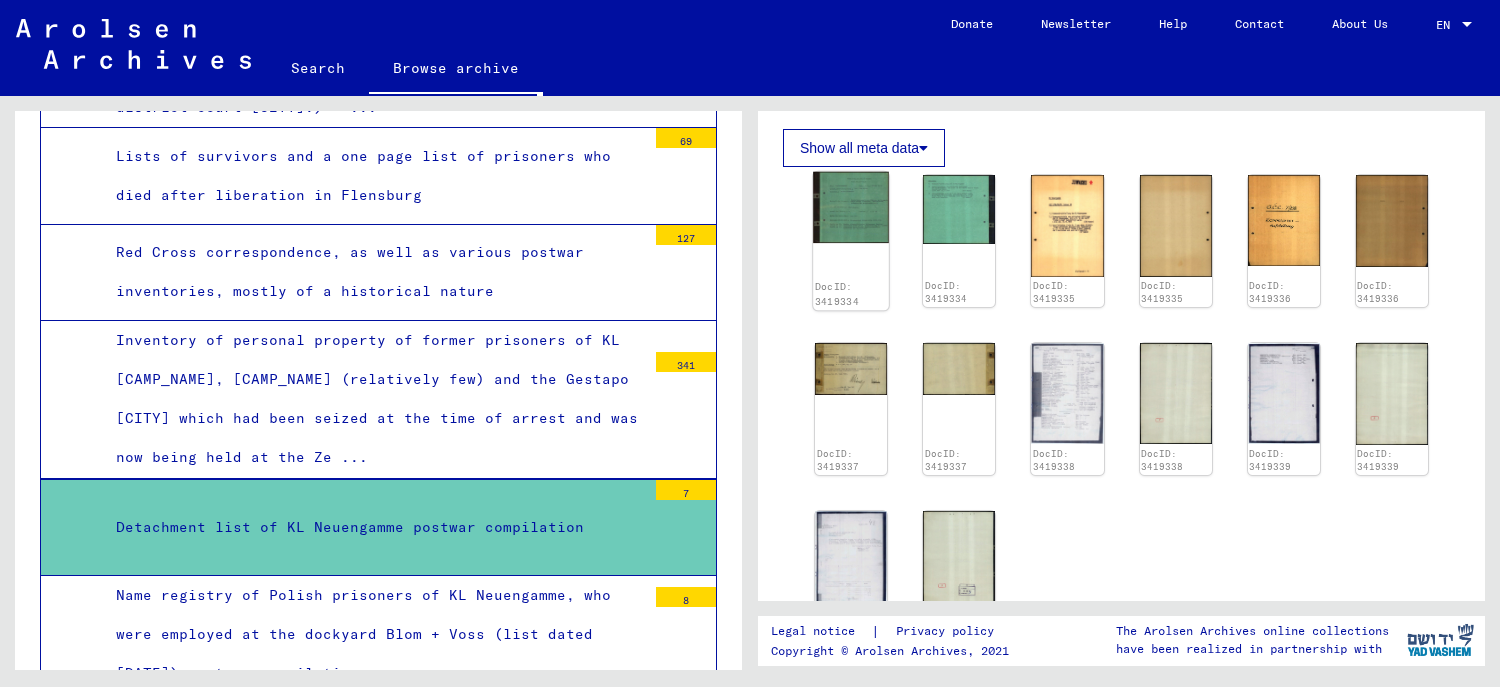 click on "DocID: 3419334" 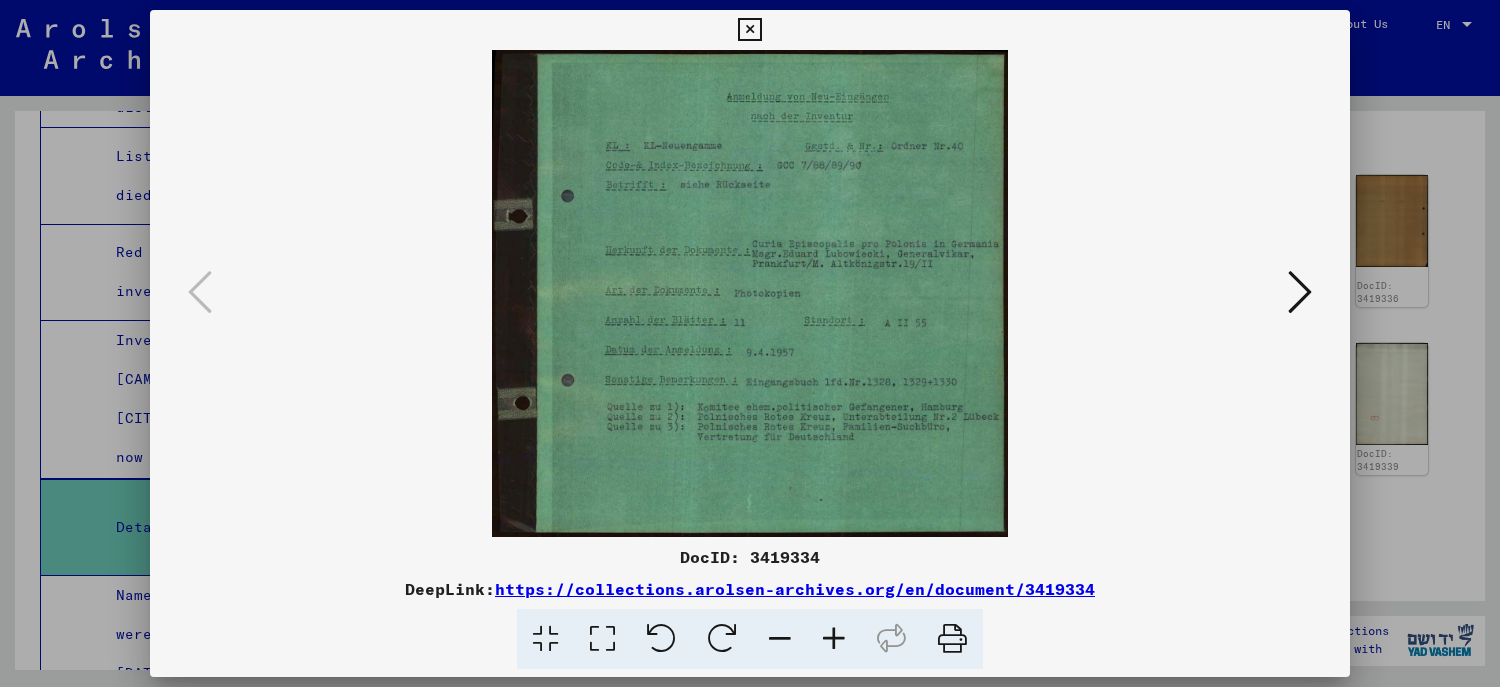 click at bounding box center (1300, 292) 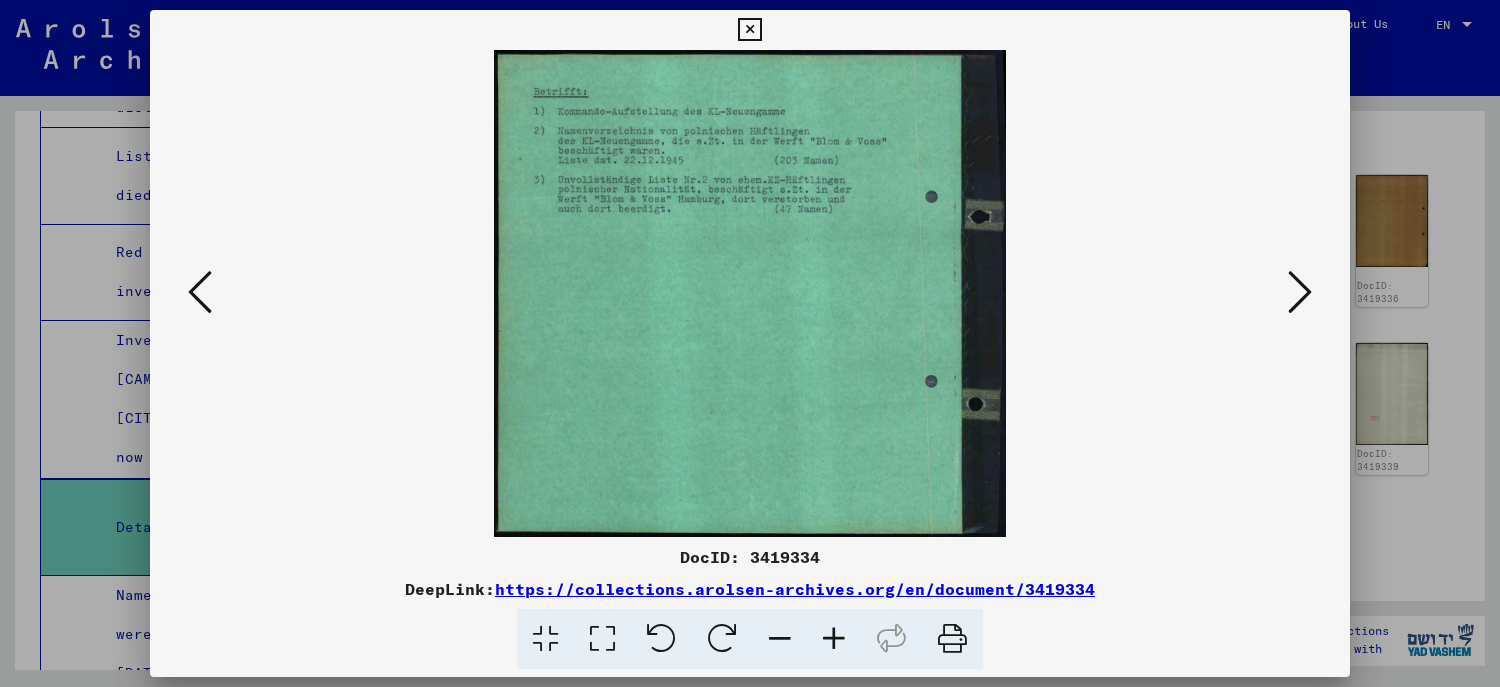 click at bounding box center (1300, 292) 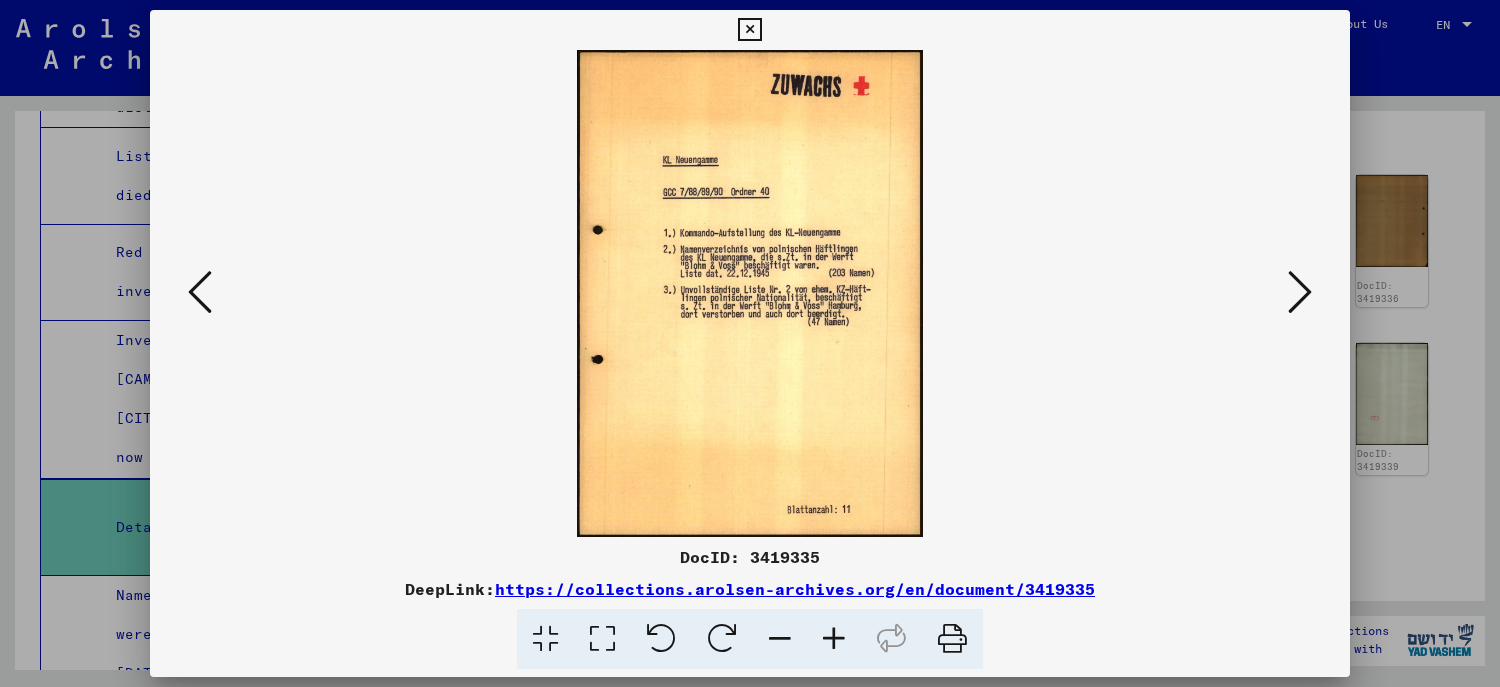 click at bounding box center (1300, 292) 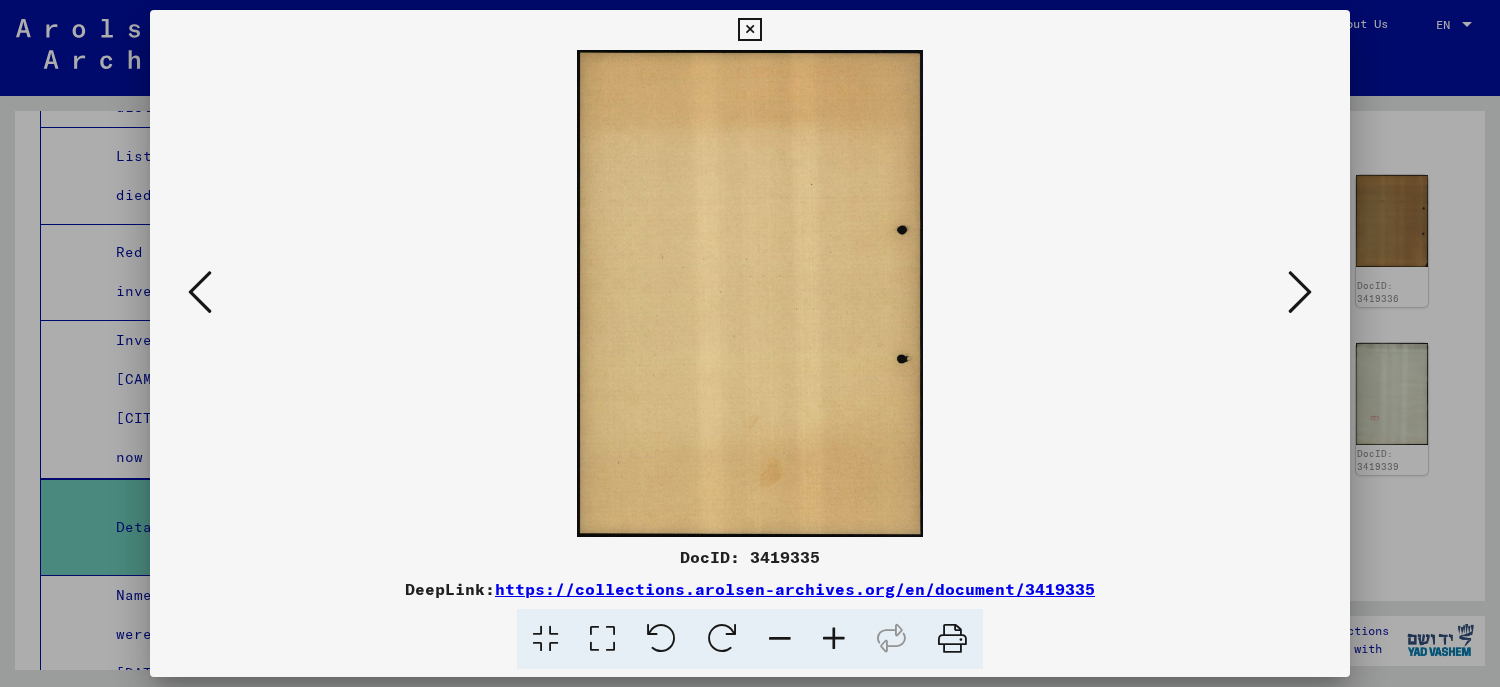 click at bounding box center [1300, 292] 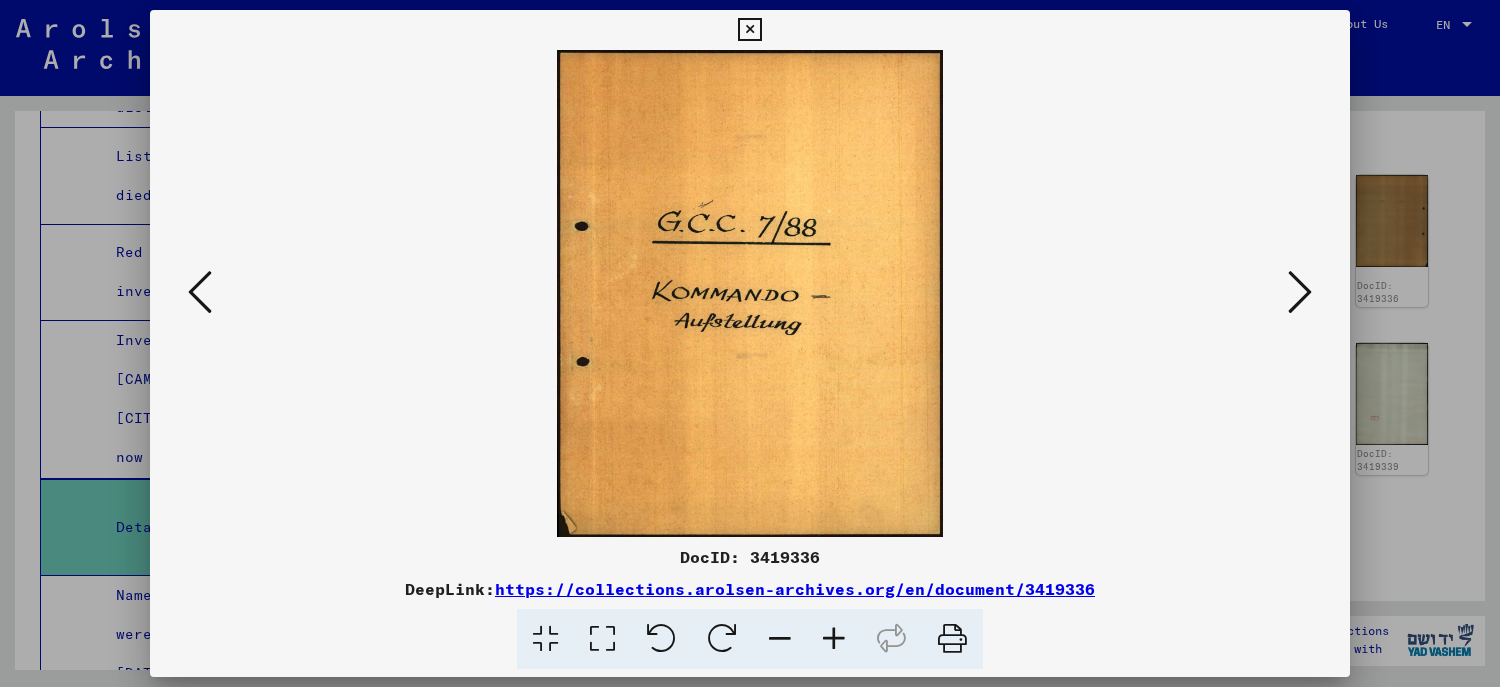 click at bounding box center (1300, 292) 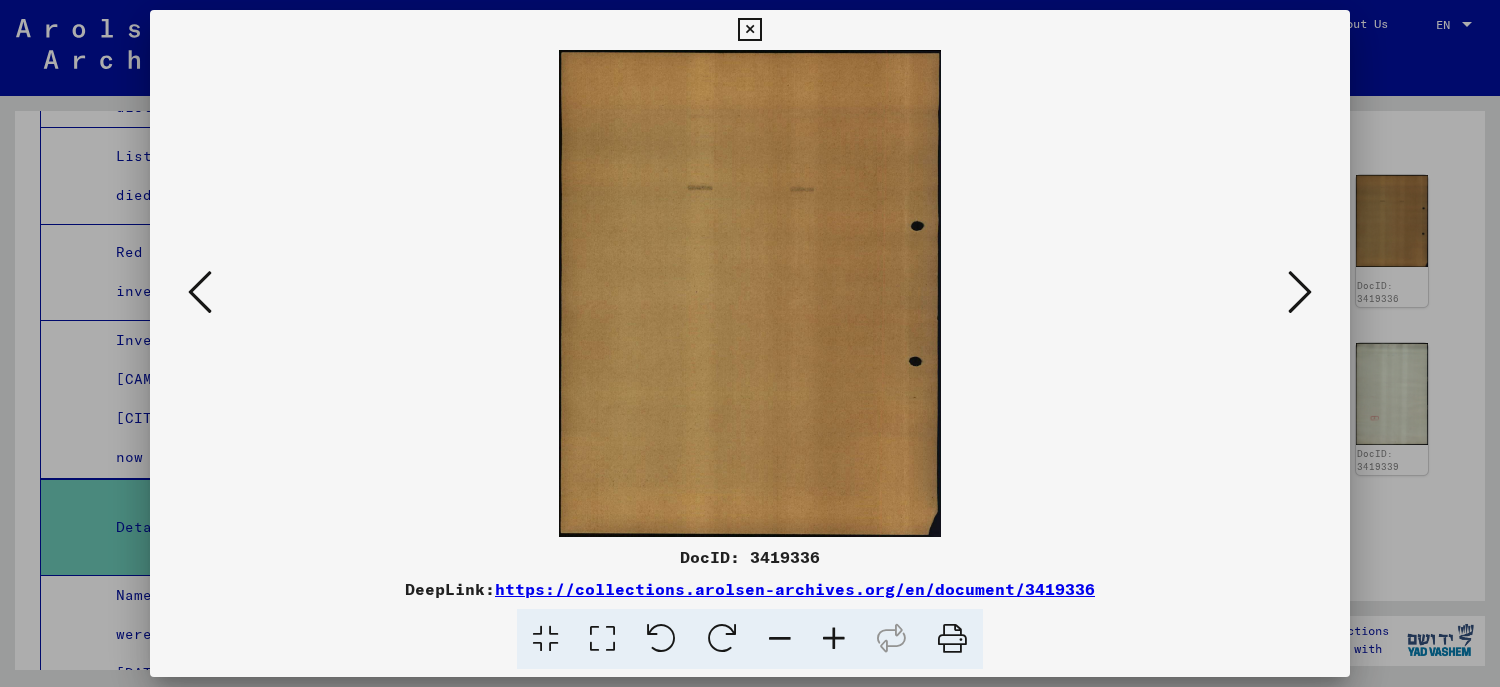 click at bounding box center [1300, 292] 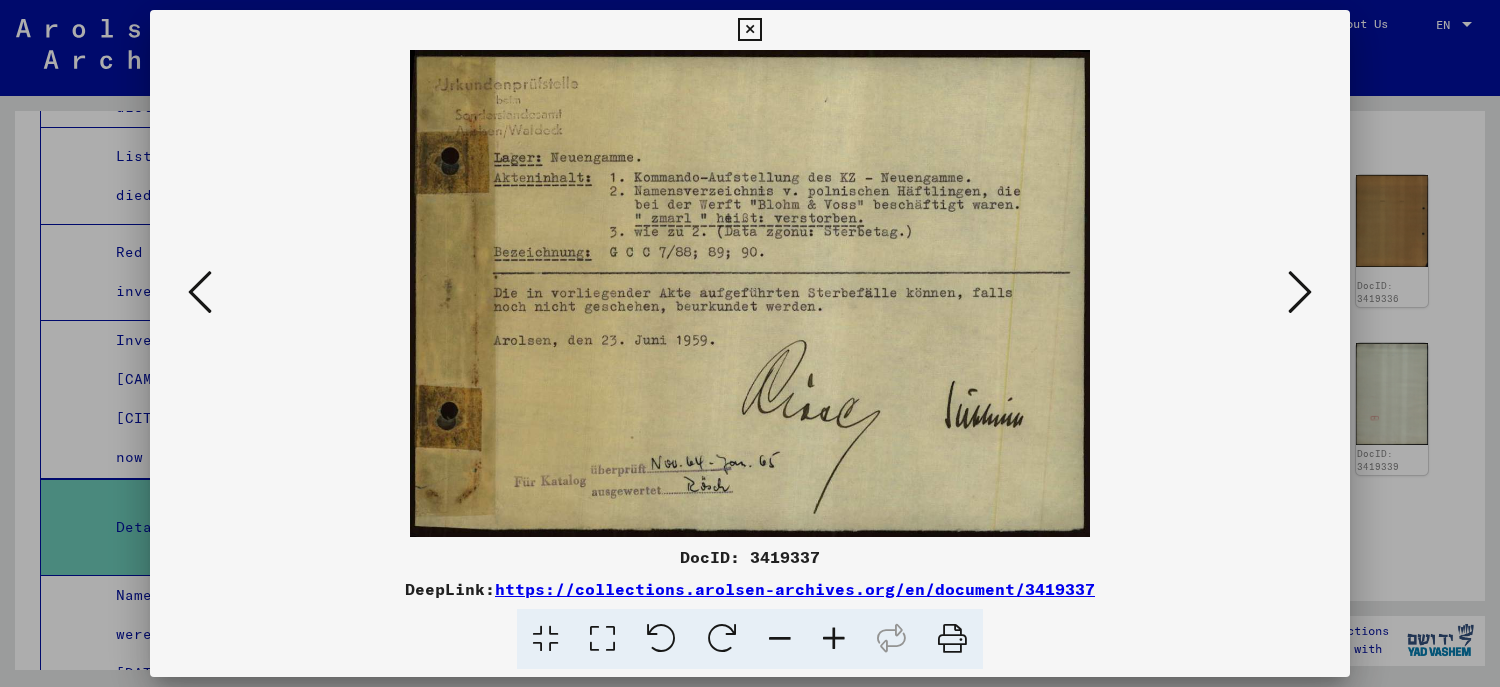 click at bounding box center [1300, 292] 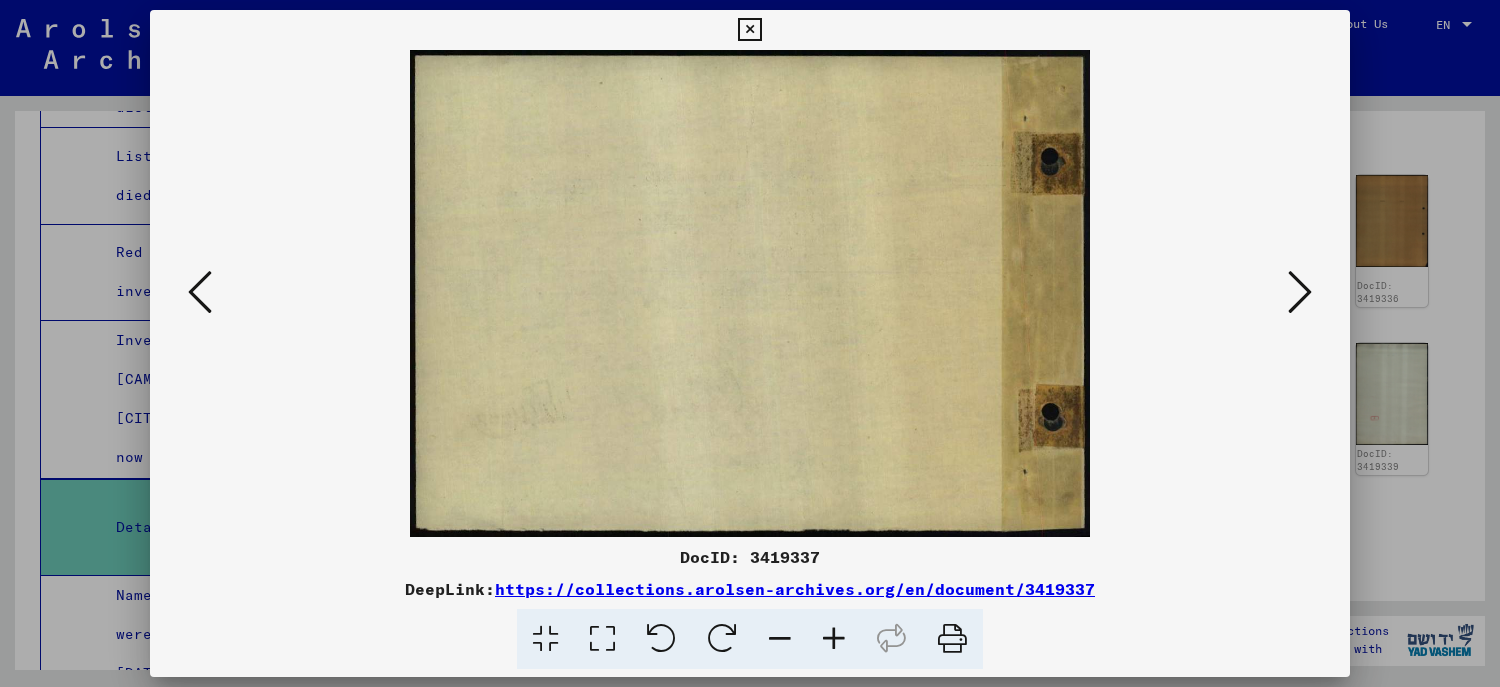 click at bounding box center (1300, 292) 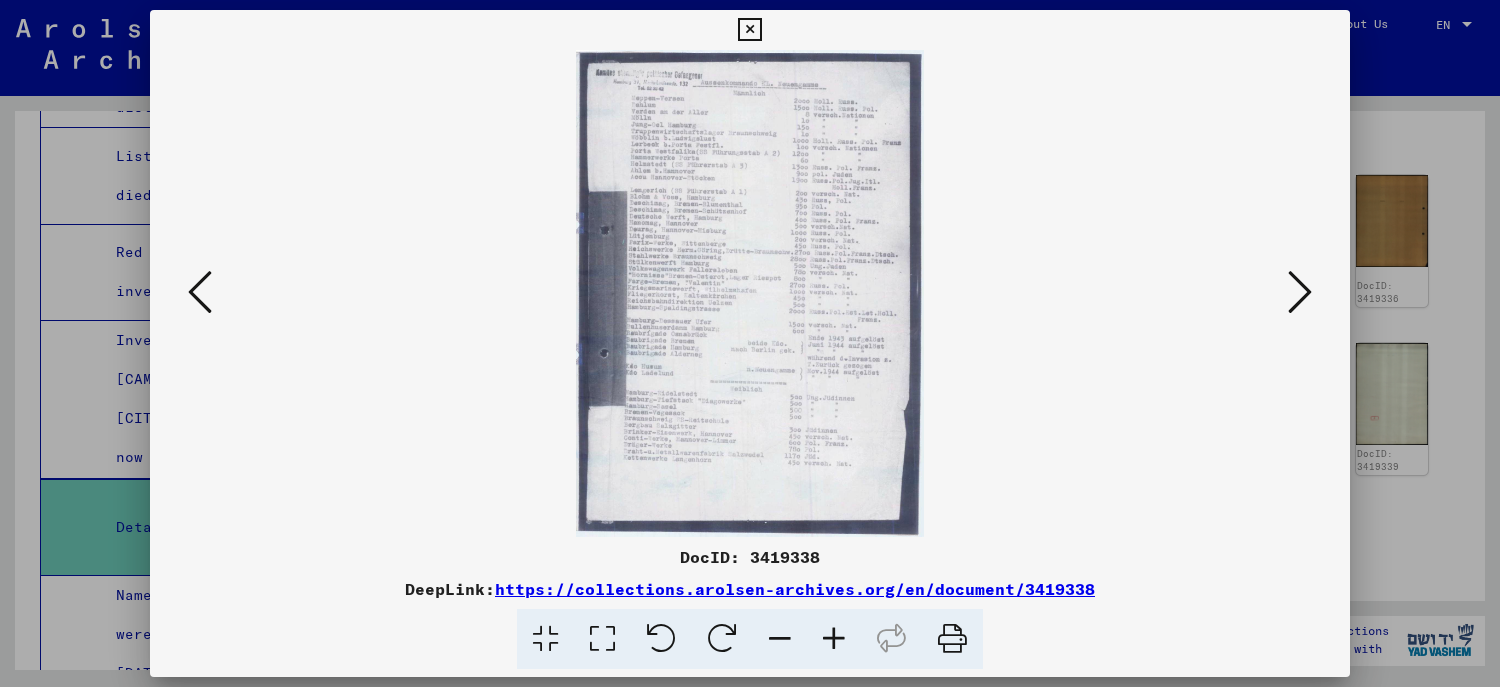 click at bounding box center [750, 293] 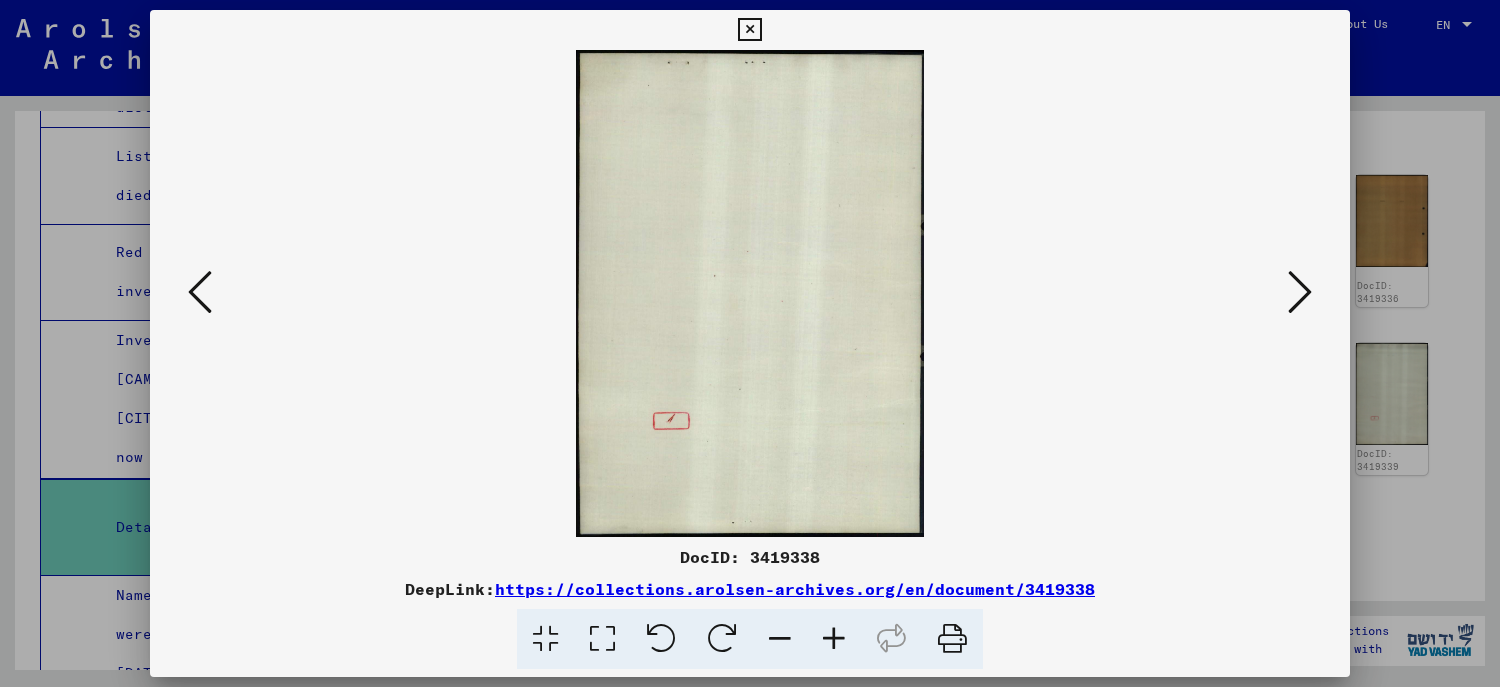 click at bounding box center (750, 343) 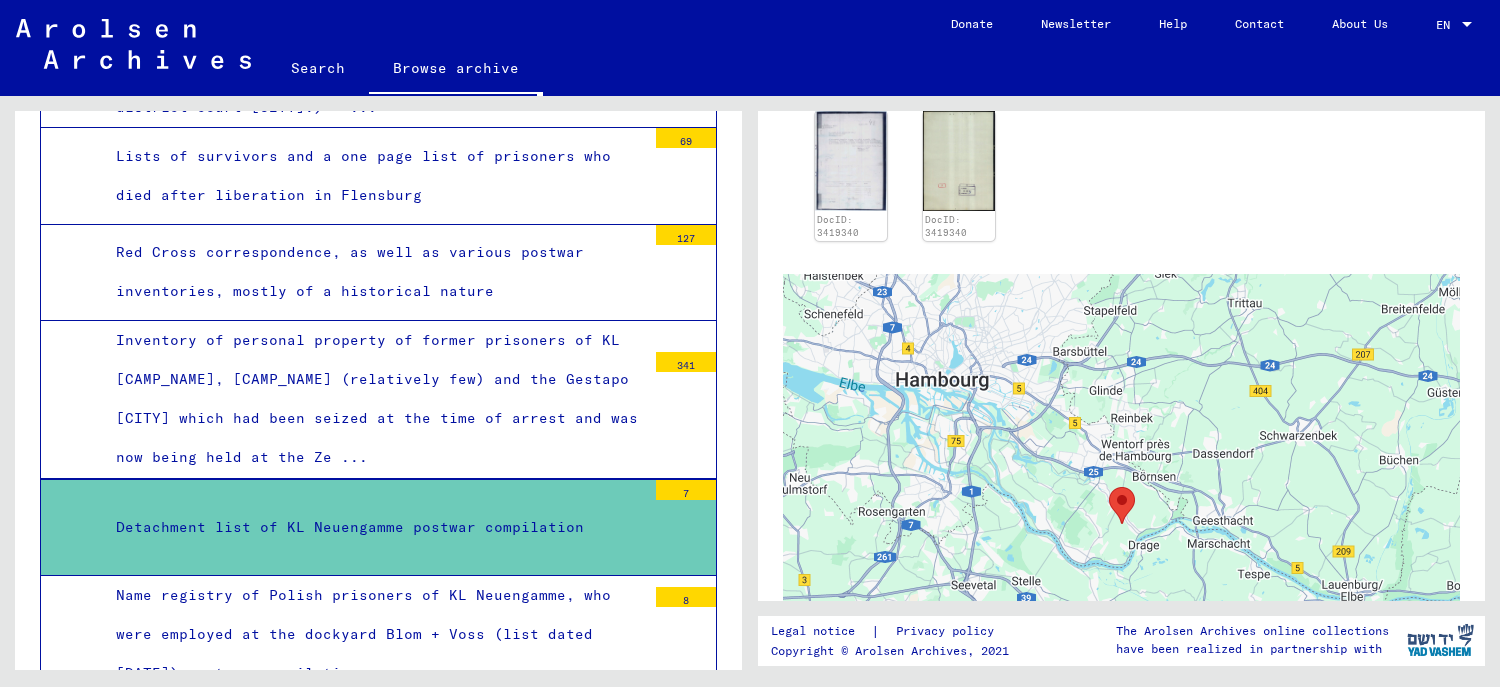 scroll, scrollTop: 800, scrollLeft: 0, axis: vertical 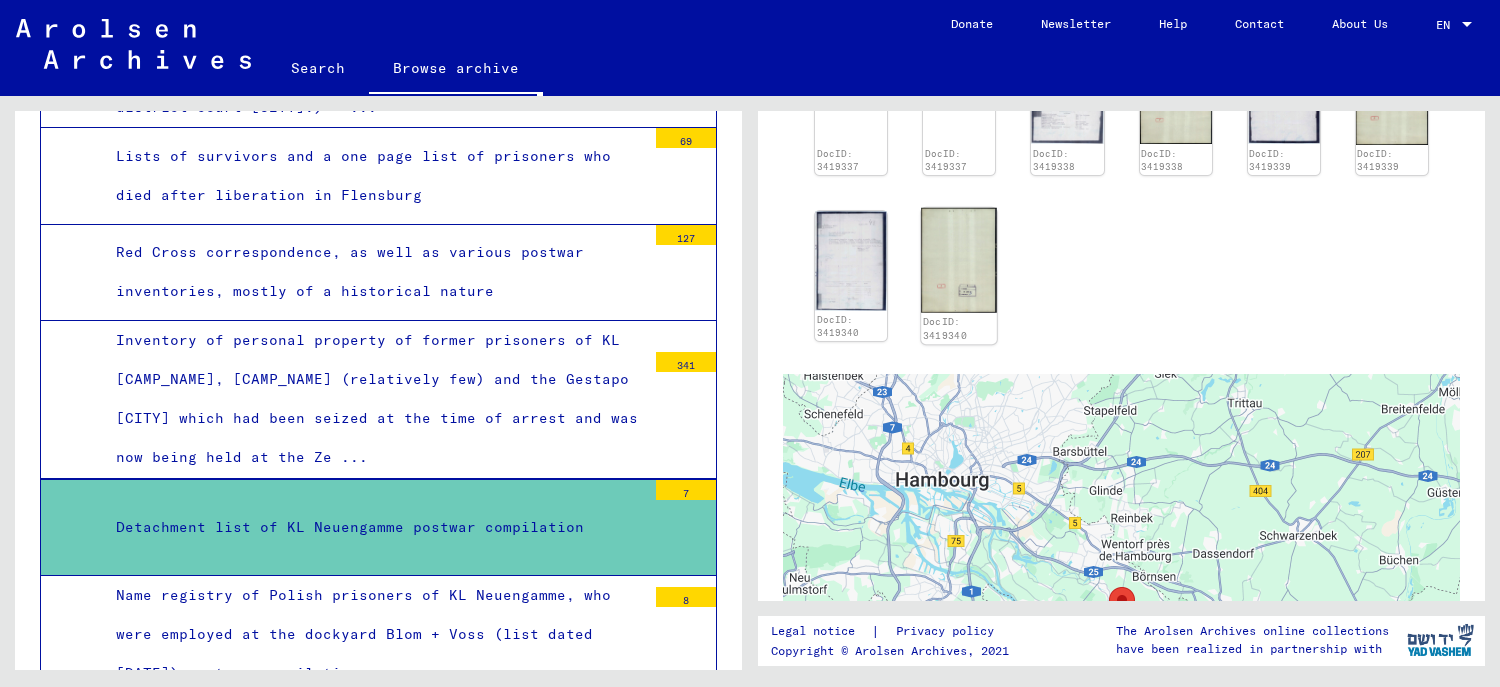 click 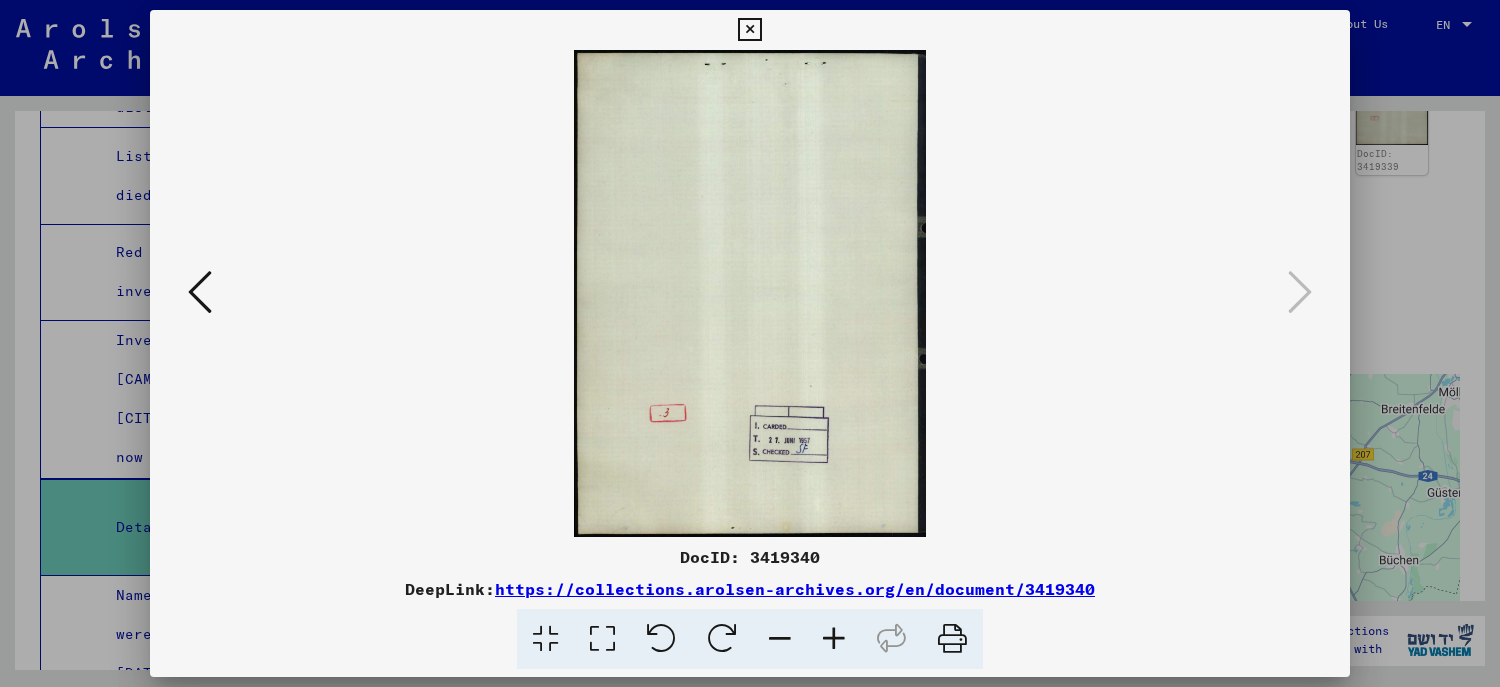 click at bounding box center [200, 292] 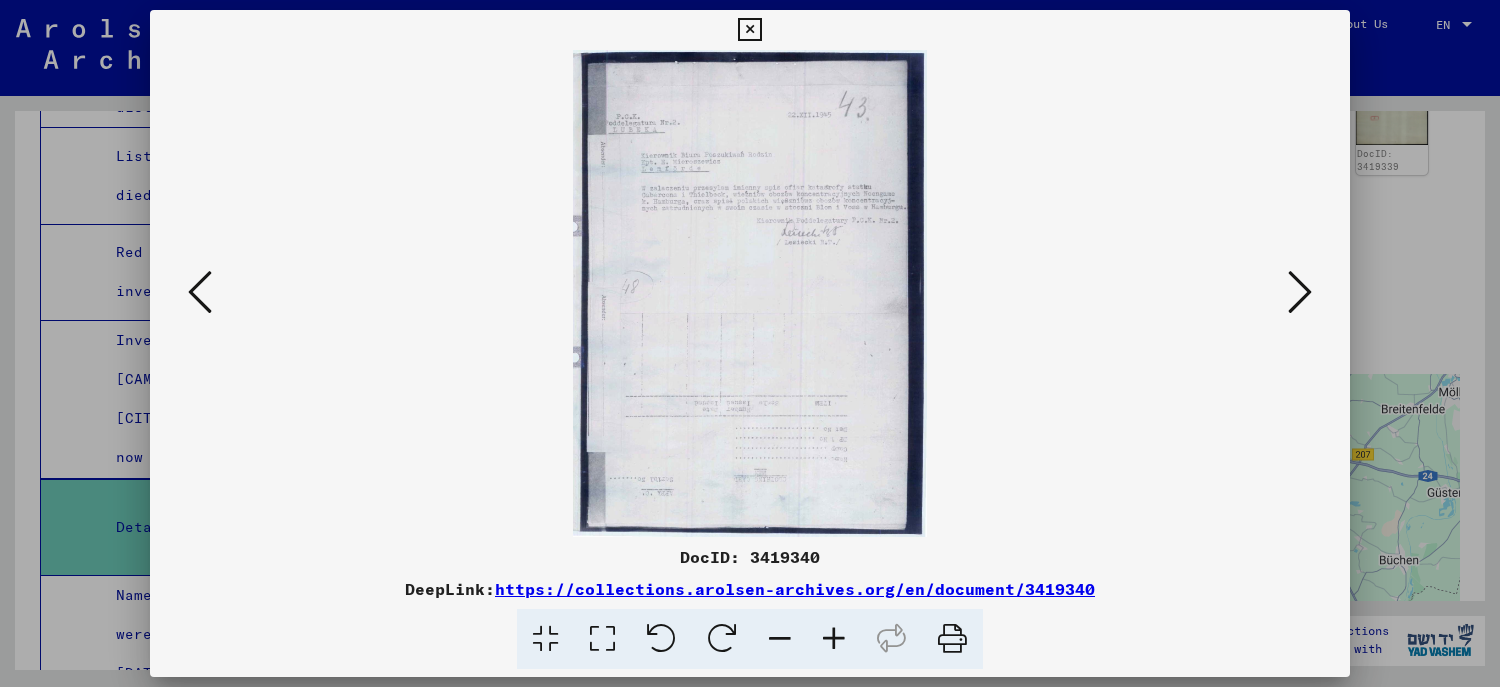 click at bounding box center [200, 292] 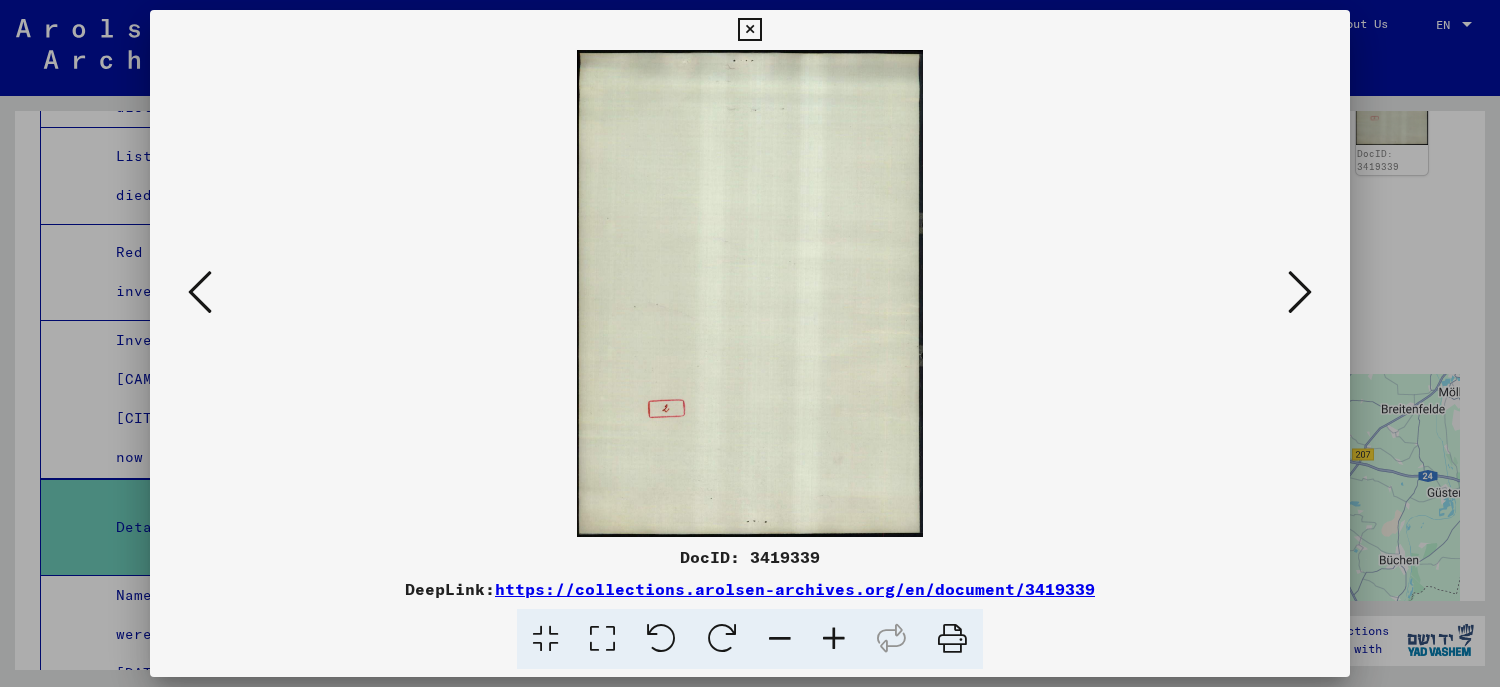 click at bounding box center (200, 292) 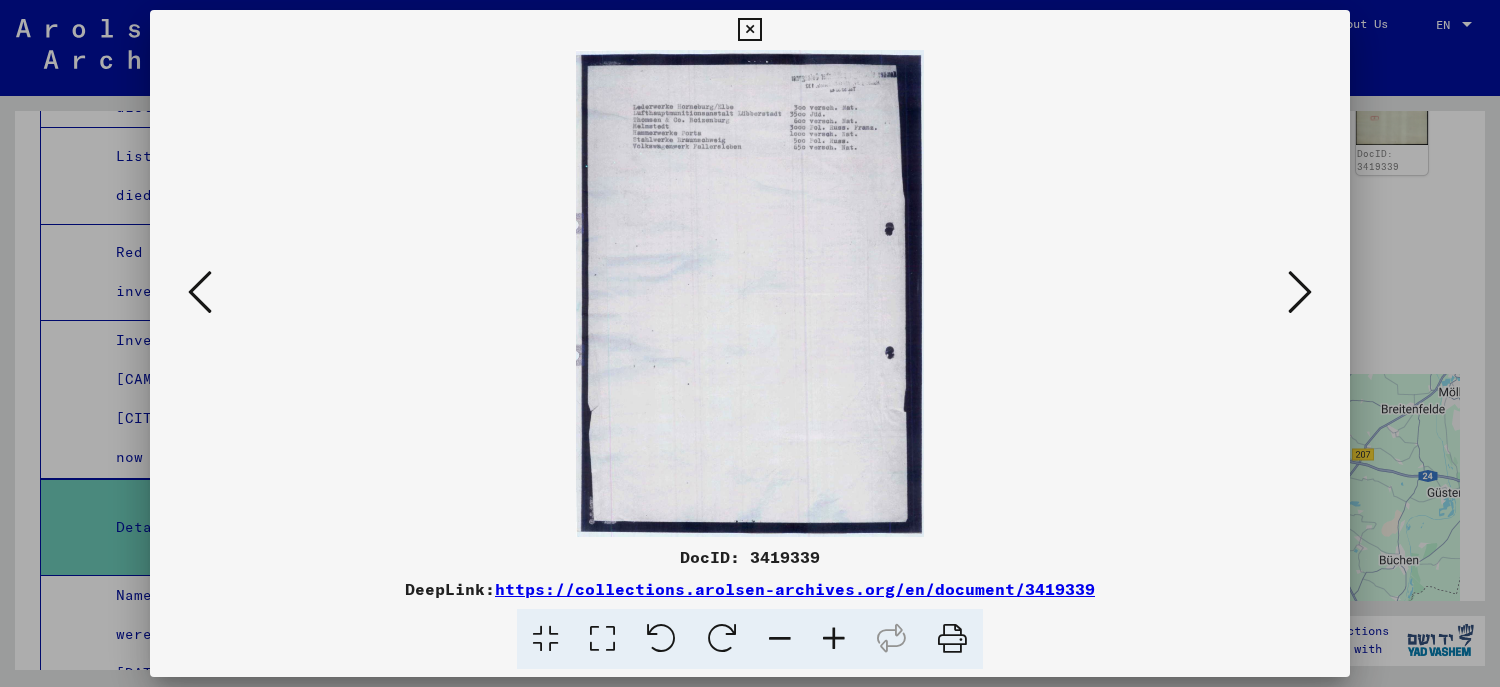 click at bounding box center (750, 343) 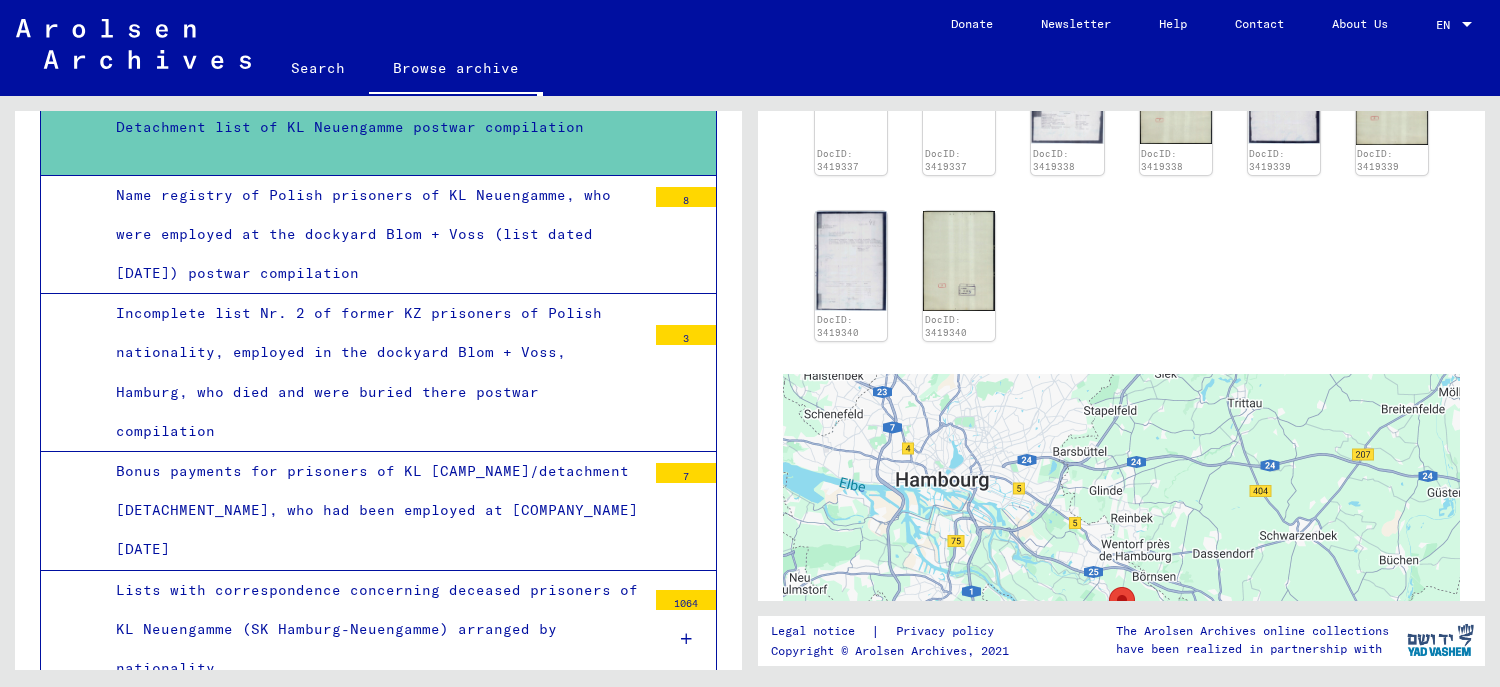 scroll, scrollTop: 10735, scrollLeft: 0, axis: vertical 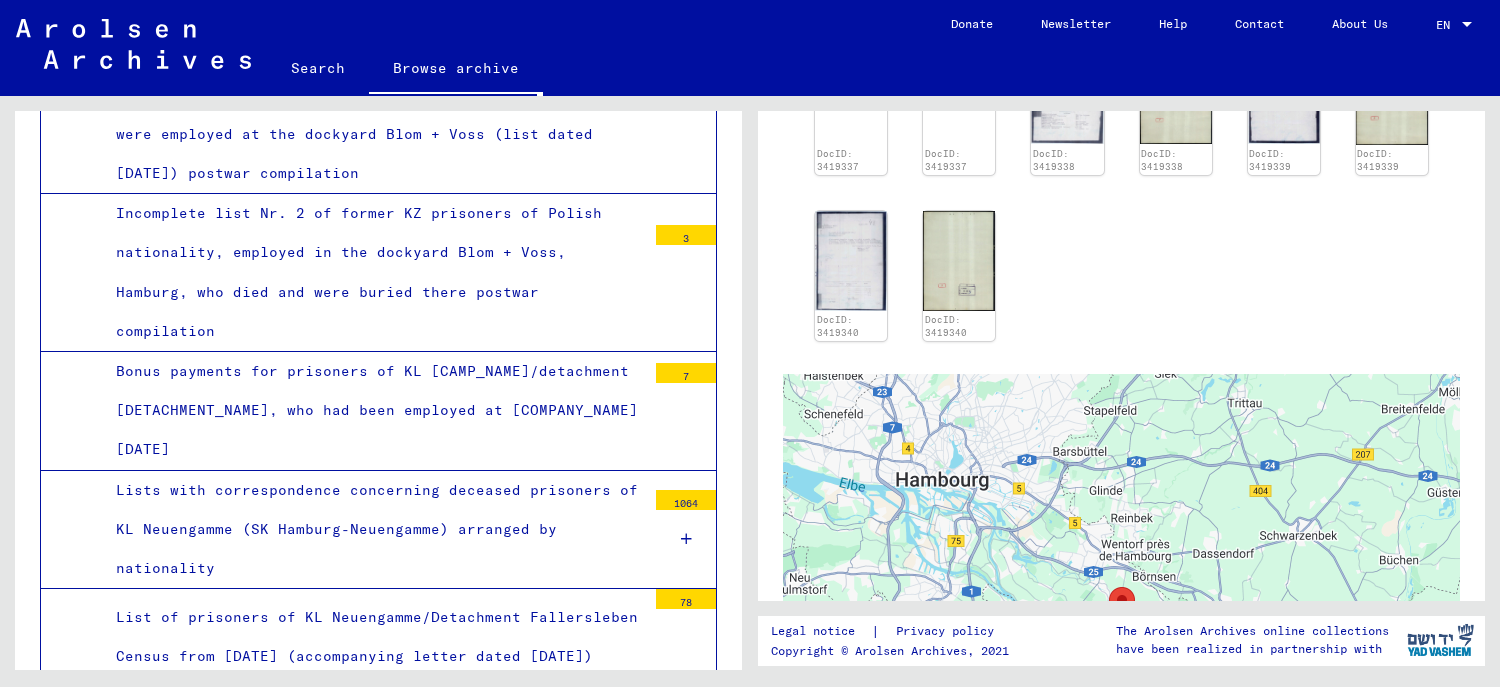 click on "Bonus payments for prisoners of KL Neuengamme/detachment Drütte, who had been employed at the Reichswerken Hermann Göring AG 17.11.1943" at bounding box center [373, 411] 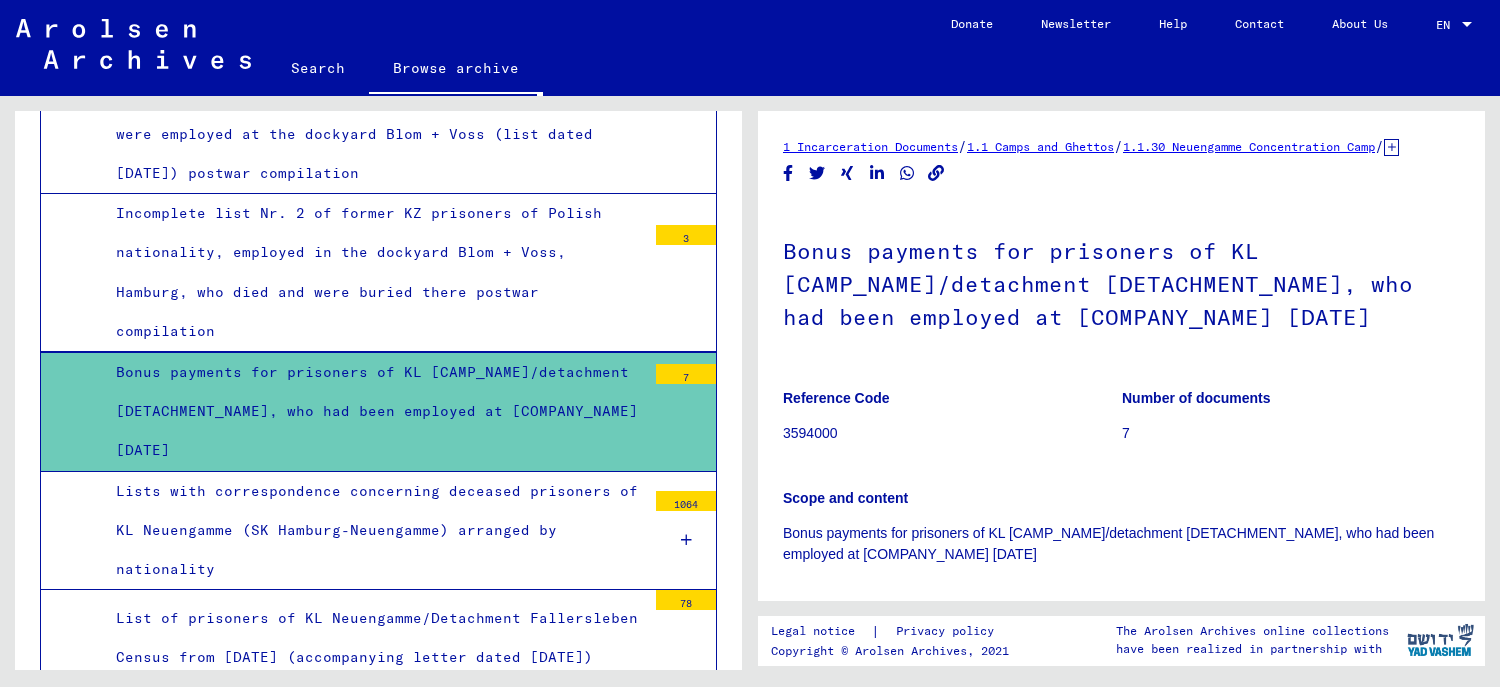 click on "Lists with correspondence concerning deceased prisoners of KL Neuengamme      (SK Hamburg-Neuengamme) arranged by nationality" at bounding box center [373, 531] 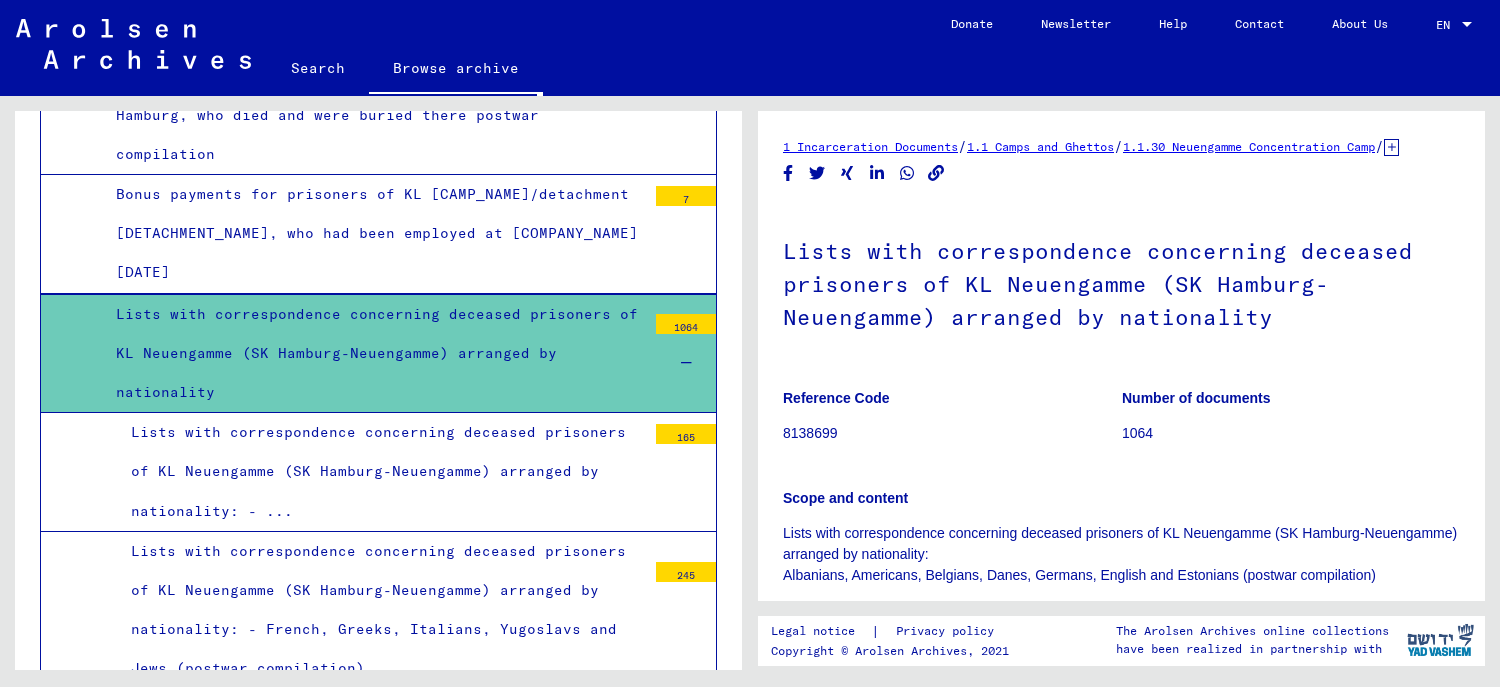 scroll, scrollTop: 10934, scrollLeft: 0, axis: vertical 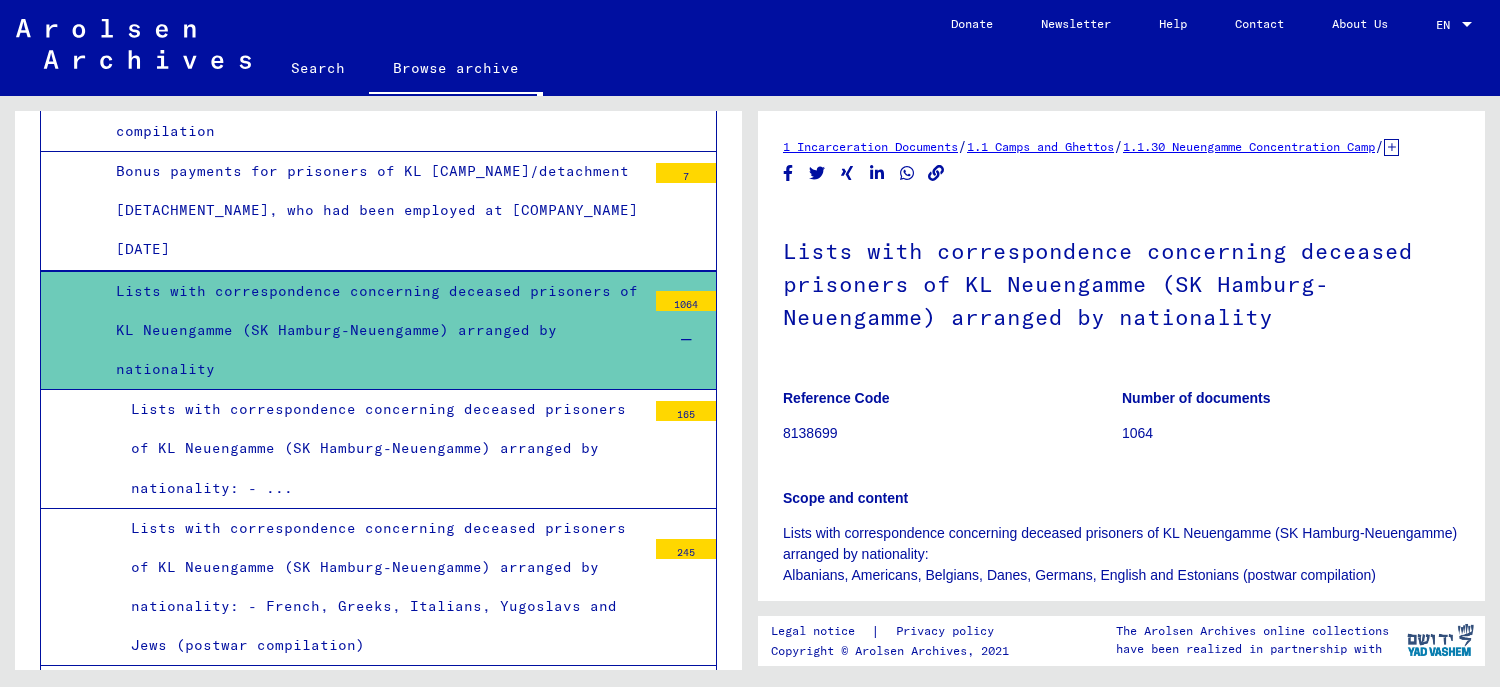 click on "Lists with correspondence concerning deceased prisoners of KL Neuengamme (SK Hamburg-Neuengamme) arranged by nationality:  -  ..." at bounding box center (381, 449) 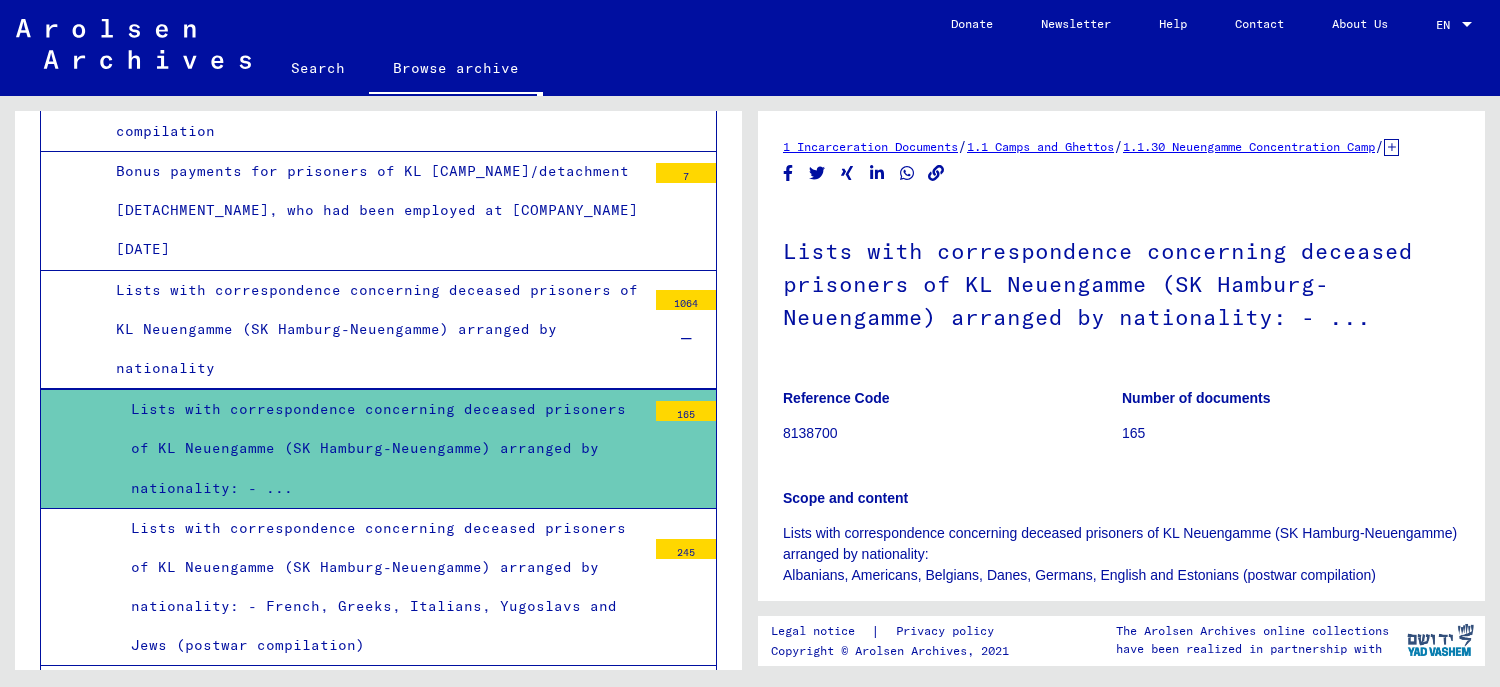 scroll, scrollTop: 11034, scrollLeft: 0, axis: vertical 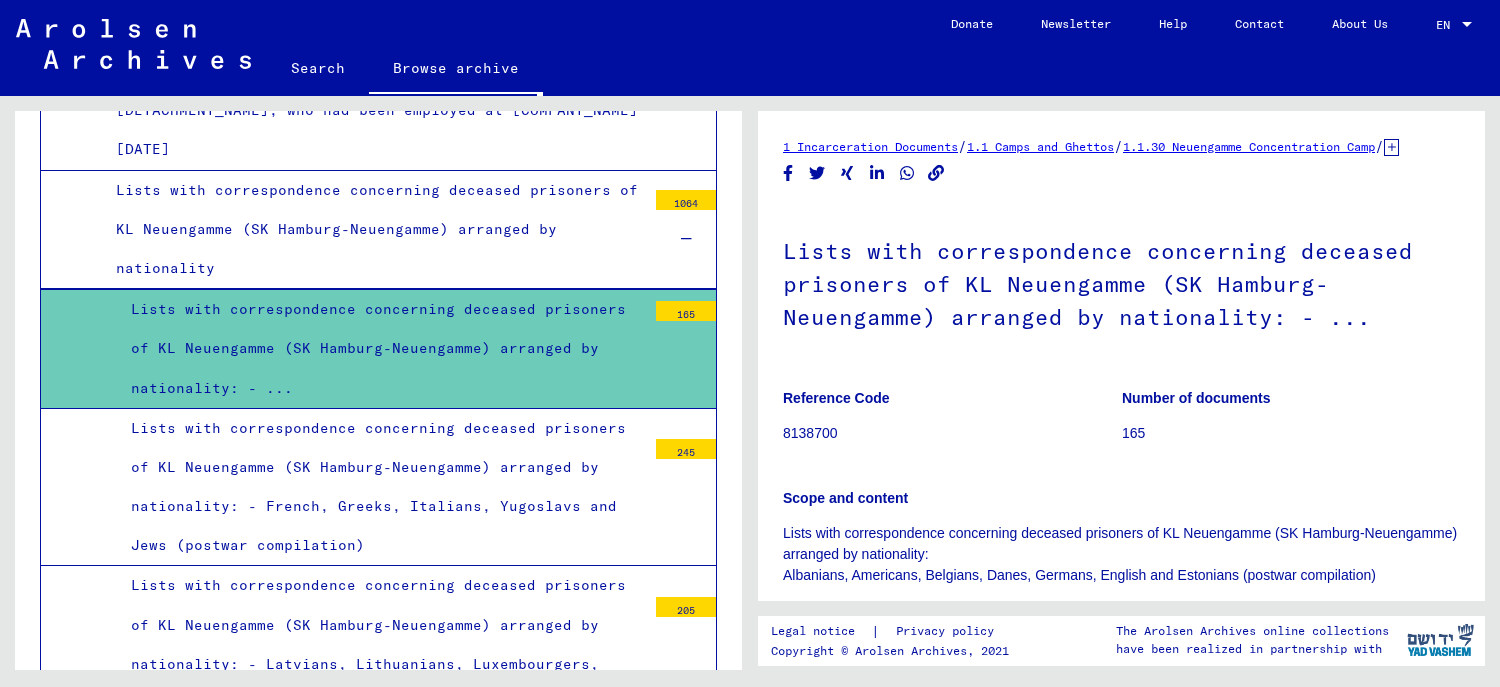 click on "Lists with correspondence concerning deceased prisoners of KL Neuengamme (SK Hamburg-Neuengamme) arranged by nationality:  - French, Greeks, Italians, Yugoslavs and Jews (postwar compilation)" at bounding box center [381, 487] 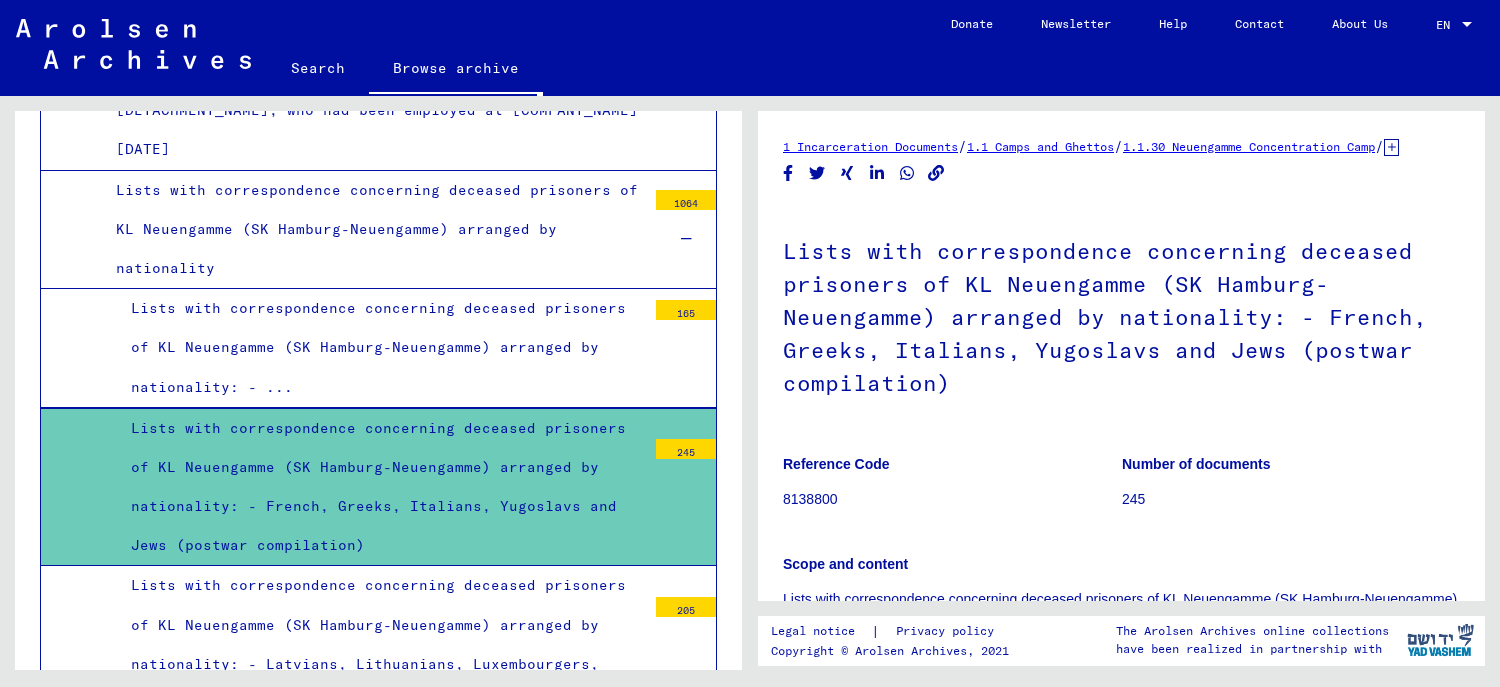 scroll, scrollTop: 11134, scrollLeft: 0, axis: vertical 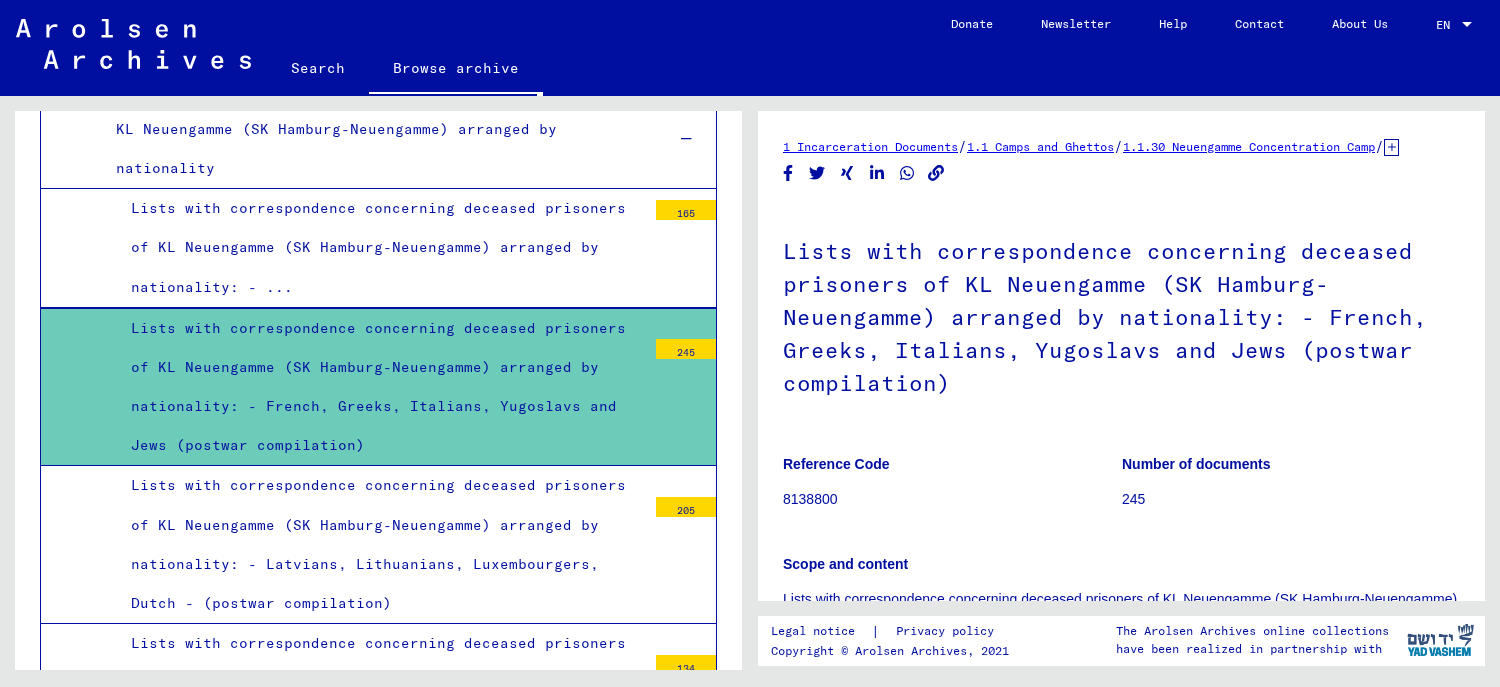 click on "Lists with correspondence concerning deceased prisoners of KL Neuengamme (SK Hamburg-Neuengamme) arranged by nationality: - Latvians, Lithuanians, Luxembourgers, Dutch - (postwar compilation)" at bounding box center [381, 544] 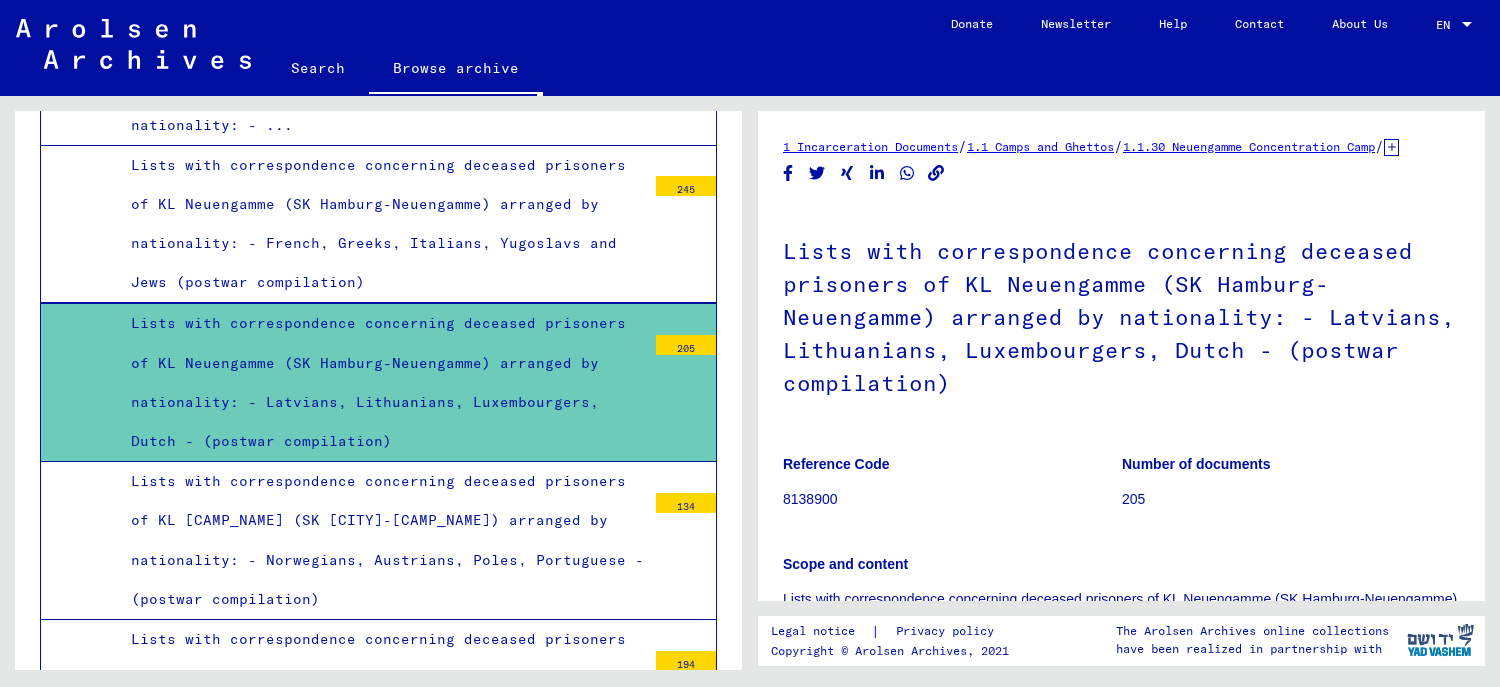 scroll, scrollTop: 11334, scrollLeft: 0, axis: vertical 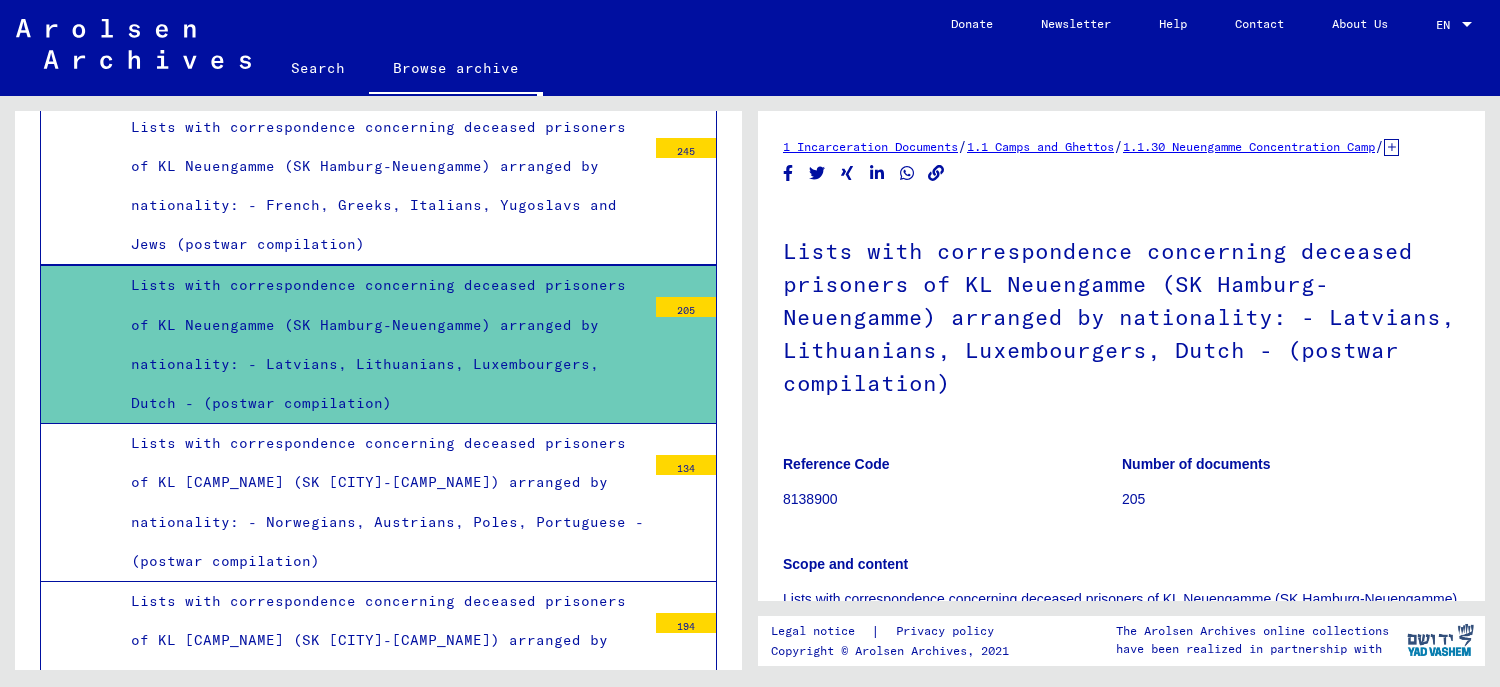 click on "Lists with correspondence concerning deceased prisoners of KL Neuengamme (SK Hamburg-Neuengamme) arranged by nationality:  - Norwegians, Austrians, Poles, Portuguese - (postwar compilation)" at bounding box center (381, 502) 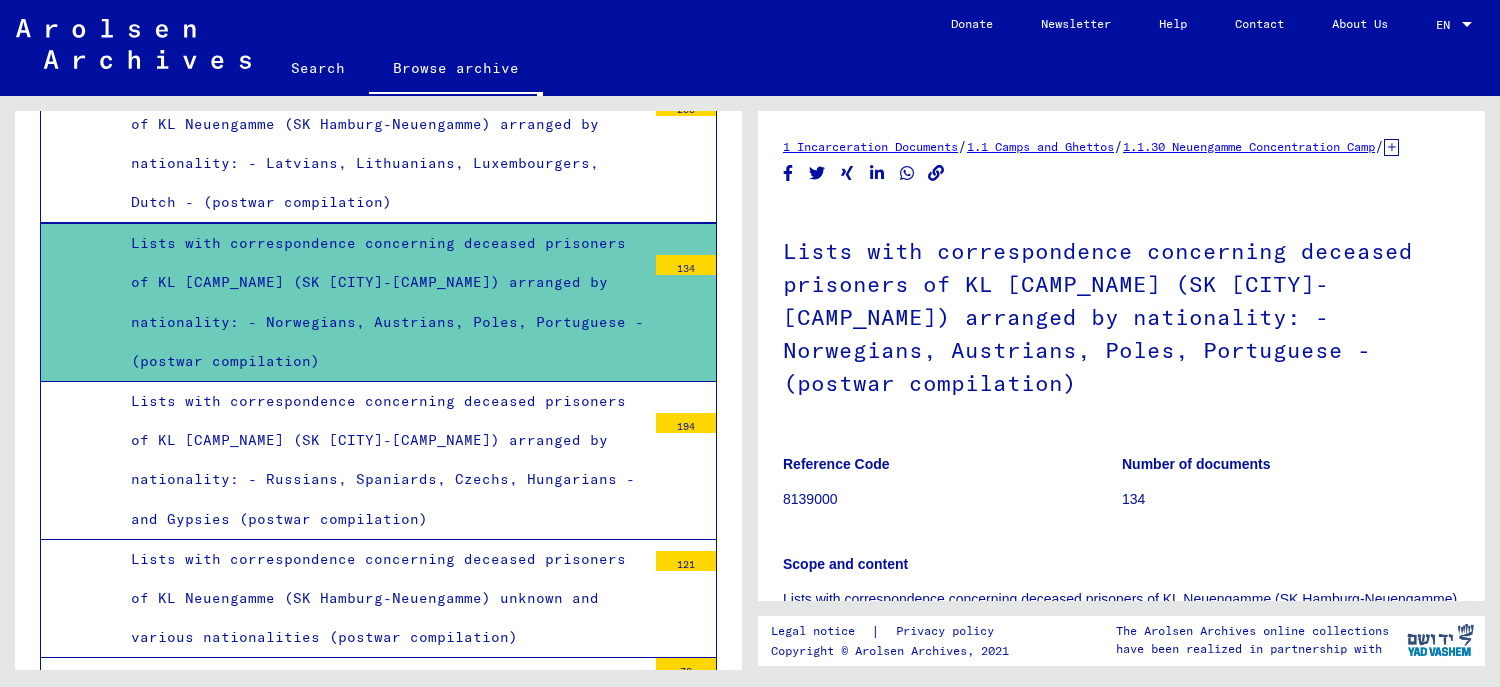click on "Lists with correspondence concerning deceased prisoners of KL Neuengamme (SK Hamburg-Neuengamme) arranged by nationality: - Russians, Spaniards, Czechs, Hungarians - and Gypsies (postwar compilation)" at bounding box center (381, 460) 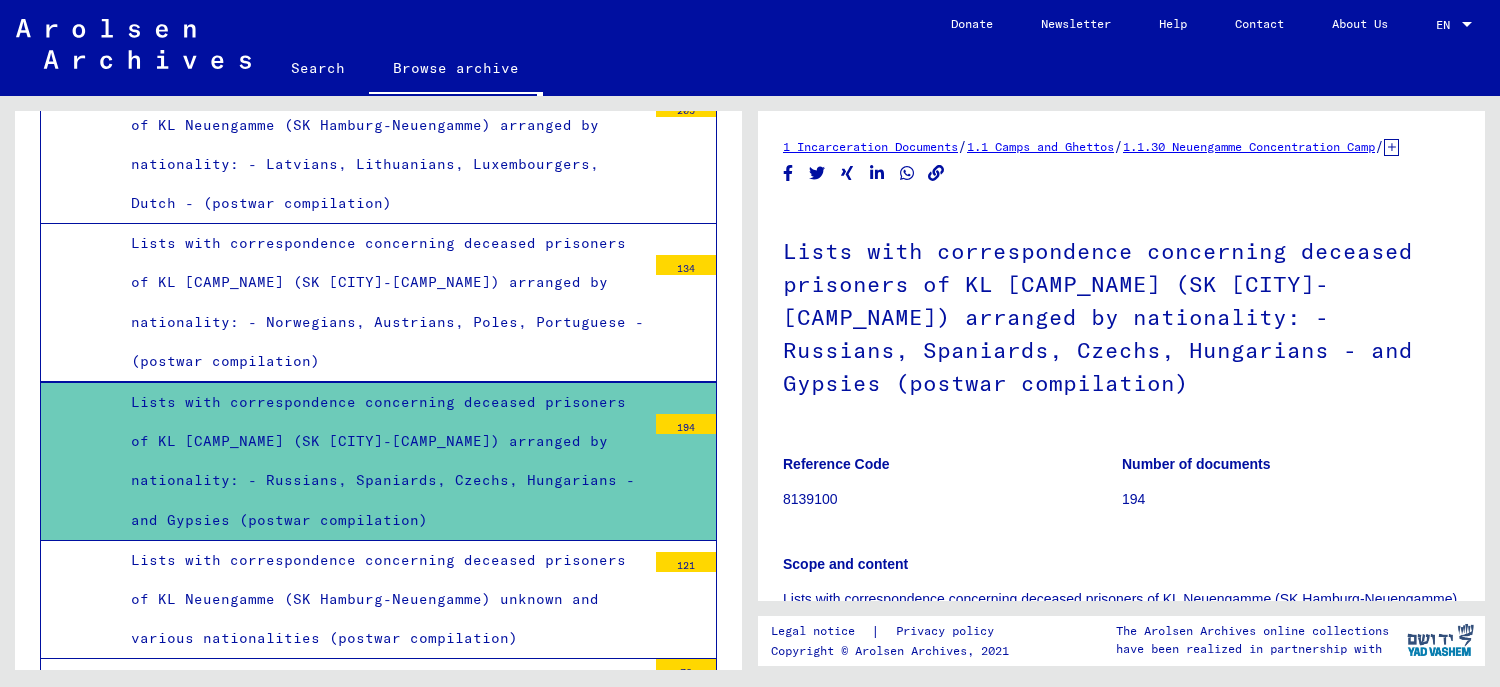 click on "Lists with correspondence concerning deceased prisoners of KL Neuengamme (SK Hamburg-Neuengamme) unknown and various nationalities (postwar compilation)" at bounding box center (381, 600) 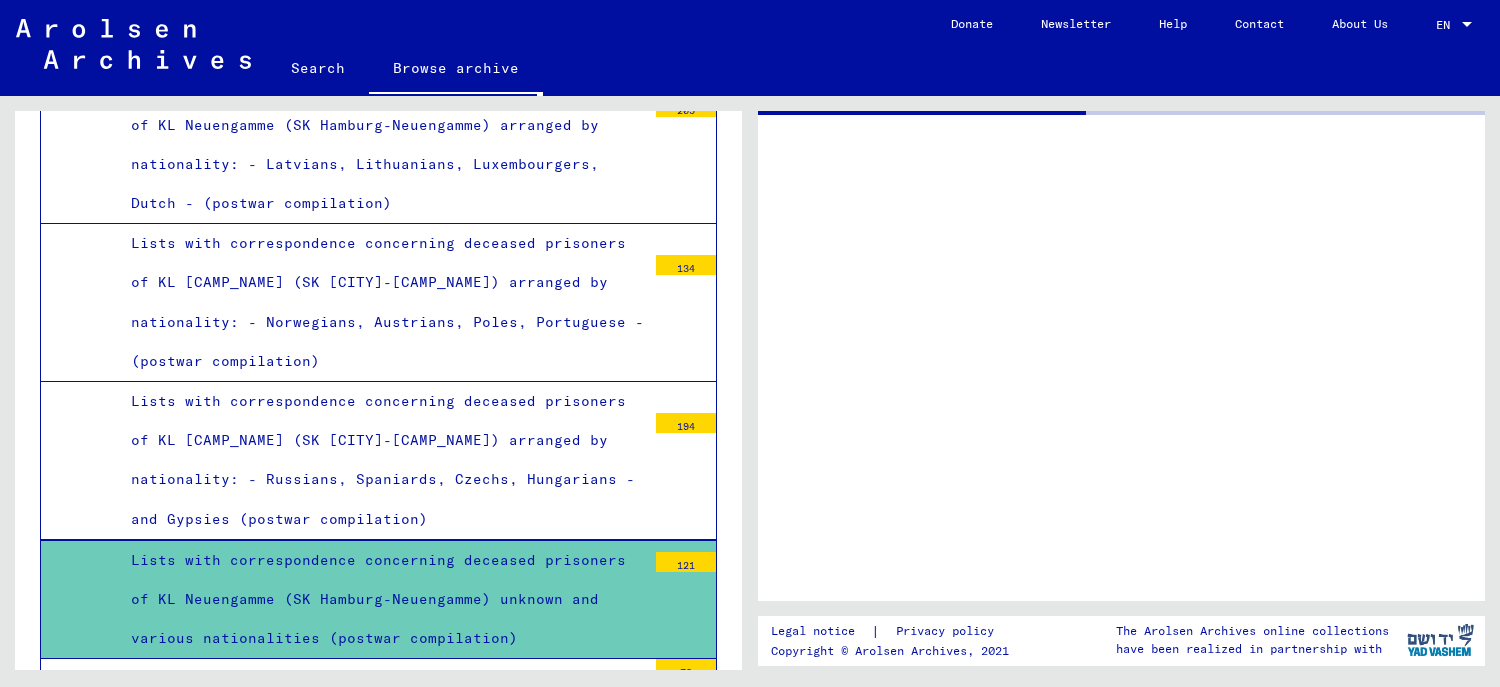 click on "List of prisoners of KL Neuengamme/Detachment Fallersleben Census from 27.3.1945 (accompanying letter dated 13.9.1962)" at bounding box center [373, 707] 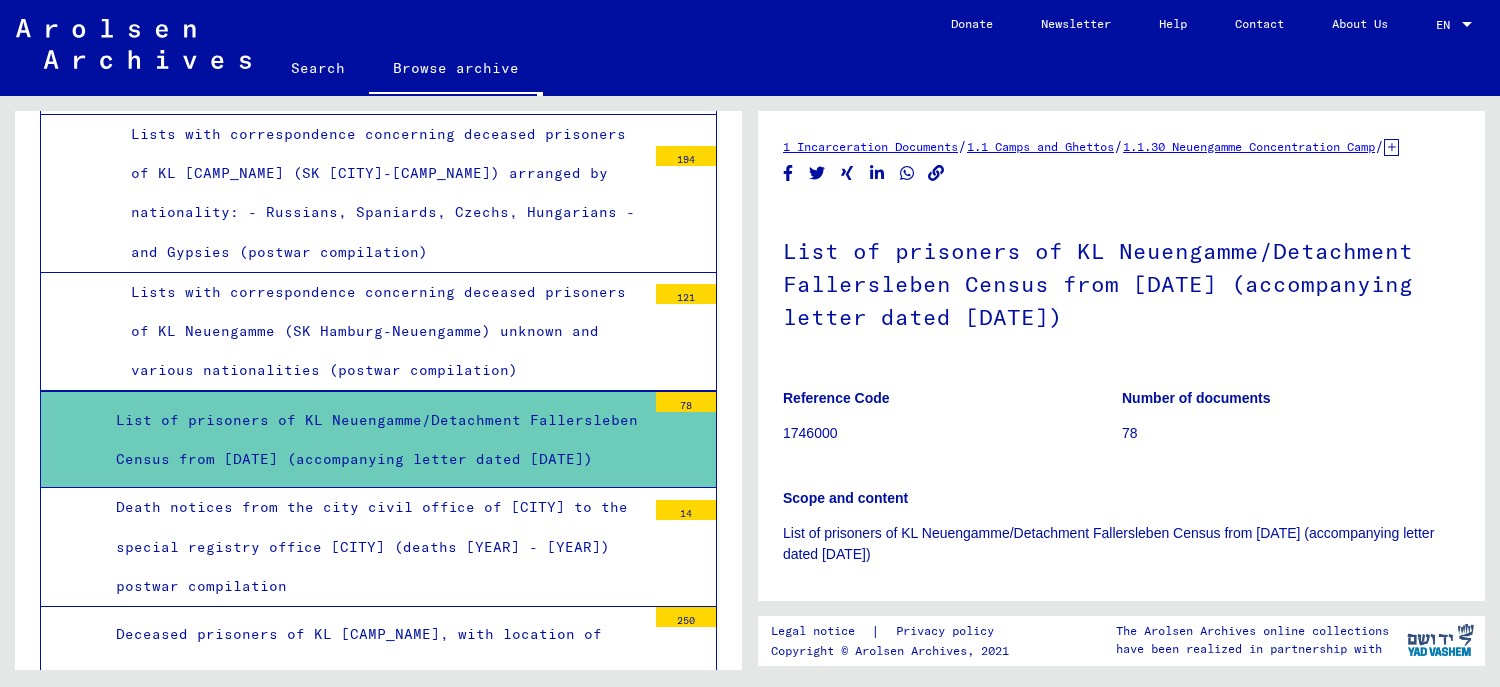 scroll, scrollTop: 11833, scrollLeft: 0, axis: vertical 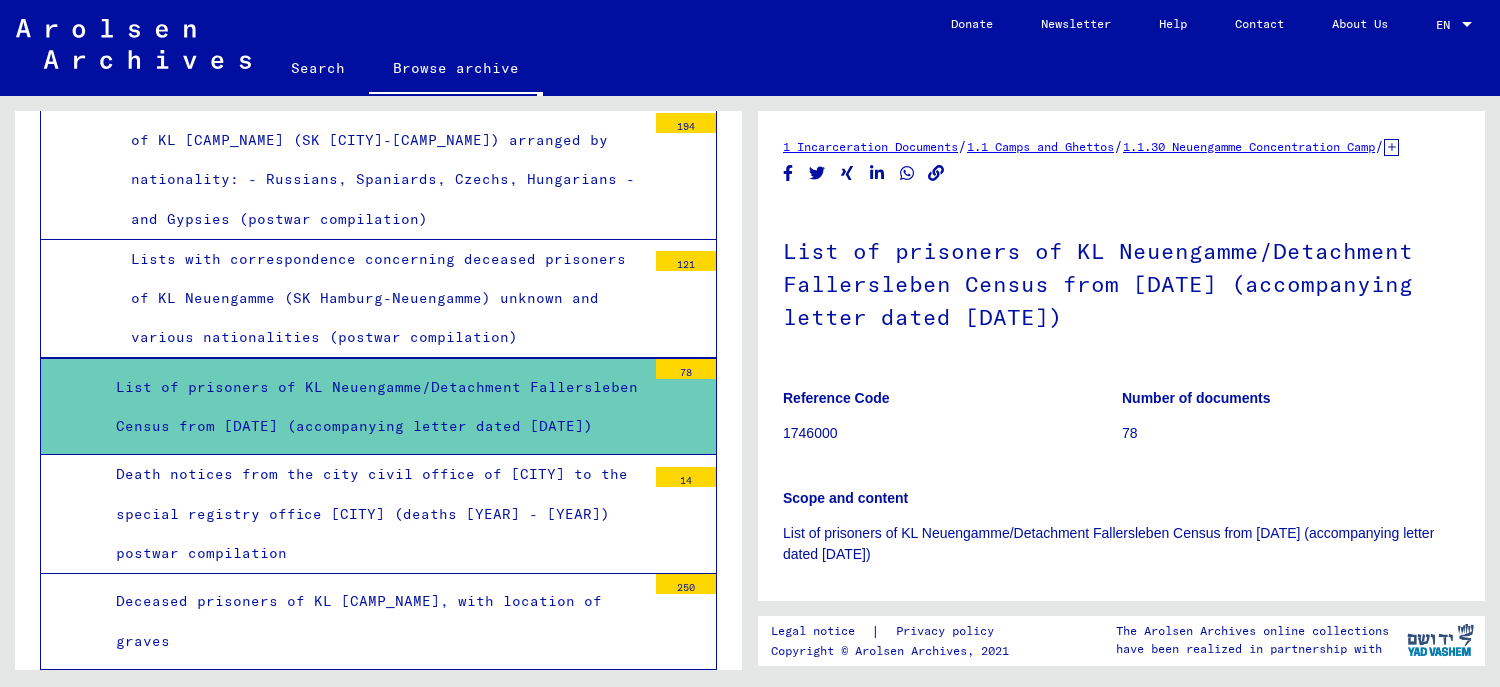 click on "Death notices from the city civil office of Hannover to the special registry office Arolsen (deaths 1944 - 1945) postwar compilation" at bounding box center (373, 514) 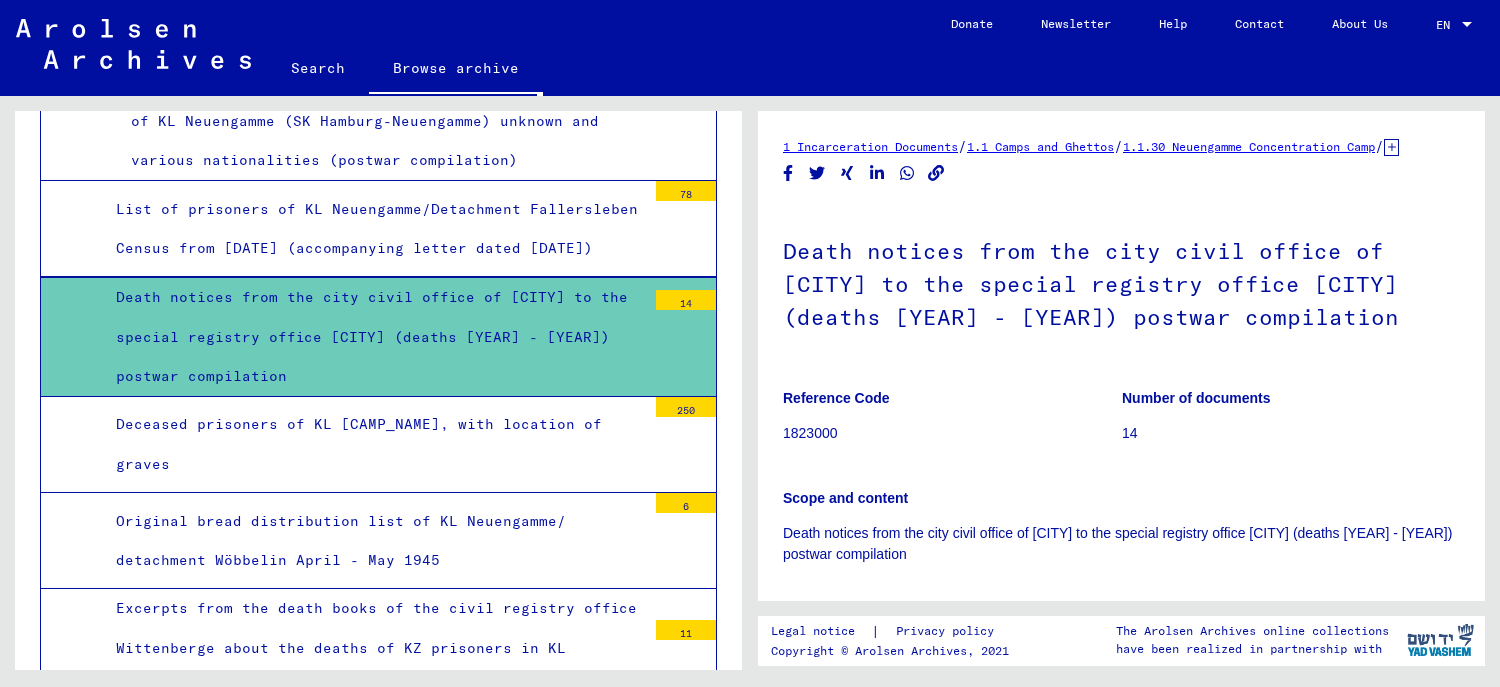 scroll, scrollTop: 12033, scrollLeft: 0, axis: vertical 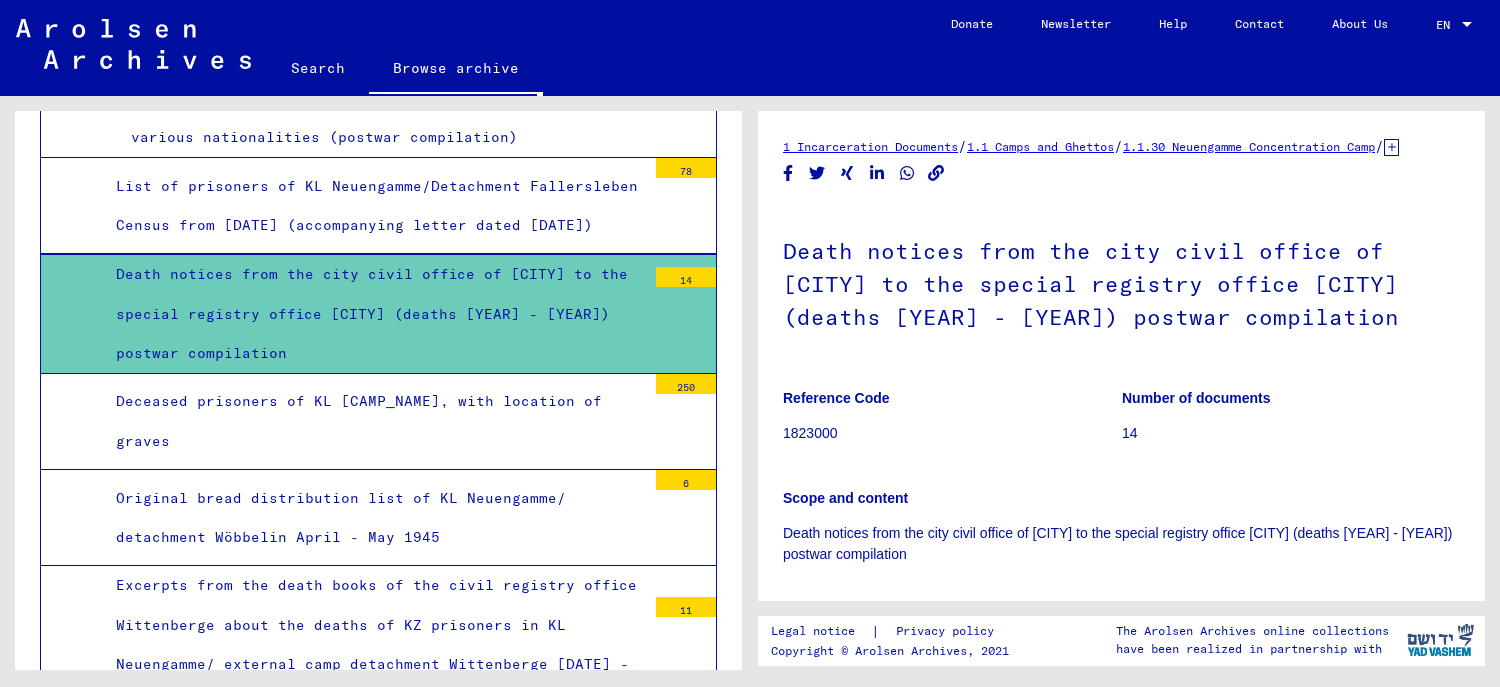 click on "Deceased prisoners of KL Neuengamme, with location of graves" at bounding box center [373, 421] 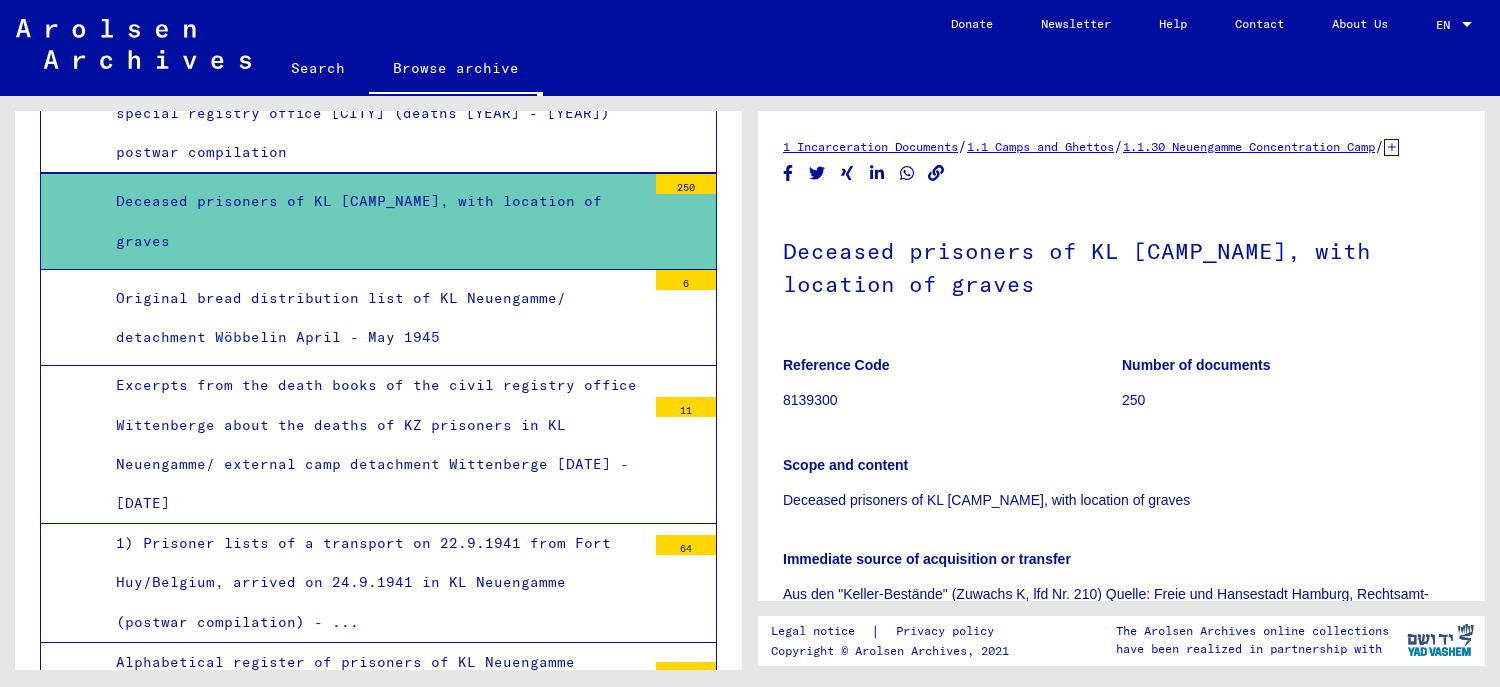 click on "Original bread distribution list of KL Neuengamme/ detachment Wöbbelin  April - May 1945" at bounding box center [373, 318] 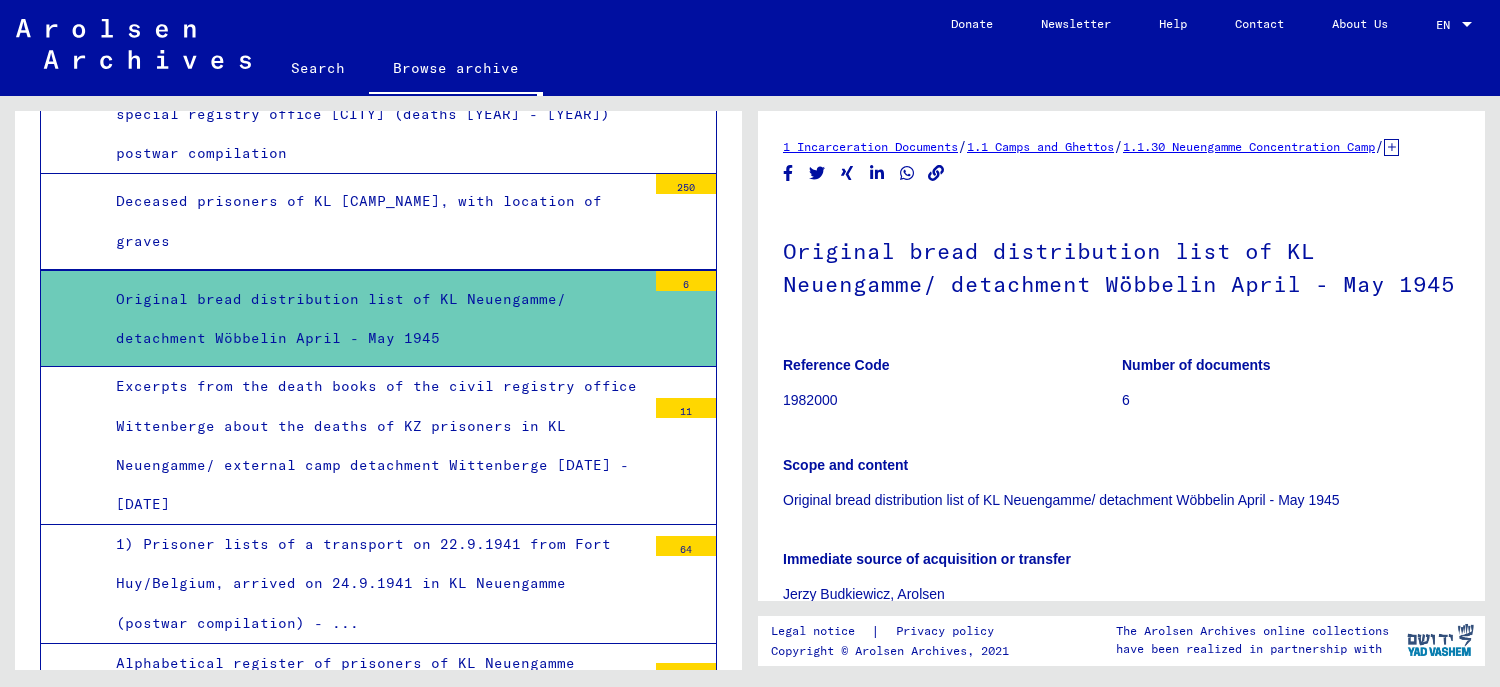 click on "Excerpts from the death books of the civil registry office Wittenberge about the deaths of KZ prisoners in KL Neuengamme/ external camp detachment Wittenberge    1942 - 1944" at bounding box center (373, 445) 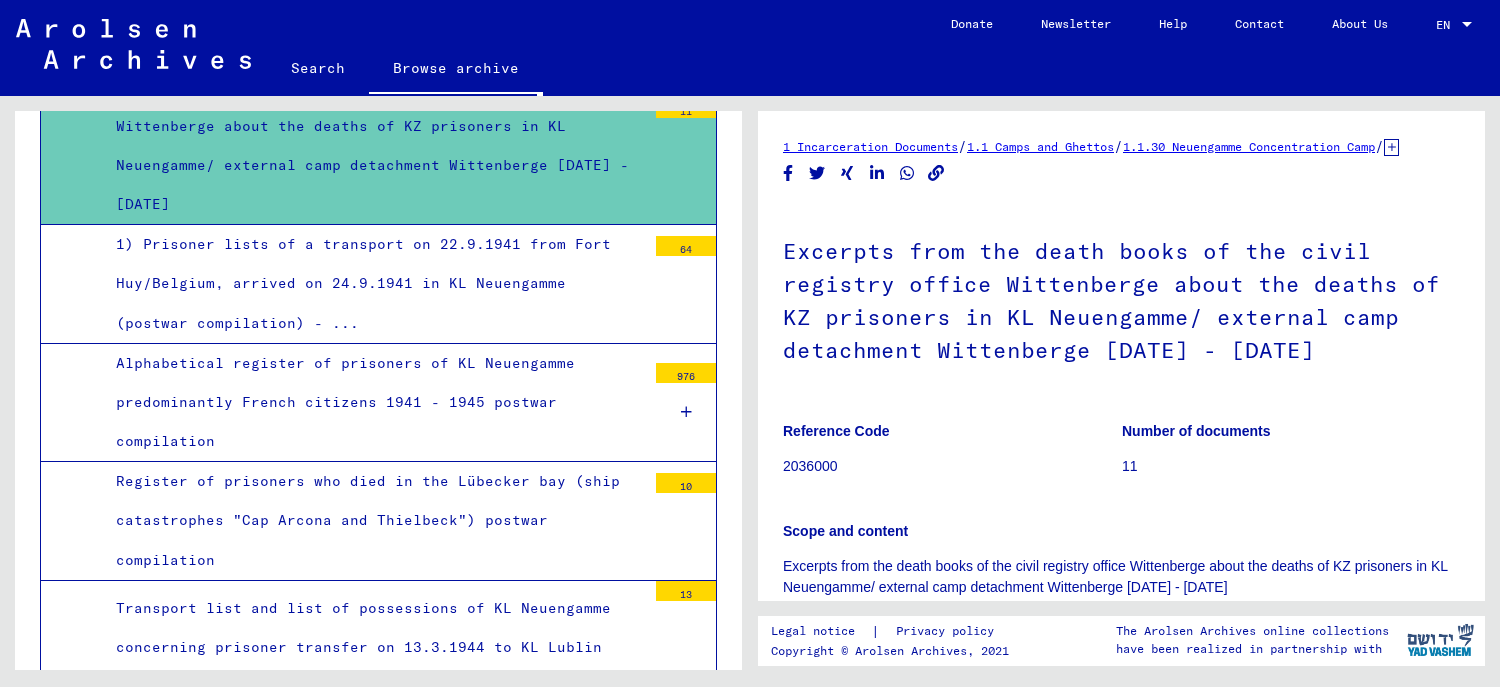 scroll, scrollTop: 12432, scrollLeft: 0, axis: vertical 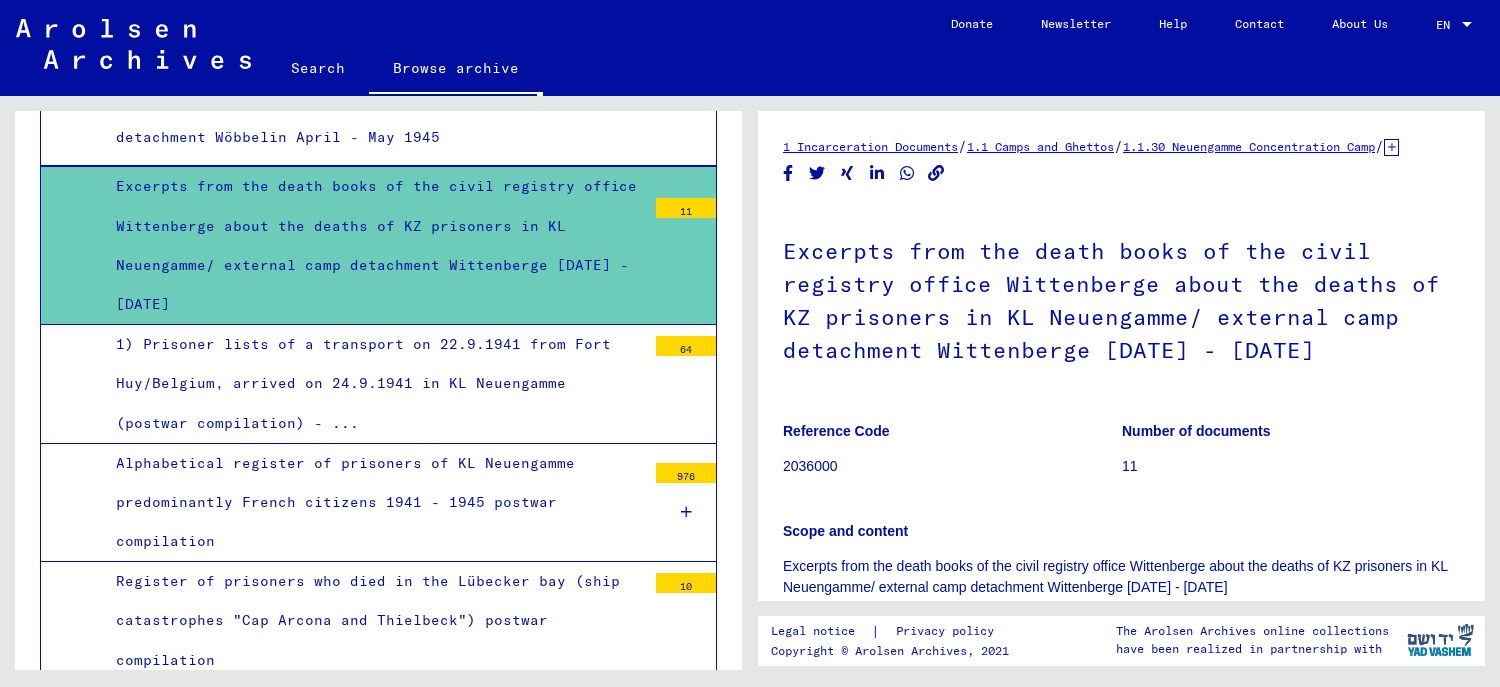 click on "1) Prisoner lists of a transport on 22.9.1941 from Fort Huy/Belgium, arrived on 24.9.1941 in KL Neuengamme  (postwar compilation) -  ..." at bounding box center [373, 384] 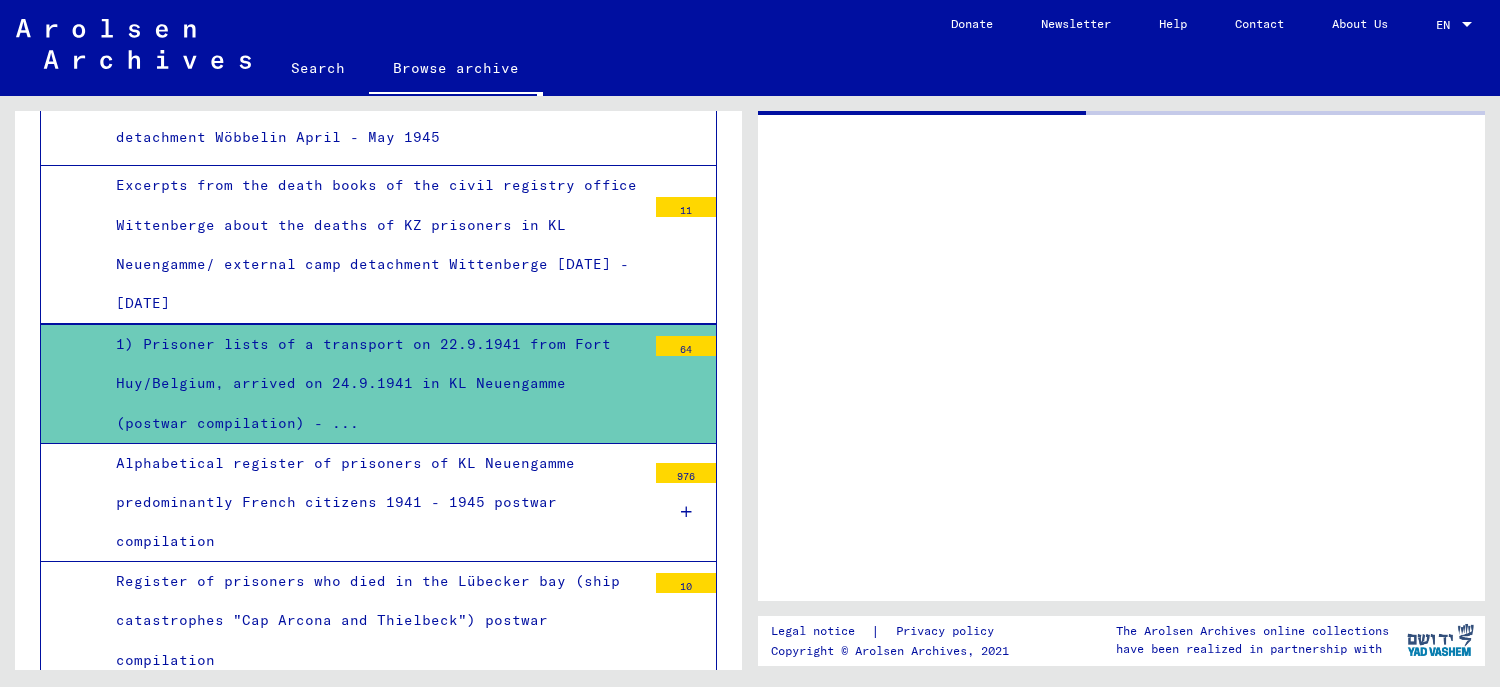 scroll, scrollTop: 12432, scrollLeft: 0, axis: vertical 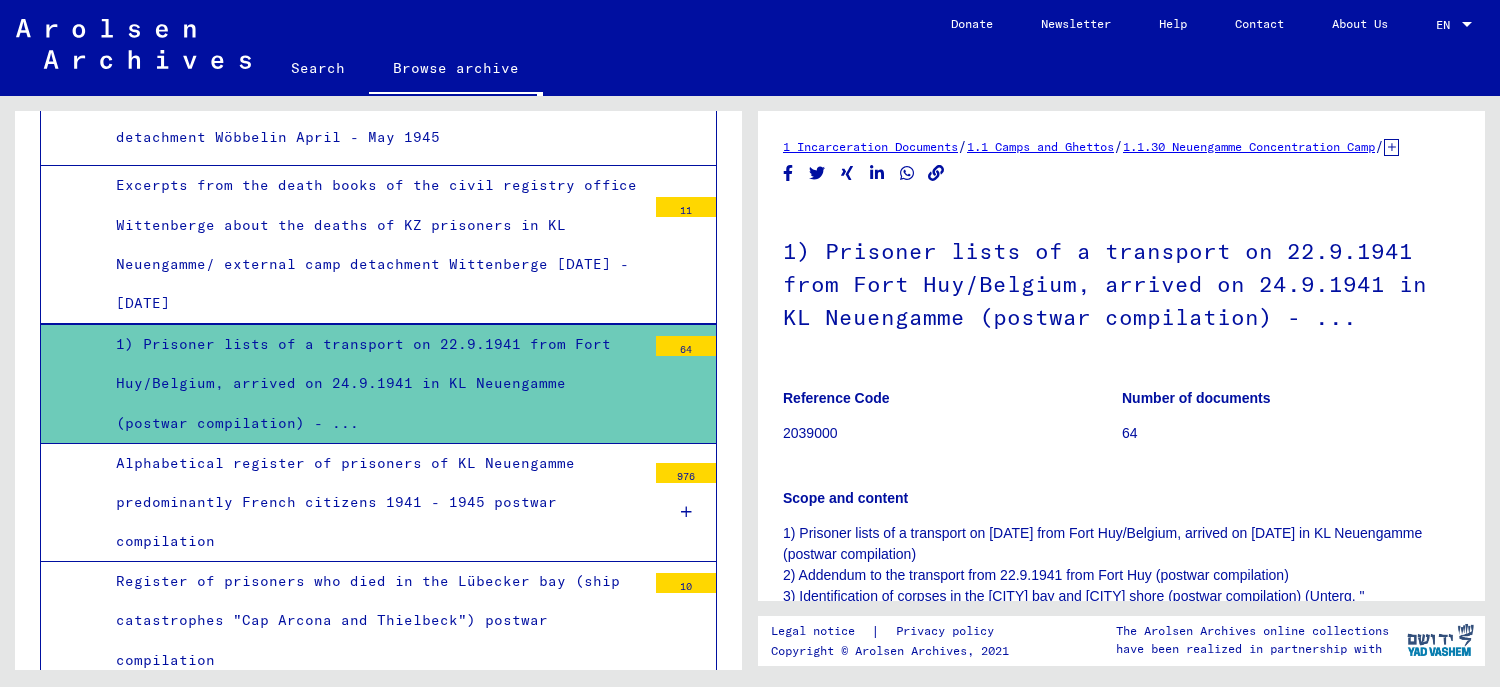 click on "Alphabetical register of prisoners of KL Neuengamme predominantly French citizens 1941 - 1945 postwar compilation" at bounding box center [373, 503] 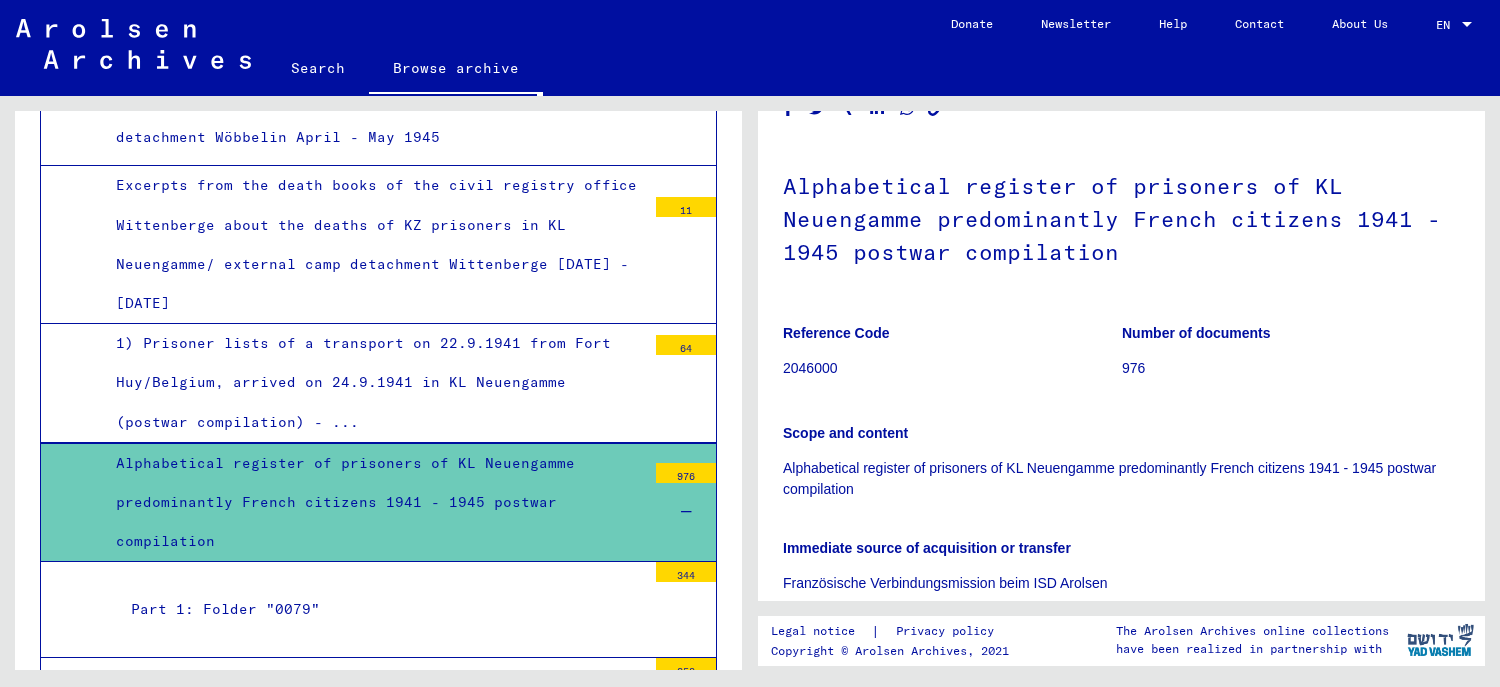scroll, scrollTop: 100, scrollLeft: 0, axis: vertical 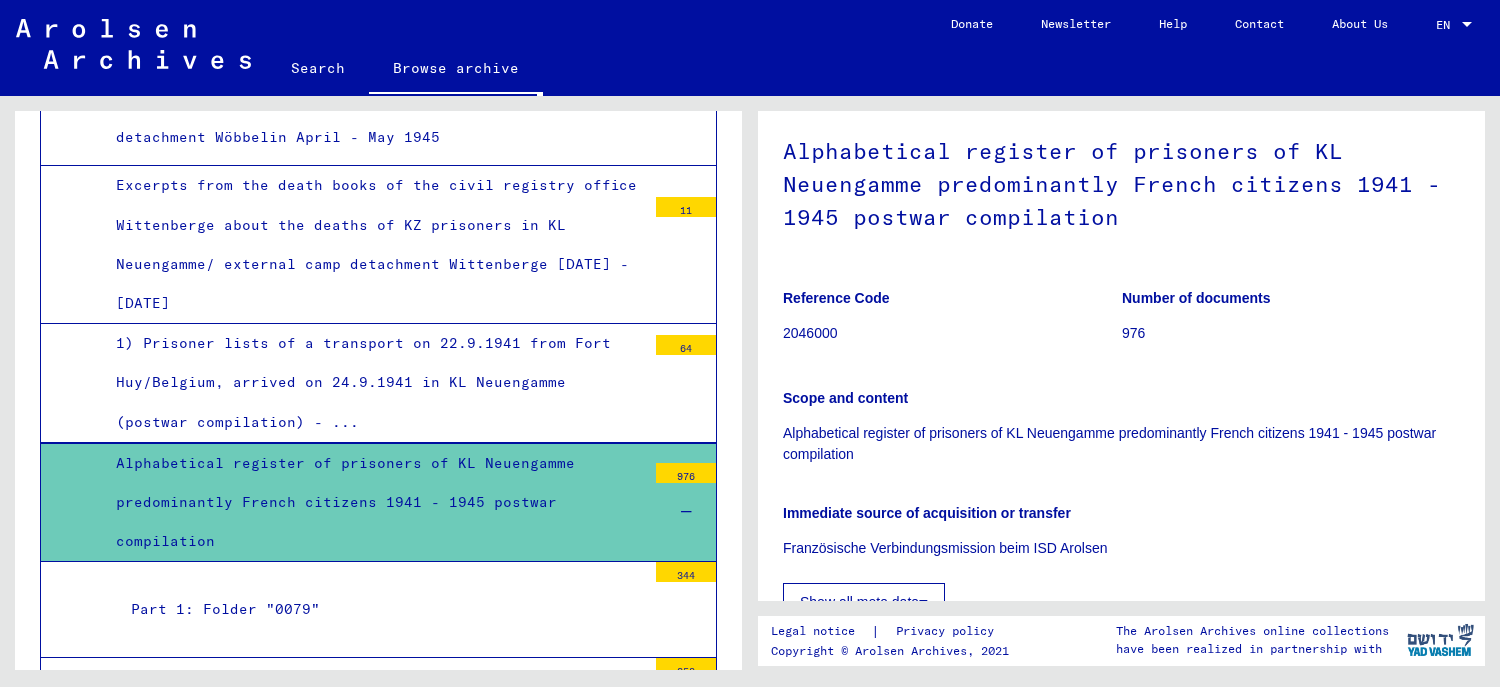 click on "976" at bounding box center [686, 473] 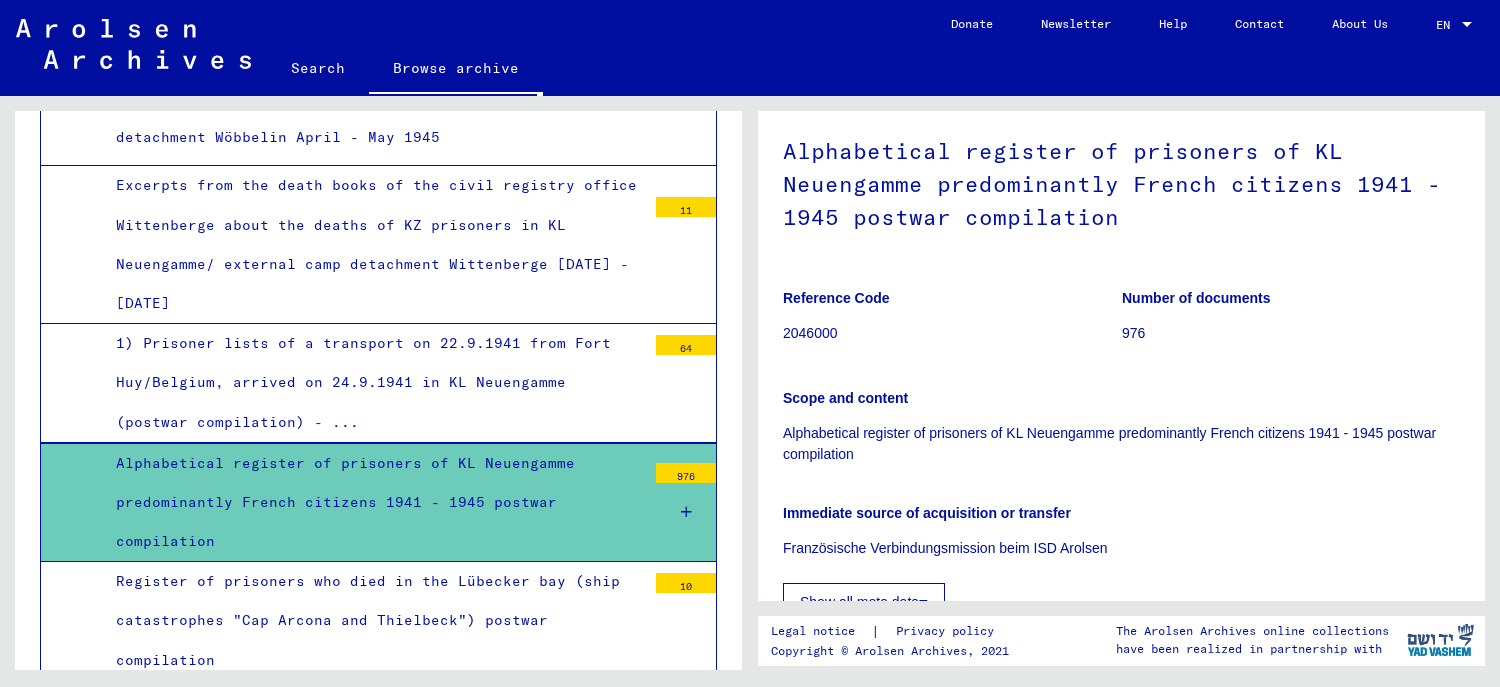 click on "976" at bounding box center (686, 473) 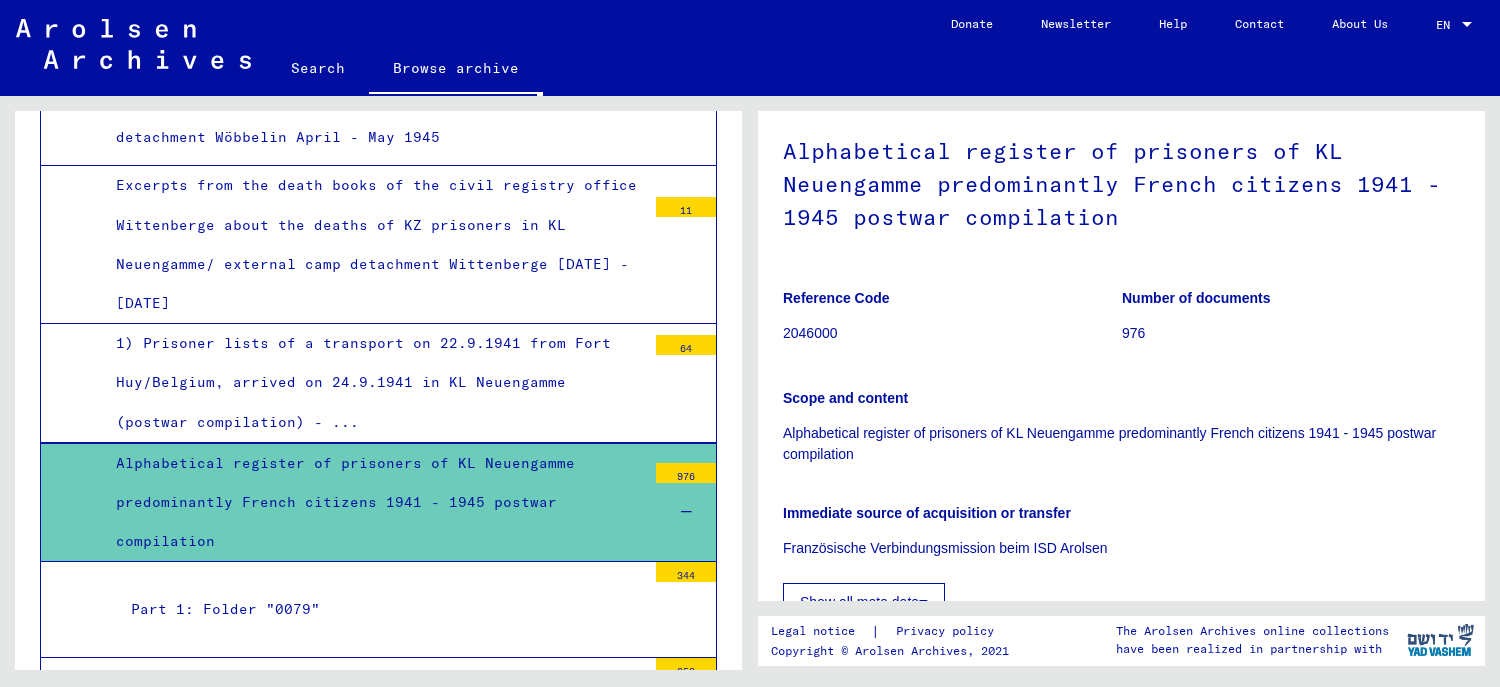 click on "976" at bounding box center [686, 473] 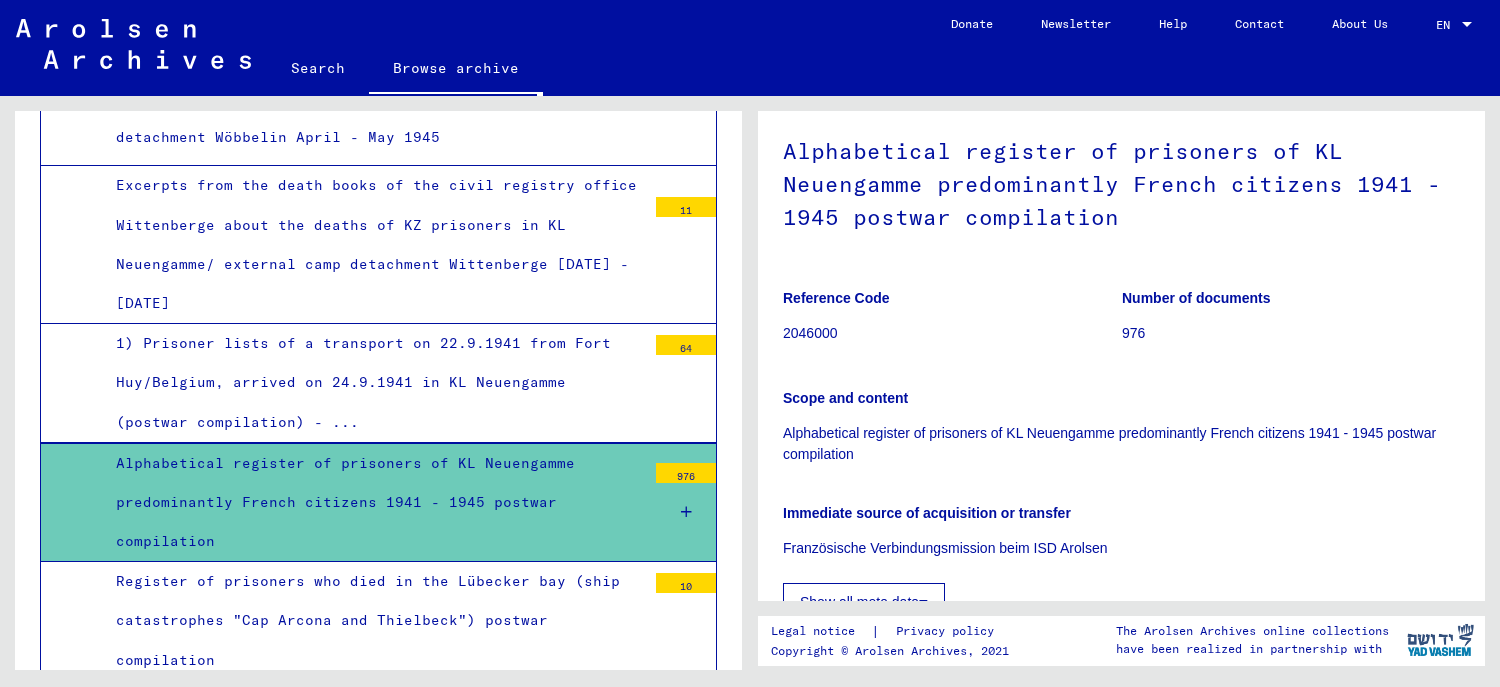 click on "976" at bounding box center [686, 473] 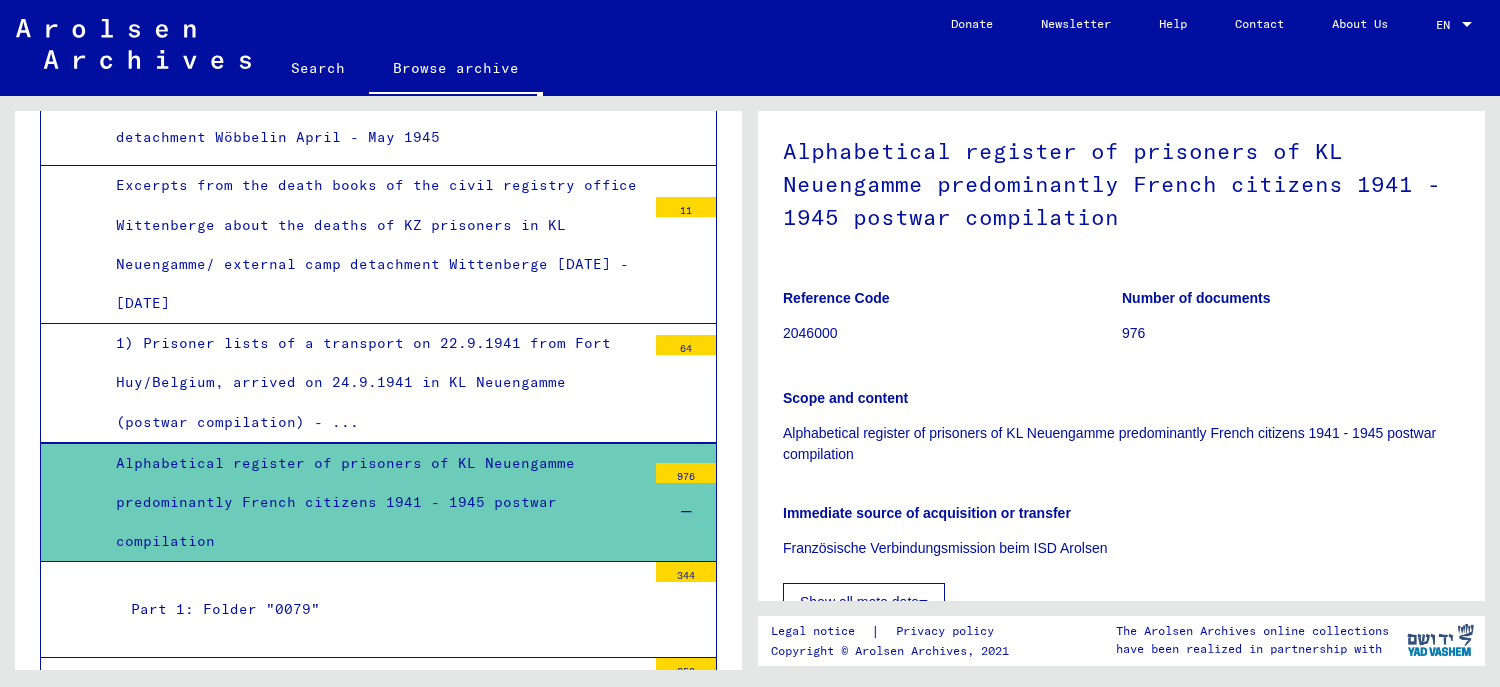click on "Alphabetical register of prisoners of KL Neuengamme predominantly French citizens 1941 - 1945 postwar compilation" at bounding box center (373, 503) 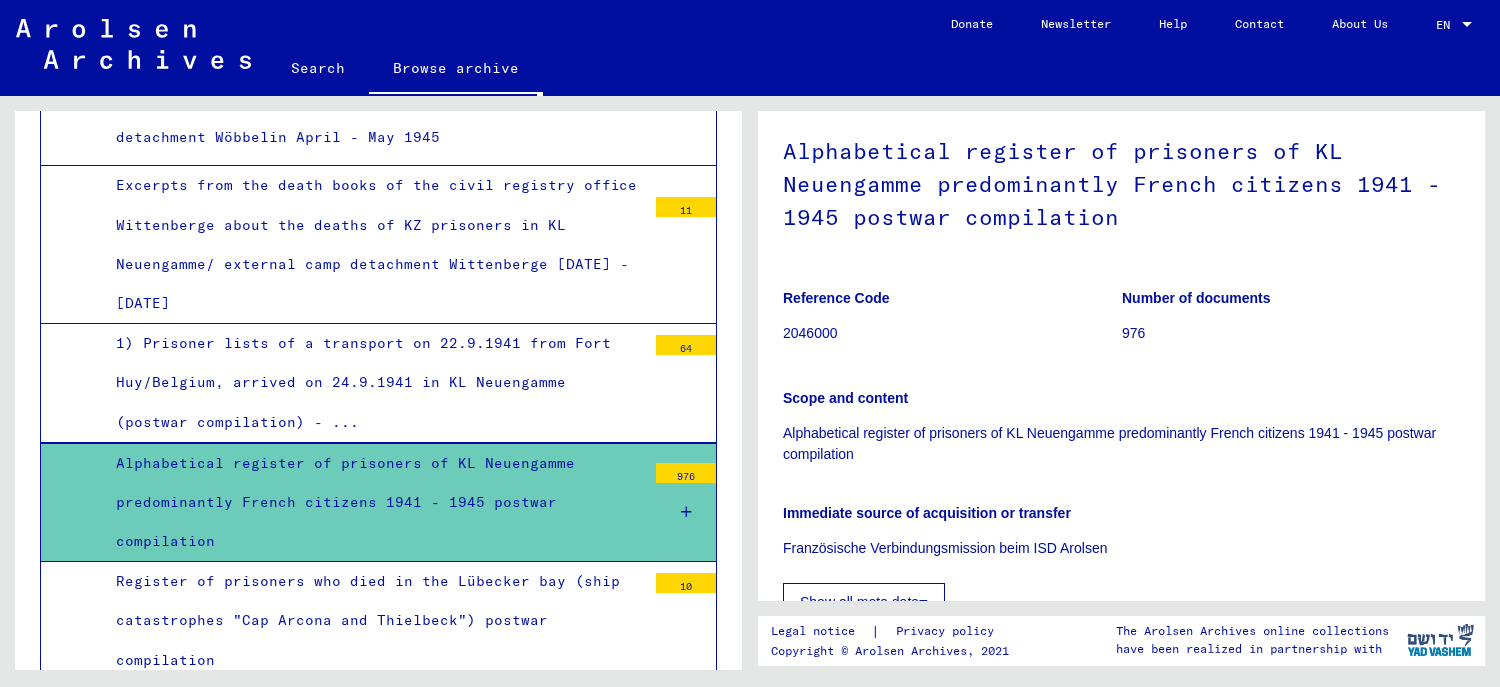 click on "Alphabetical register of prisoners of KL Neuengamme predominantly French citizens 1941 - 1945 postwar compilation" at bounding box center (373, 503) 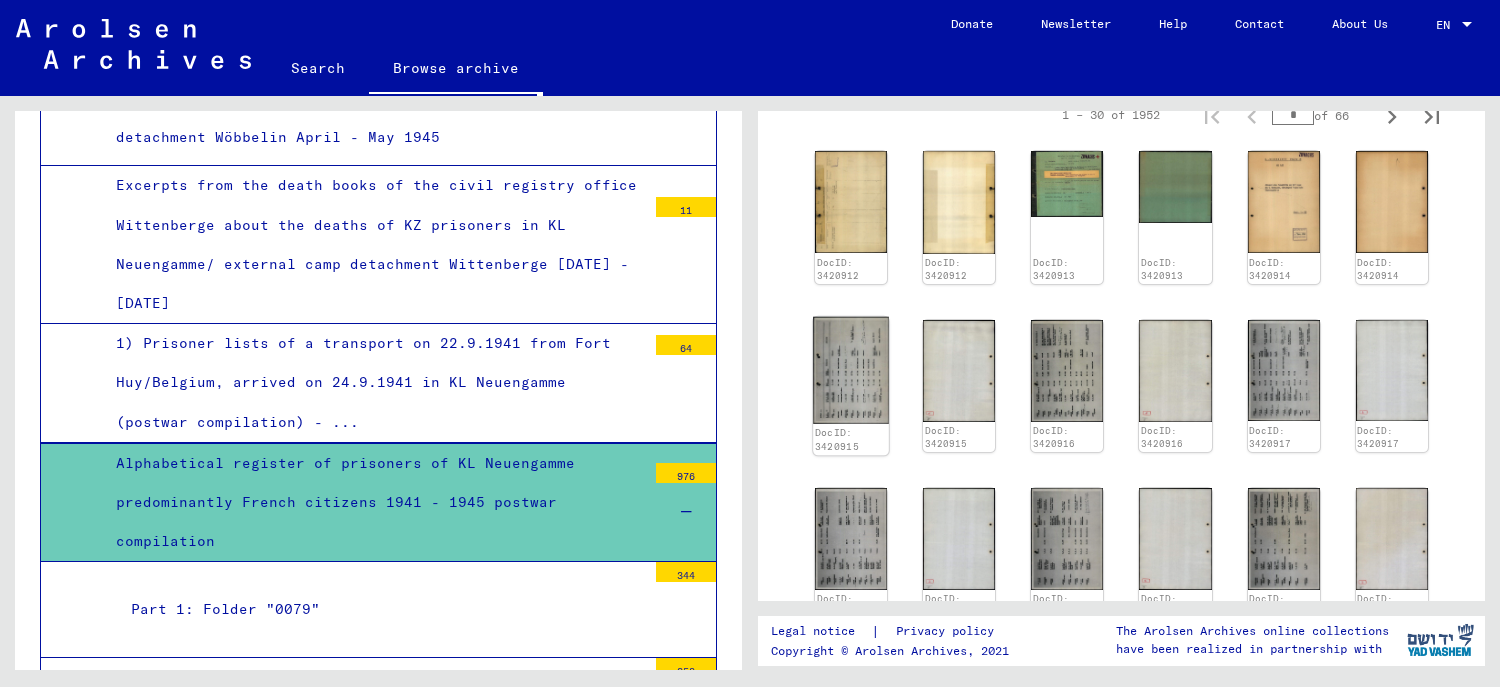 scroll, scrollTop: 600, scrollLeft: 0, axis: vertical 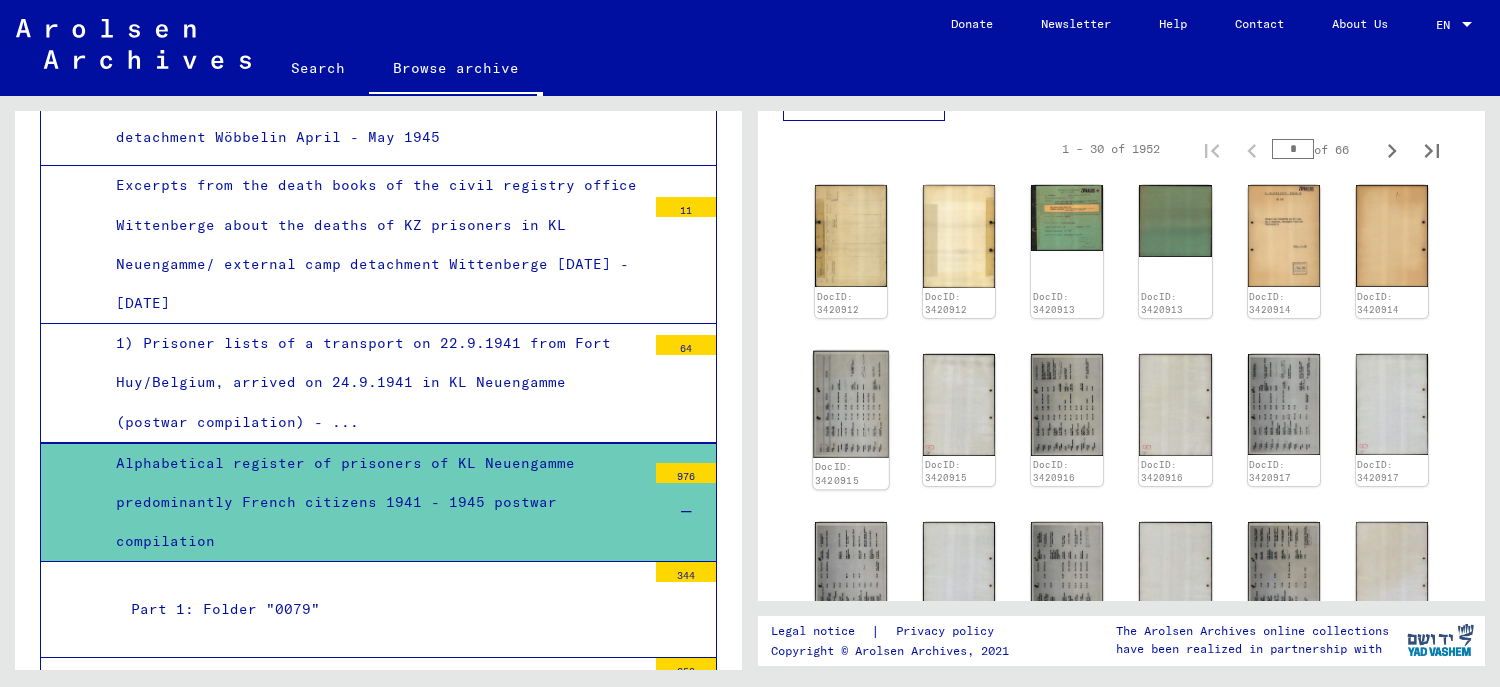click 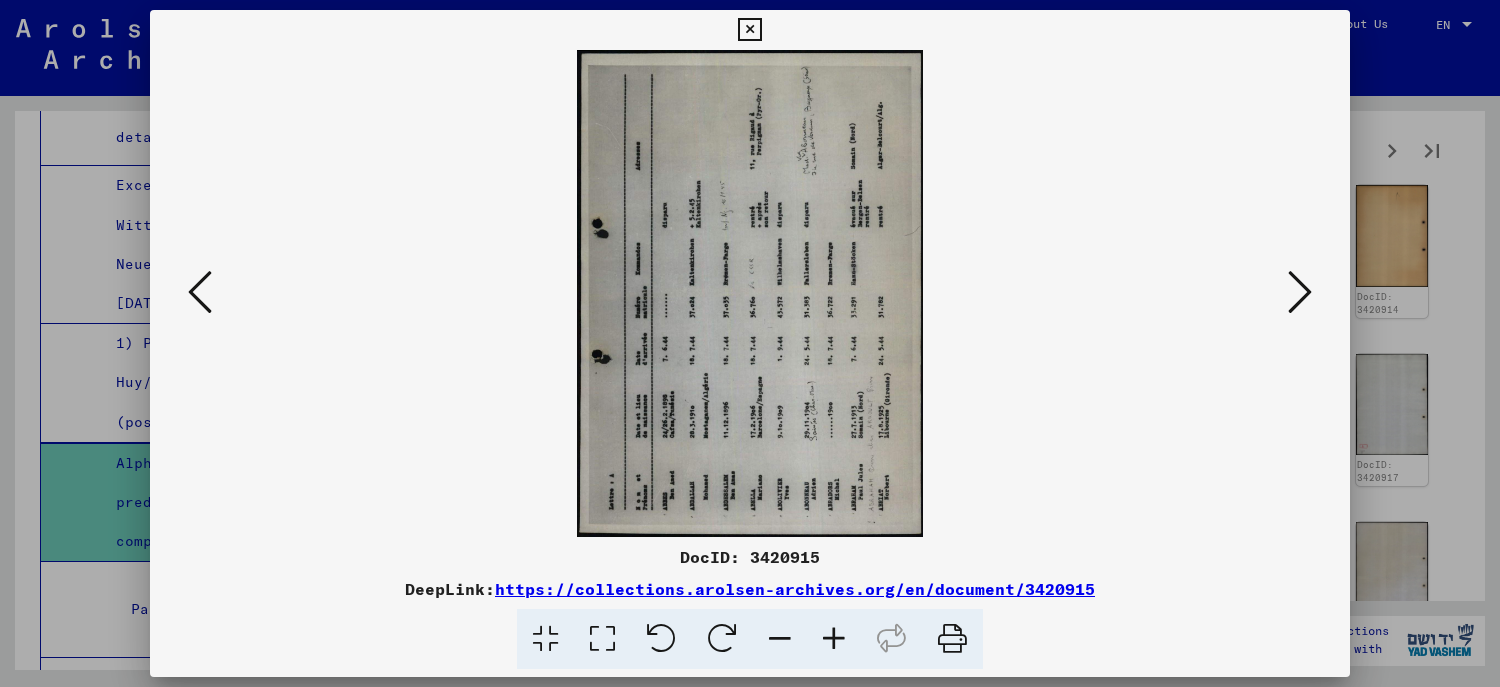 click at bounding box center (1300, 292) 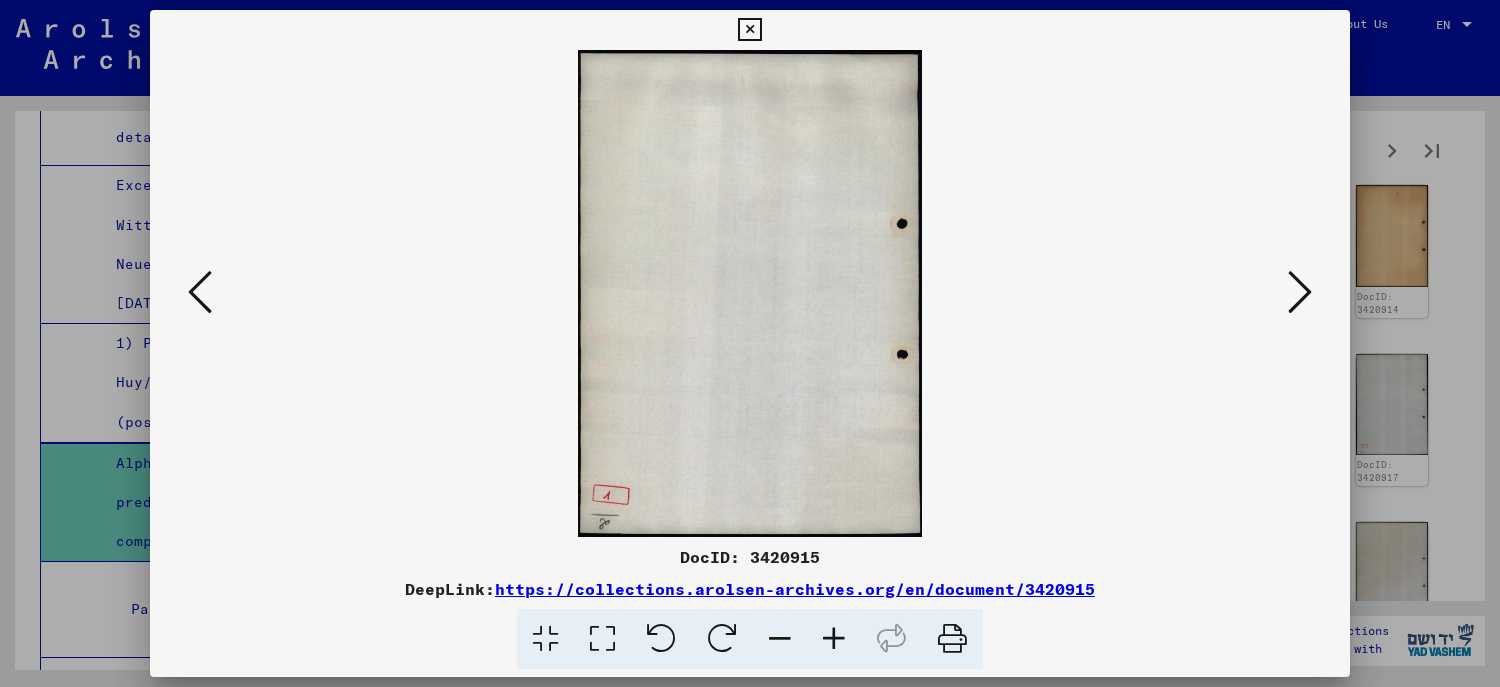 click at bounding box center [1300, 292] 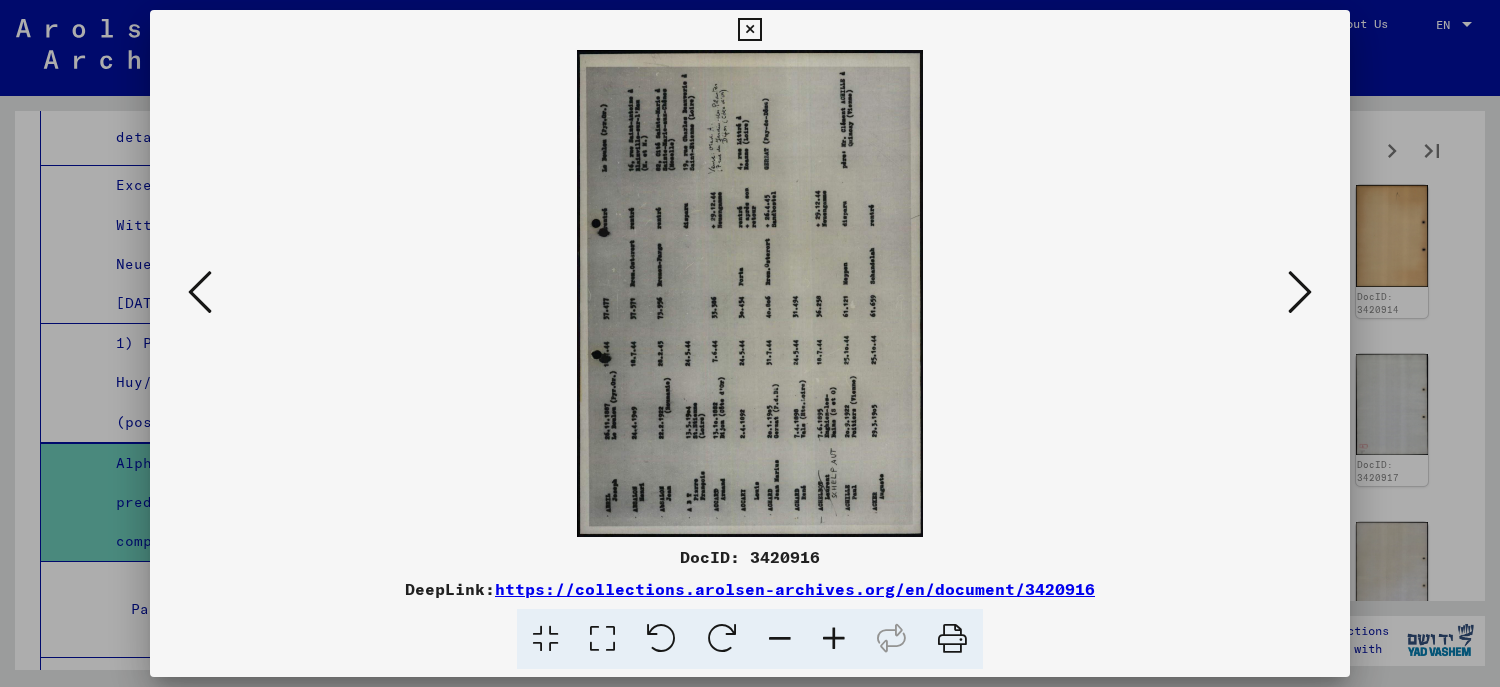click at bounding box center [1300, 292] 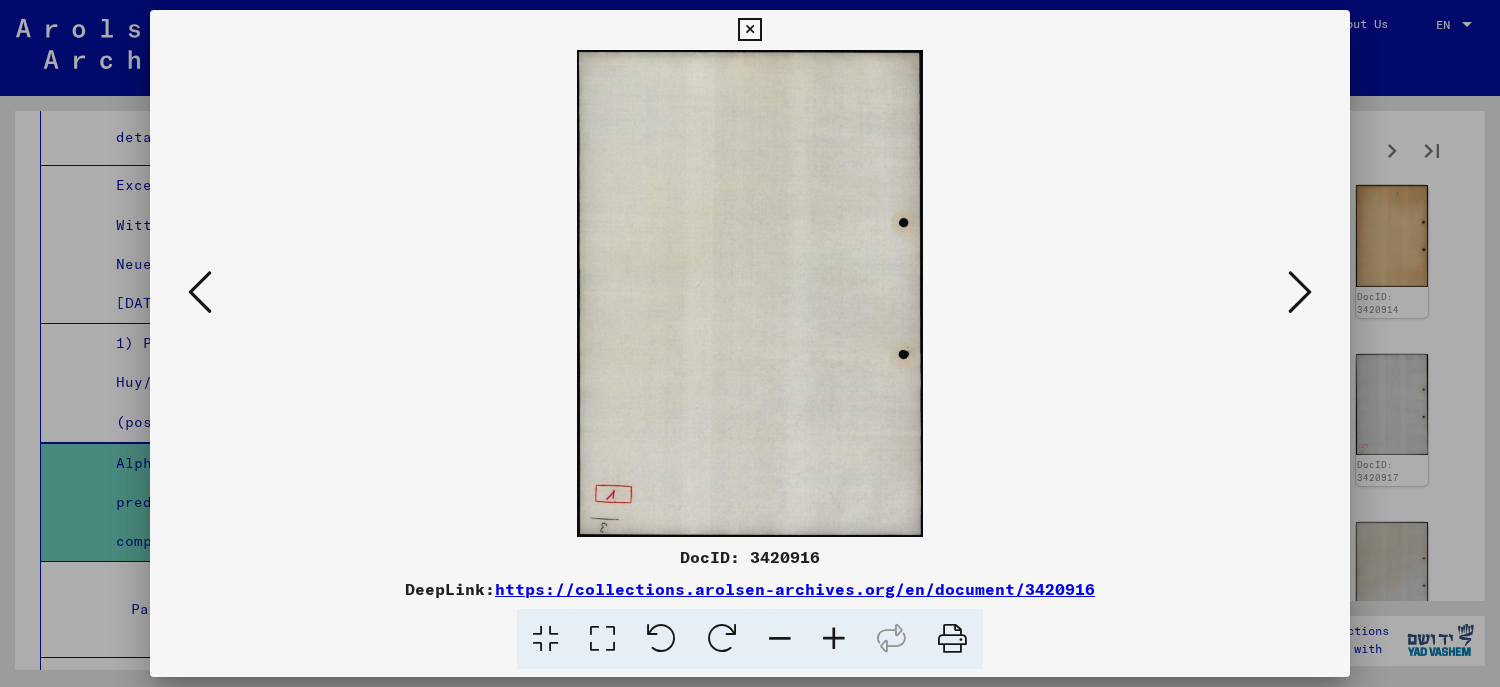 click at bounding box center (1300, 292) 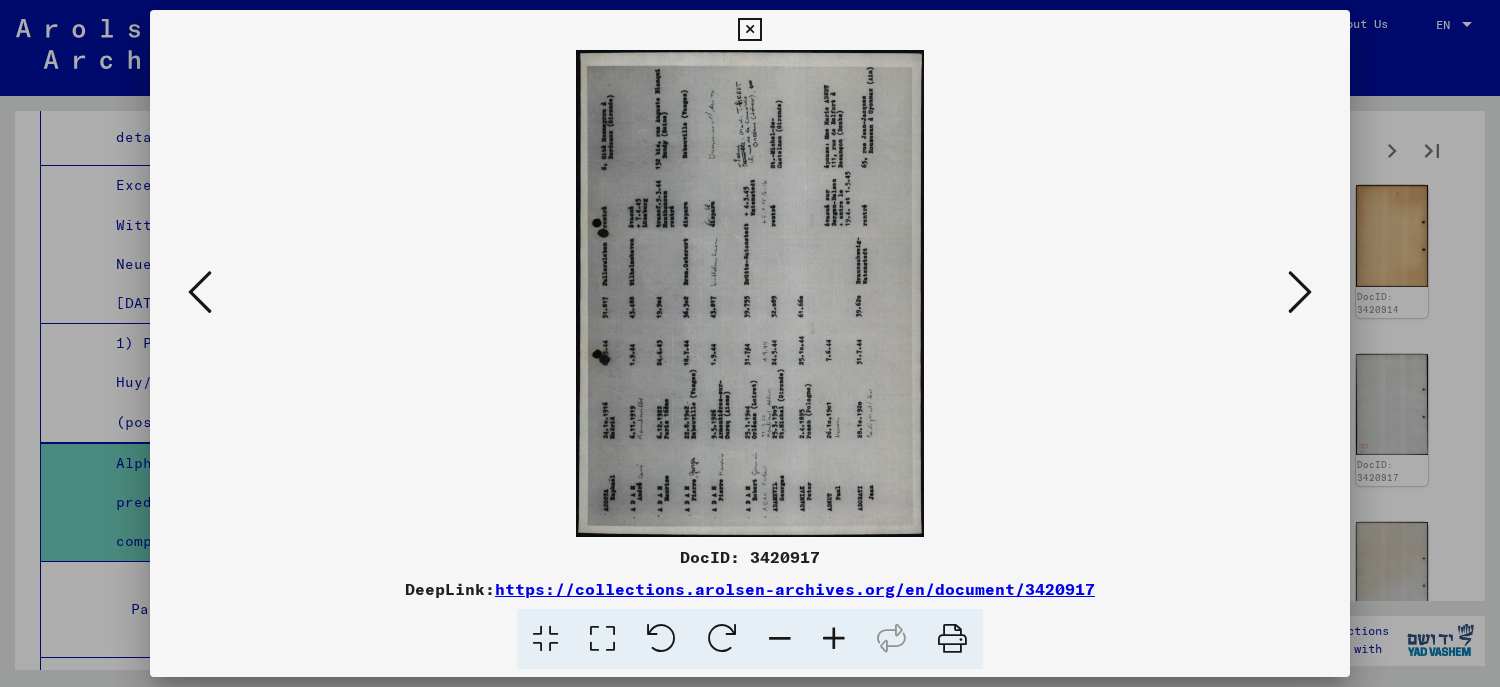 click at bounding box center [1300, 292] 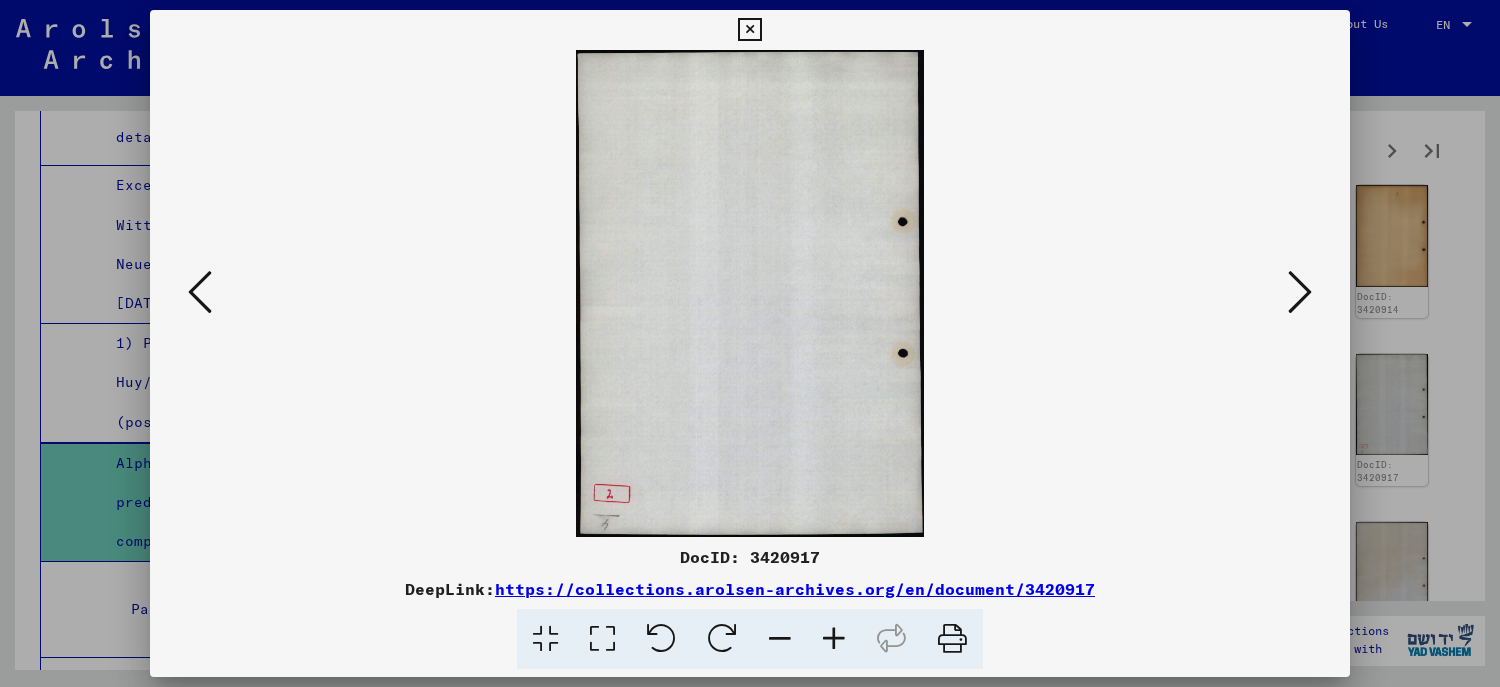 click at bounding box center (1300, 292) 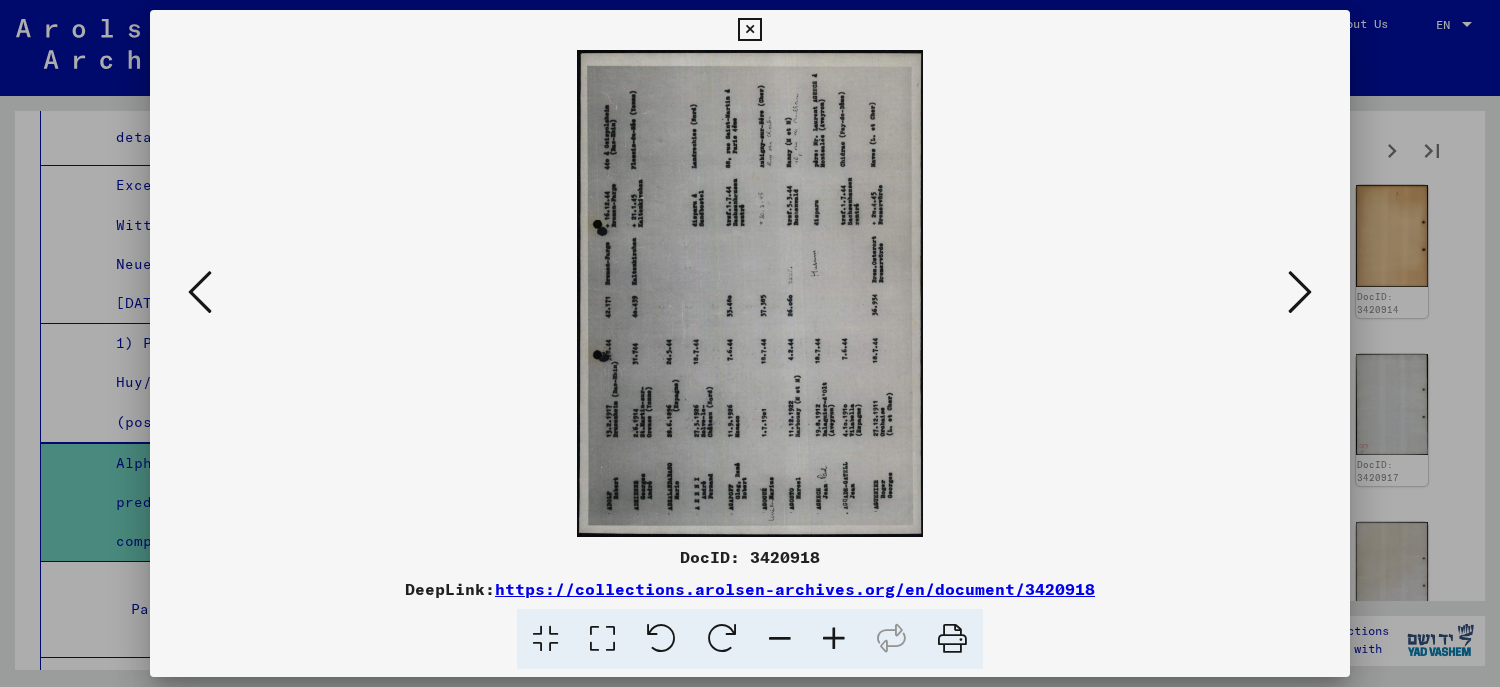 click on "https://collections.arolsen-archives.org/en/document/3420918" at bounding box center [795, 589] 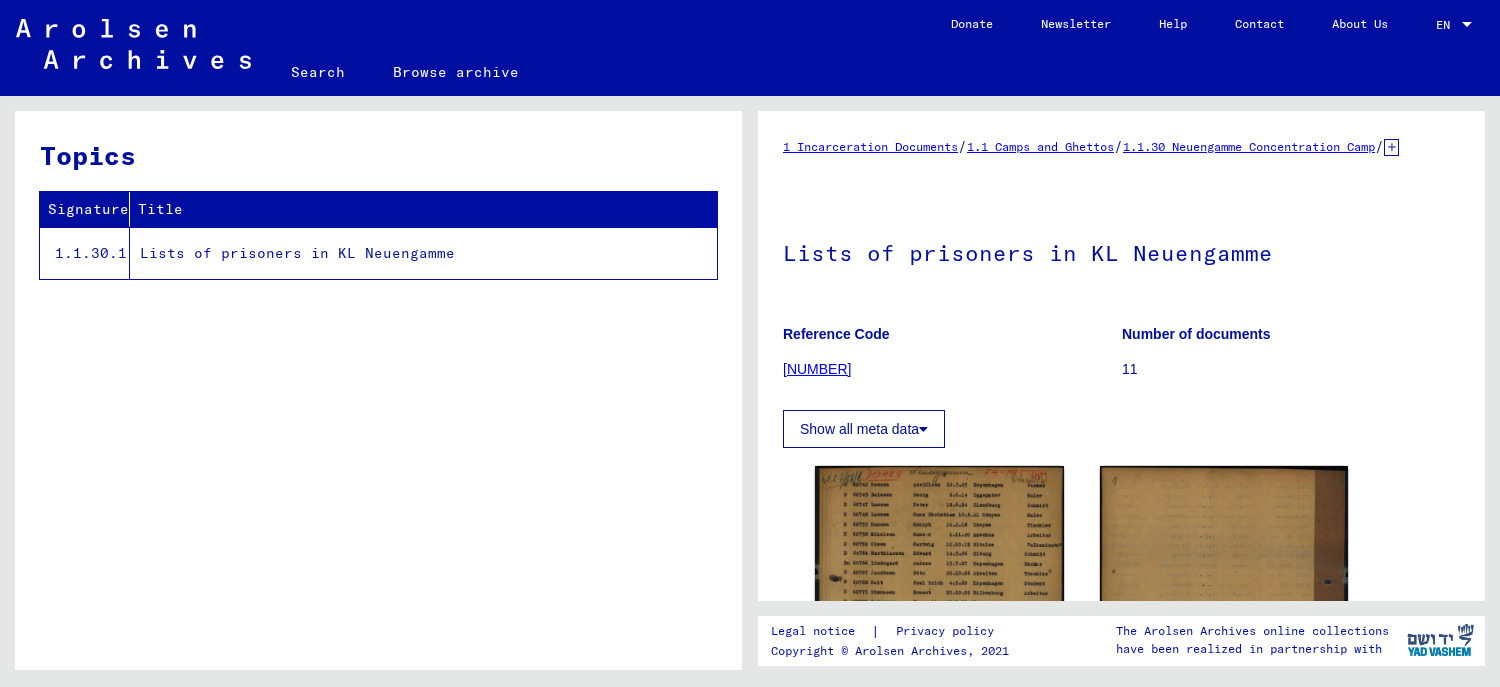 scroll, scrollTop: 0, scrollLeft: 0, axis: both 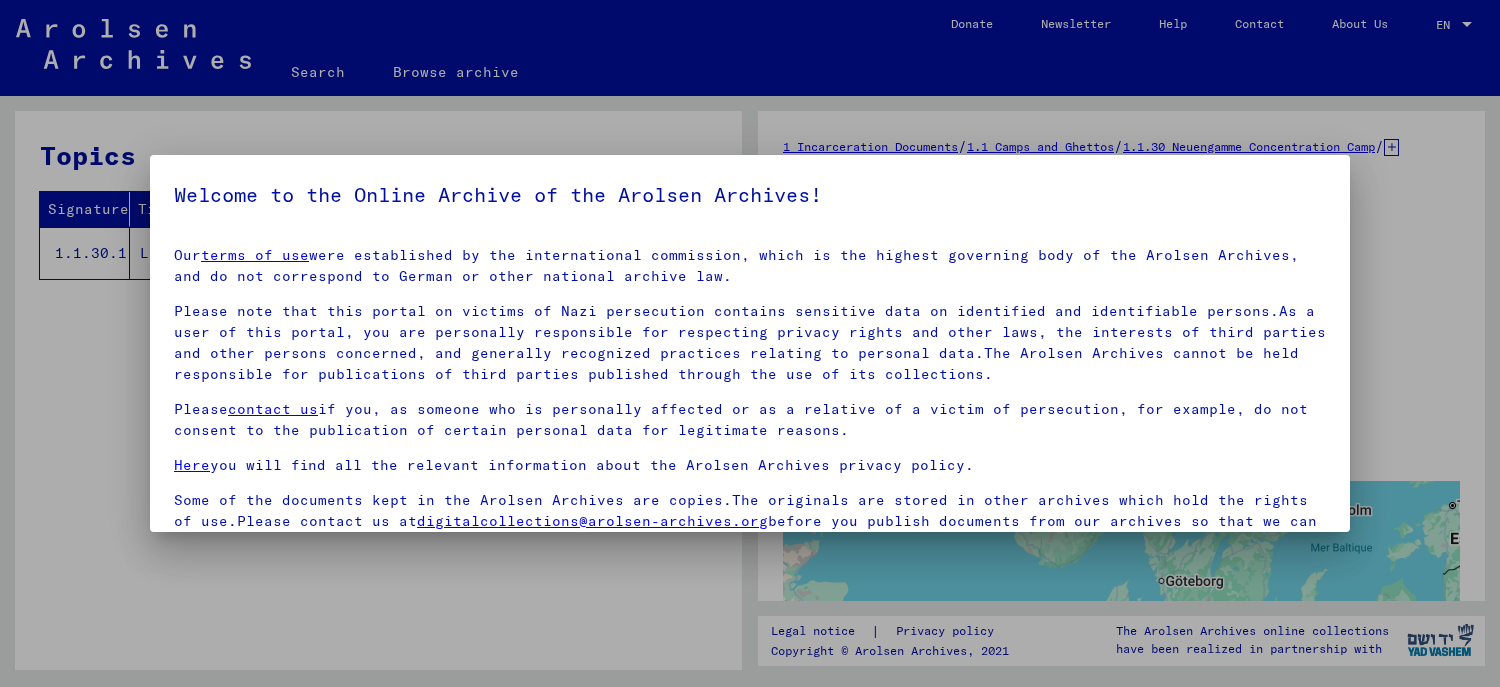 click at bounding box center [750, 343] 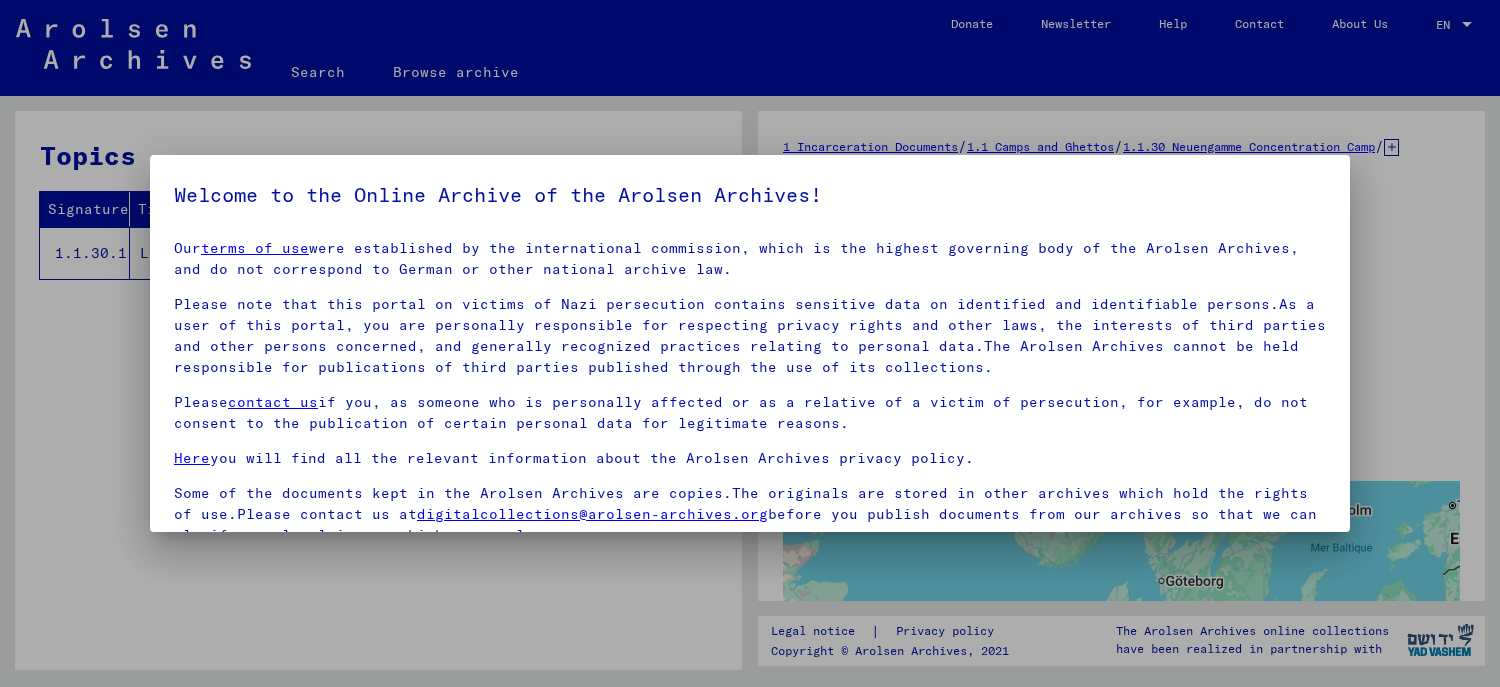 scroll, scrollTop: 9, scrollLeft: 0, axis: vertical 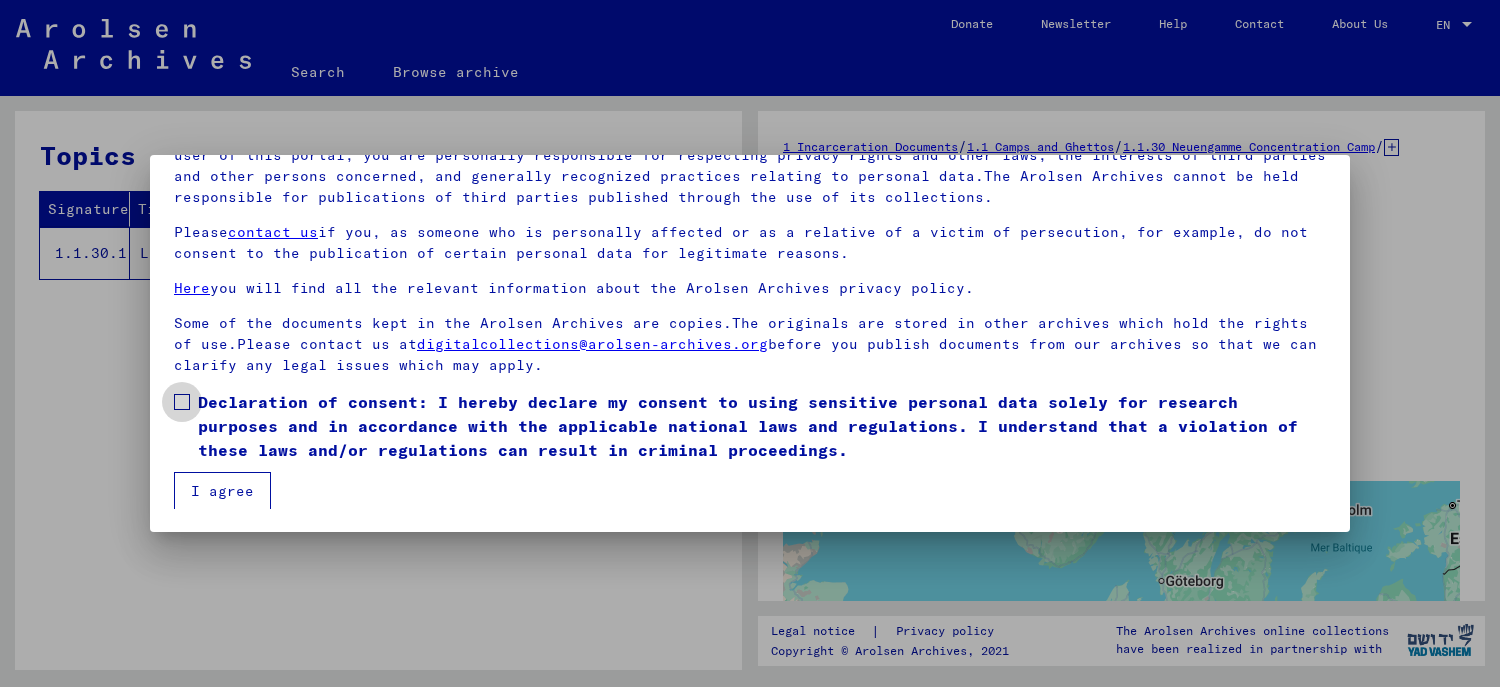 drag, startPoint x: 182, startPoint y: 396, endPoint x: 197, endPoint y: 436, distance: 42.72002 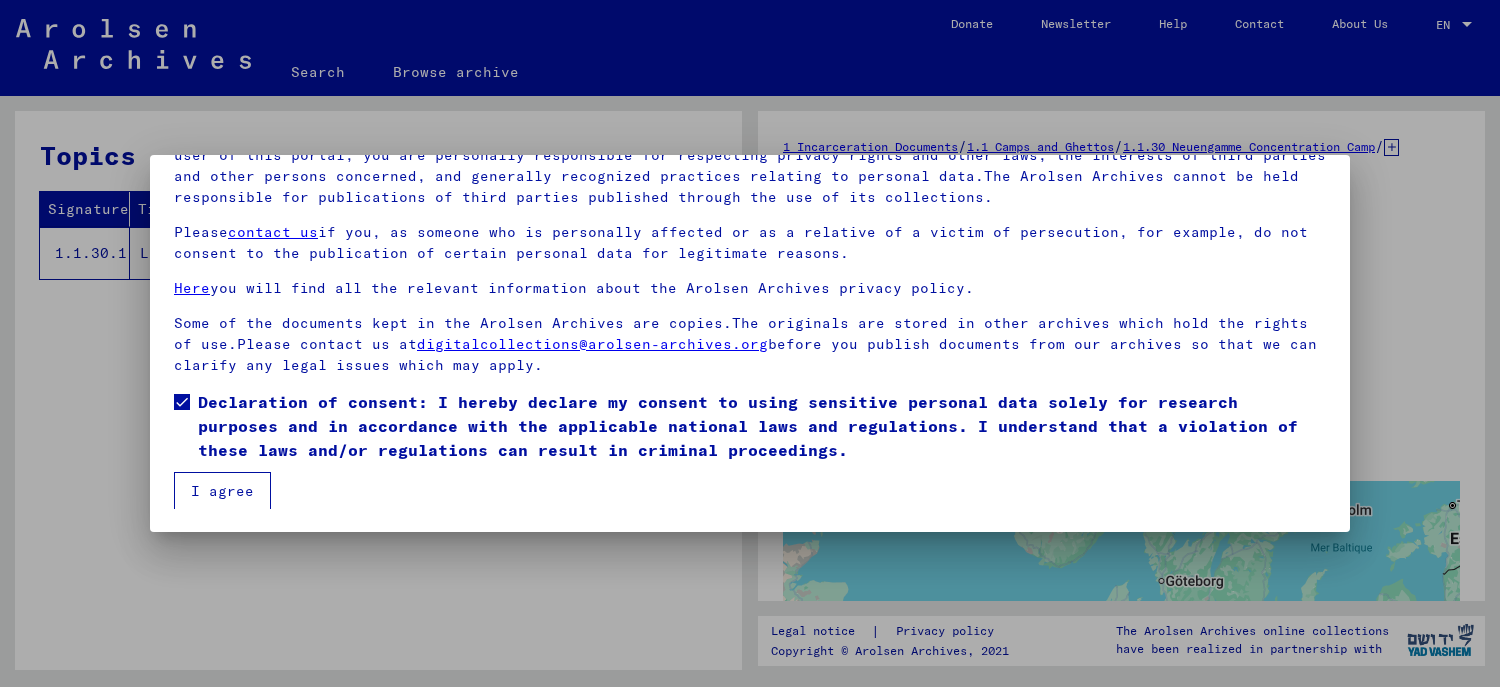 click on "I agree" at bounding box center (222, 491) 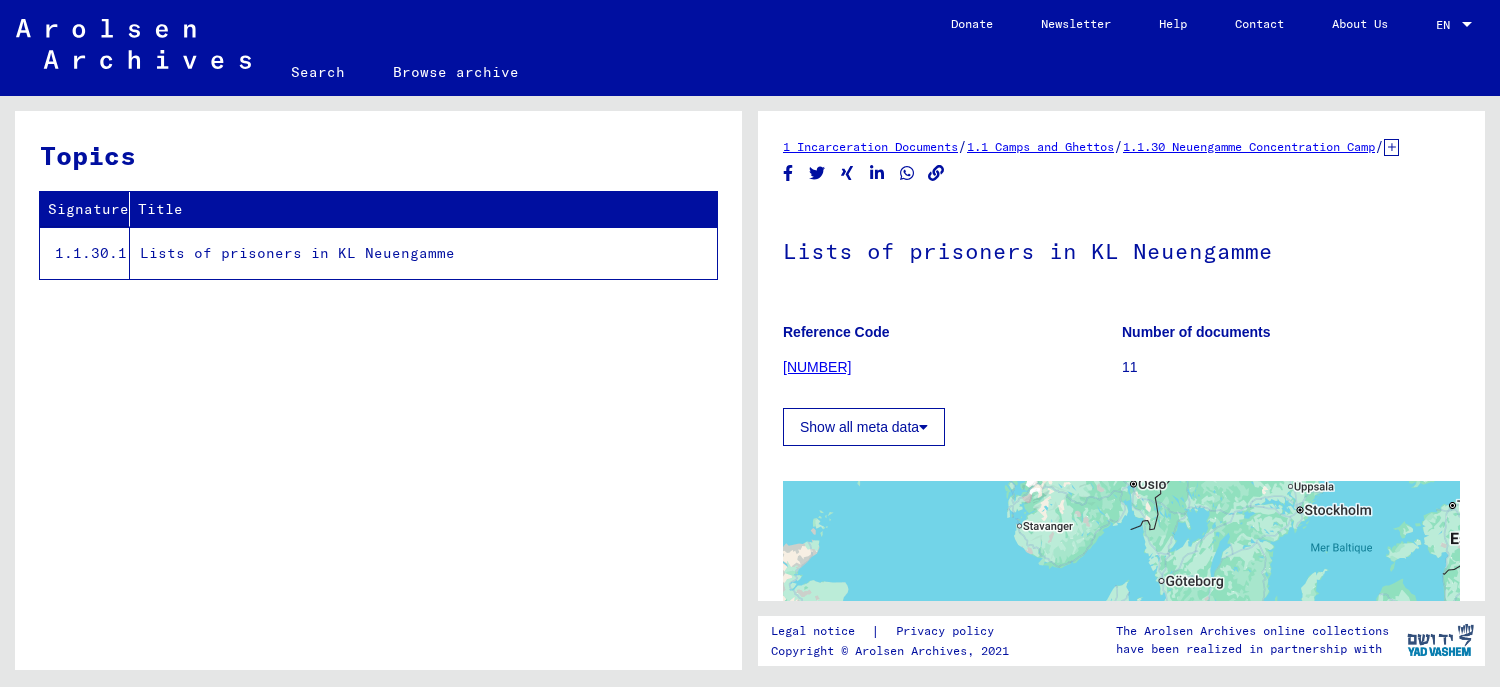 click on "Lists of prisoners in KL Neuengamme" 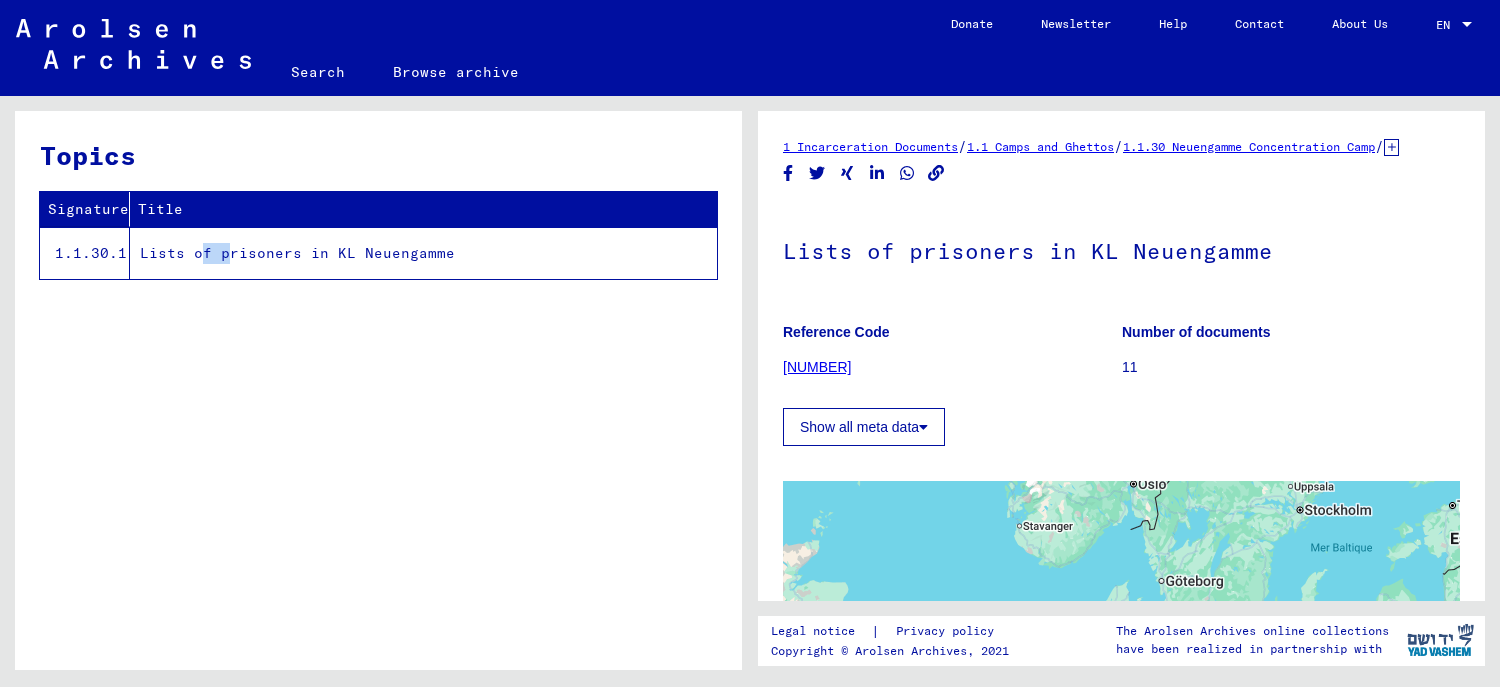click on "Lists of prisoners in KL Neuengamme" 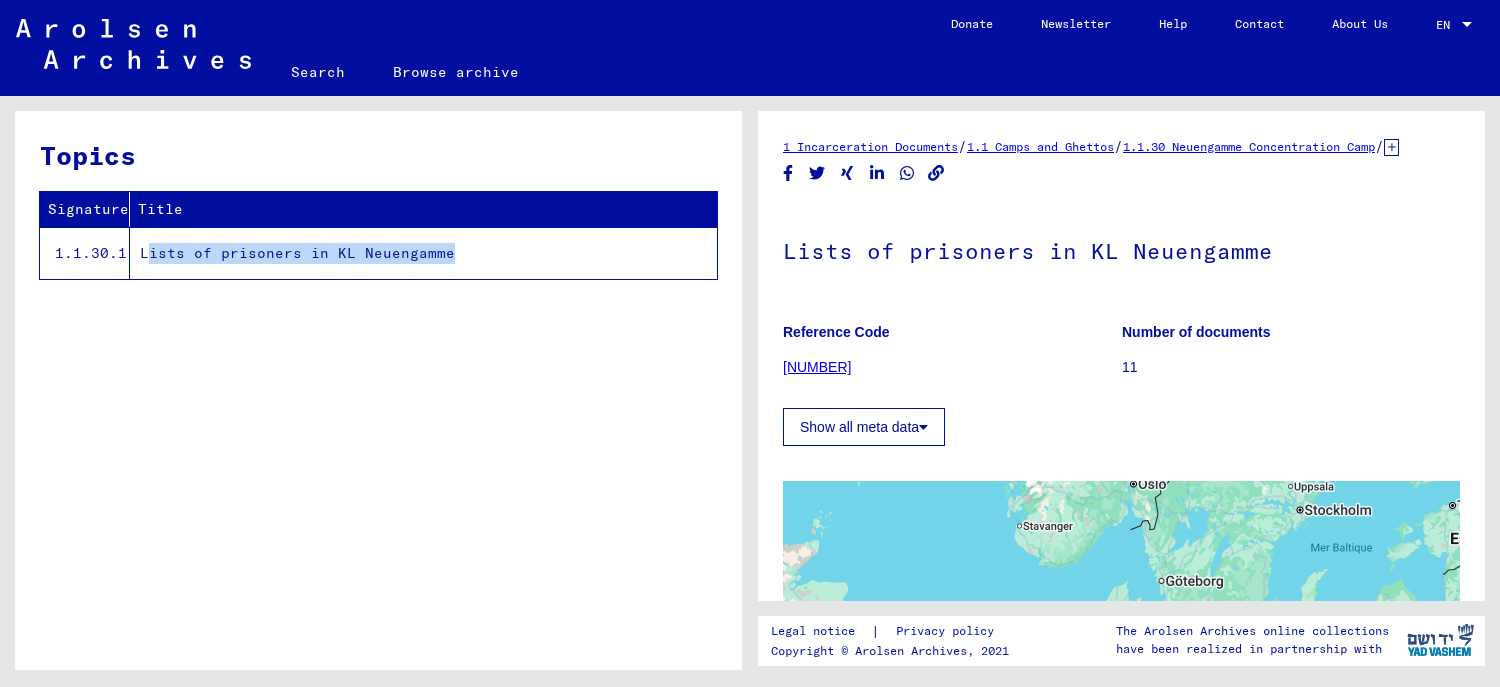 click on "Lists of prisoners in KL Neuengamme" 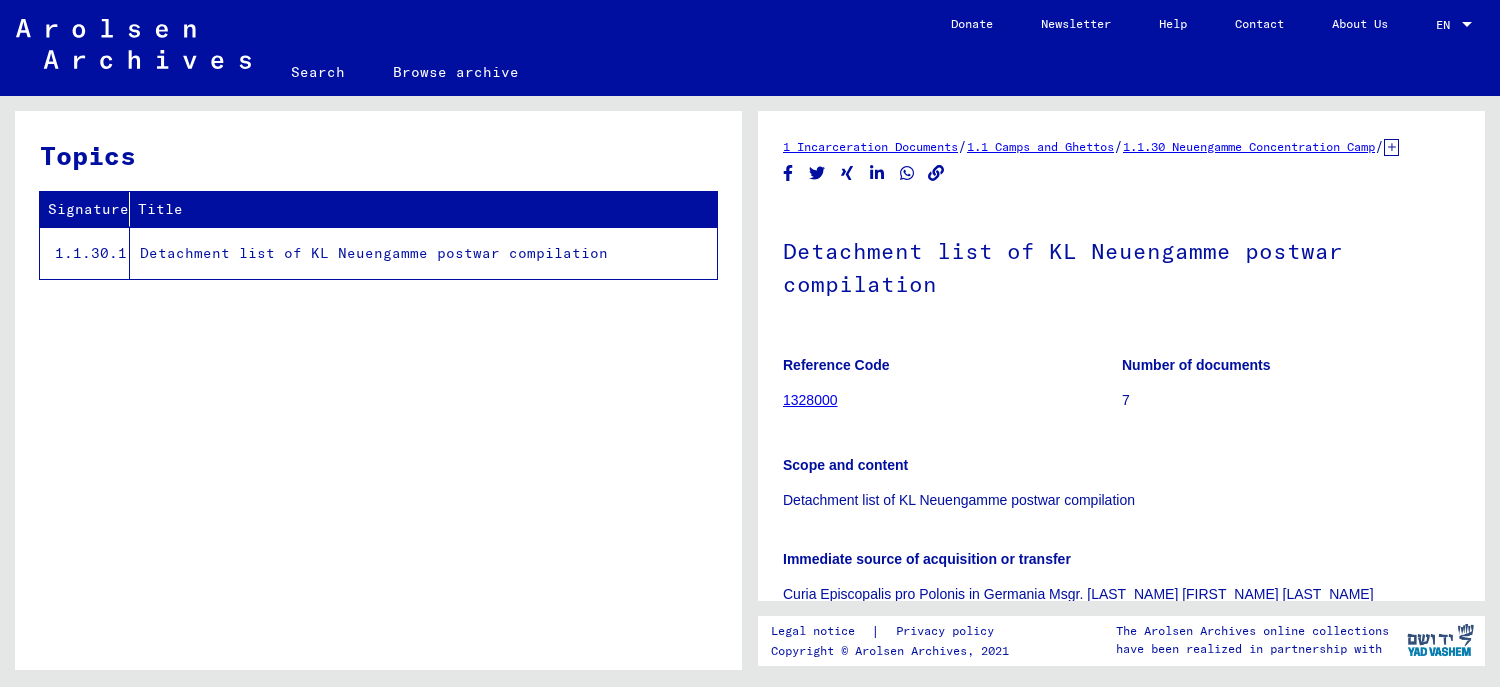 scroll, scrollTop: 0, scrollLeft: 0, axis: both 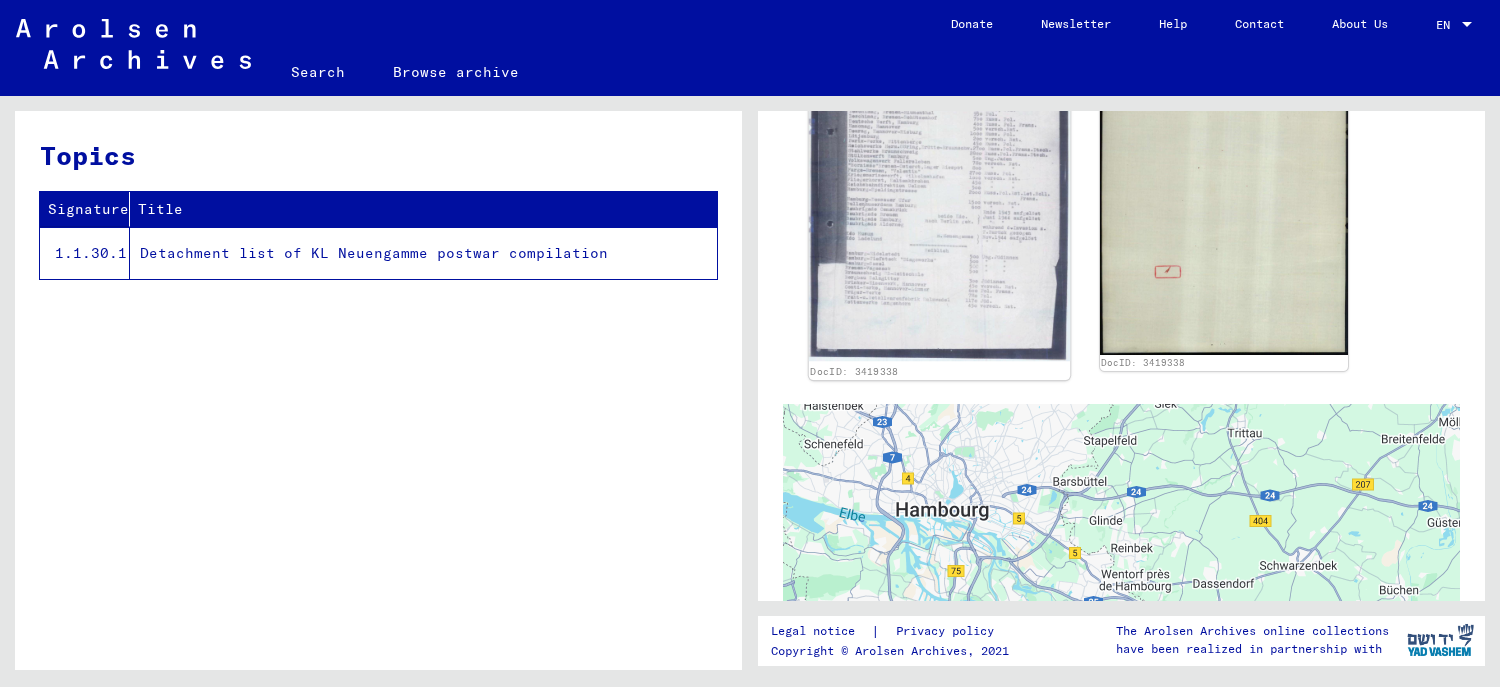click 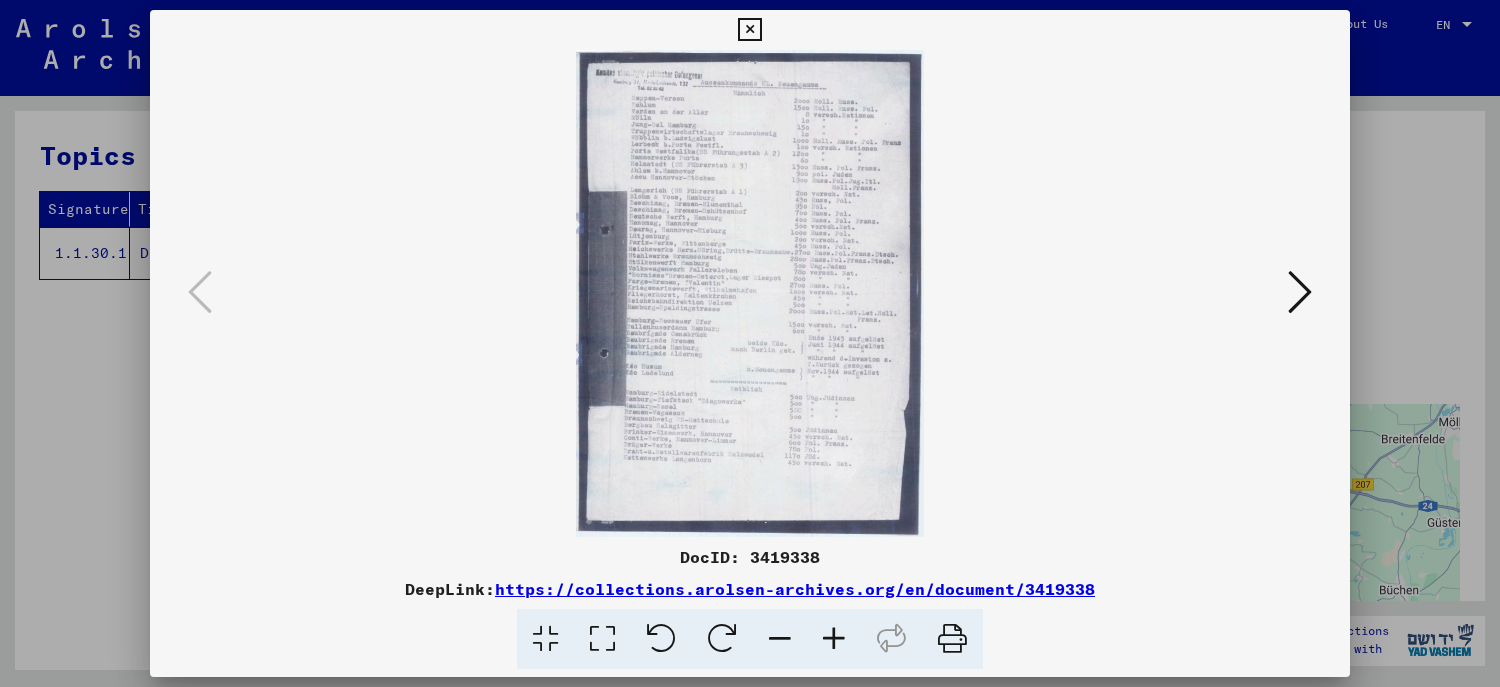 click at bounding box center [1300, 292] 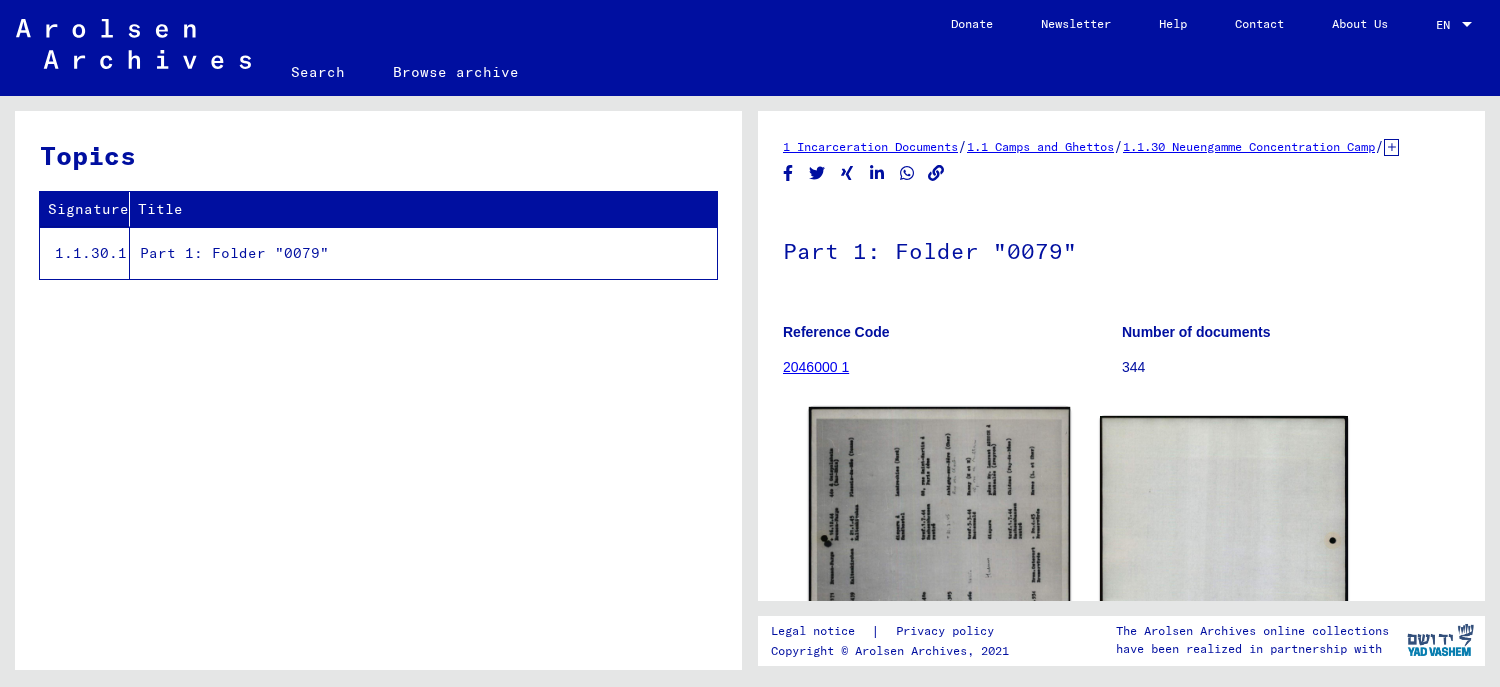 scroll, scrollTop: 0, scrollLeft: 0, axis: both 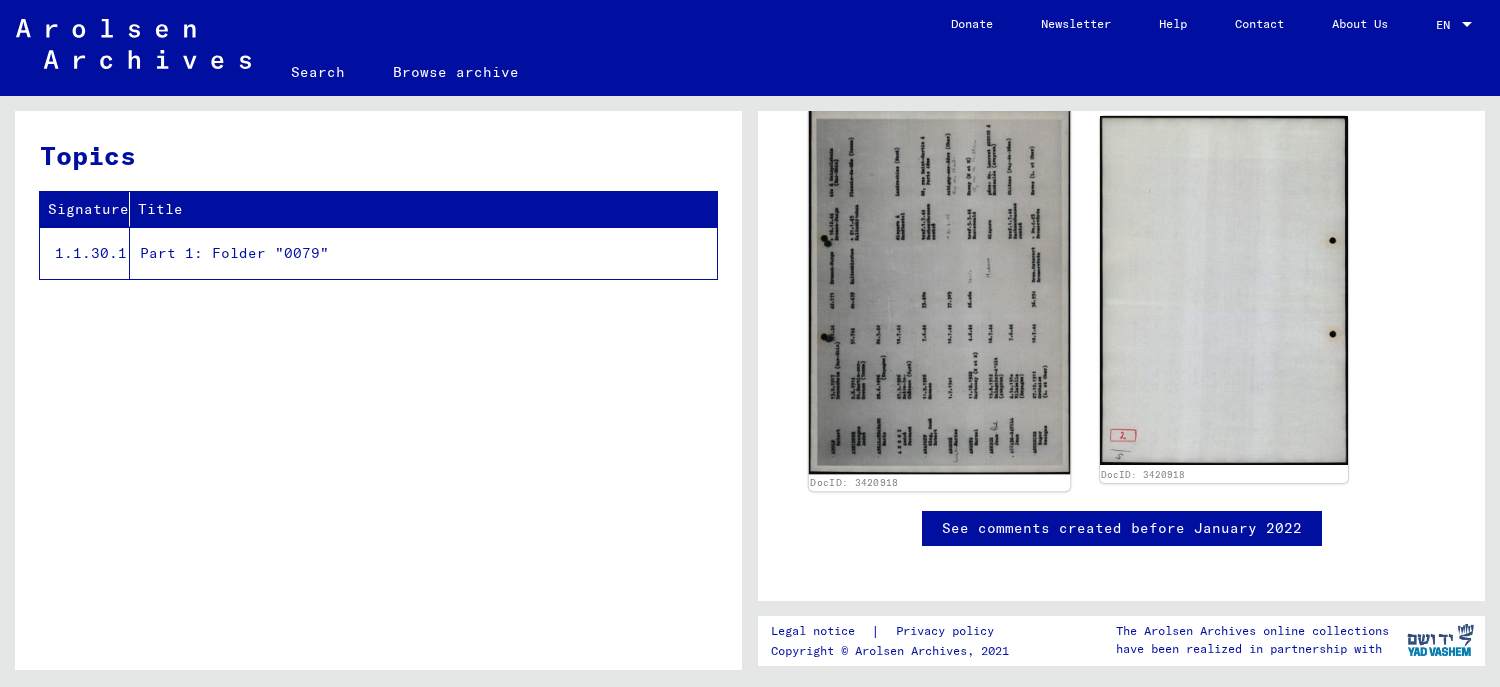 click 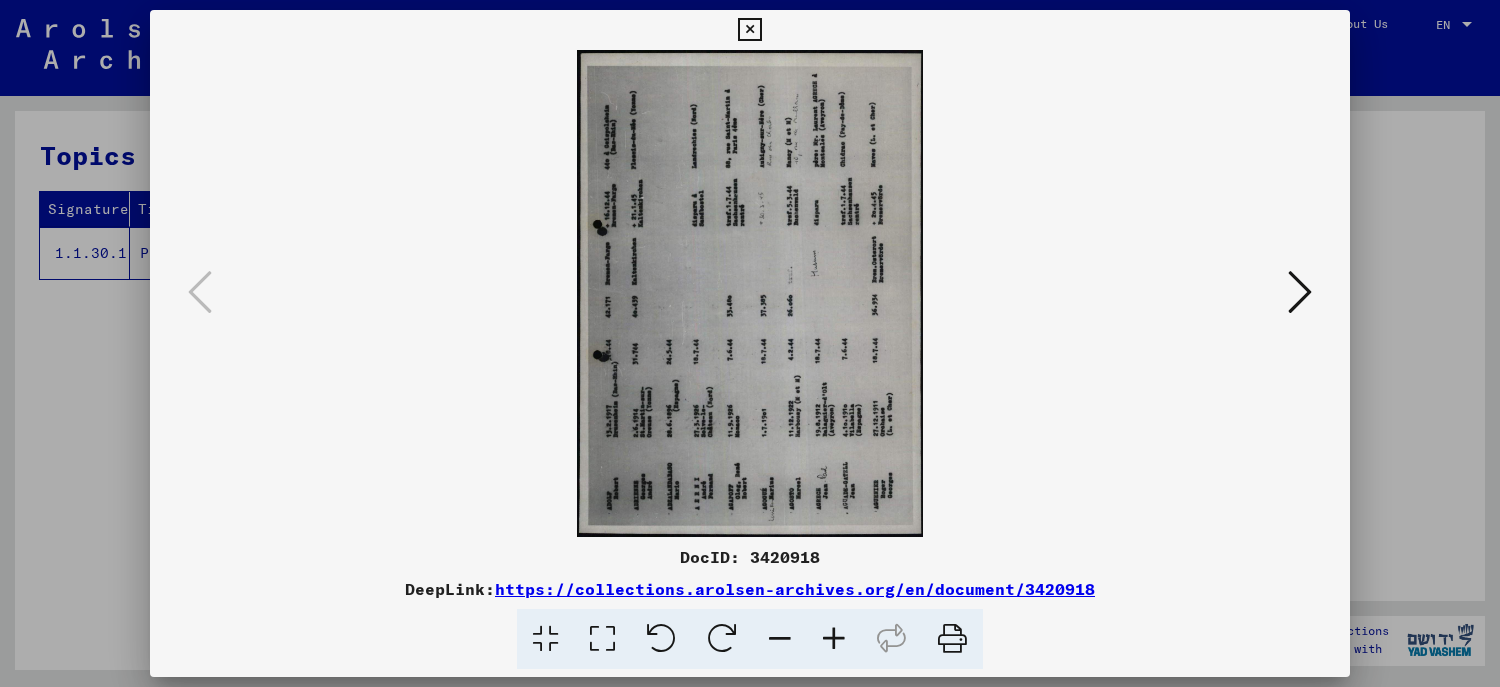 click at bounding box center [749, 30] 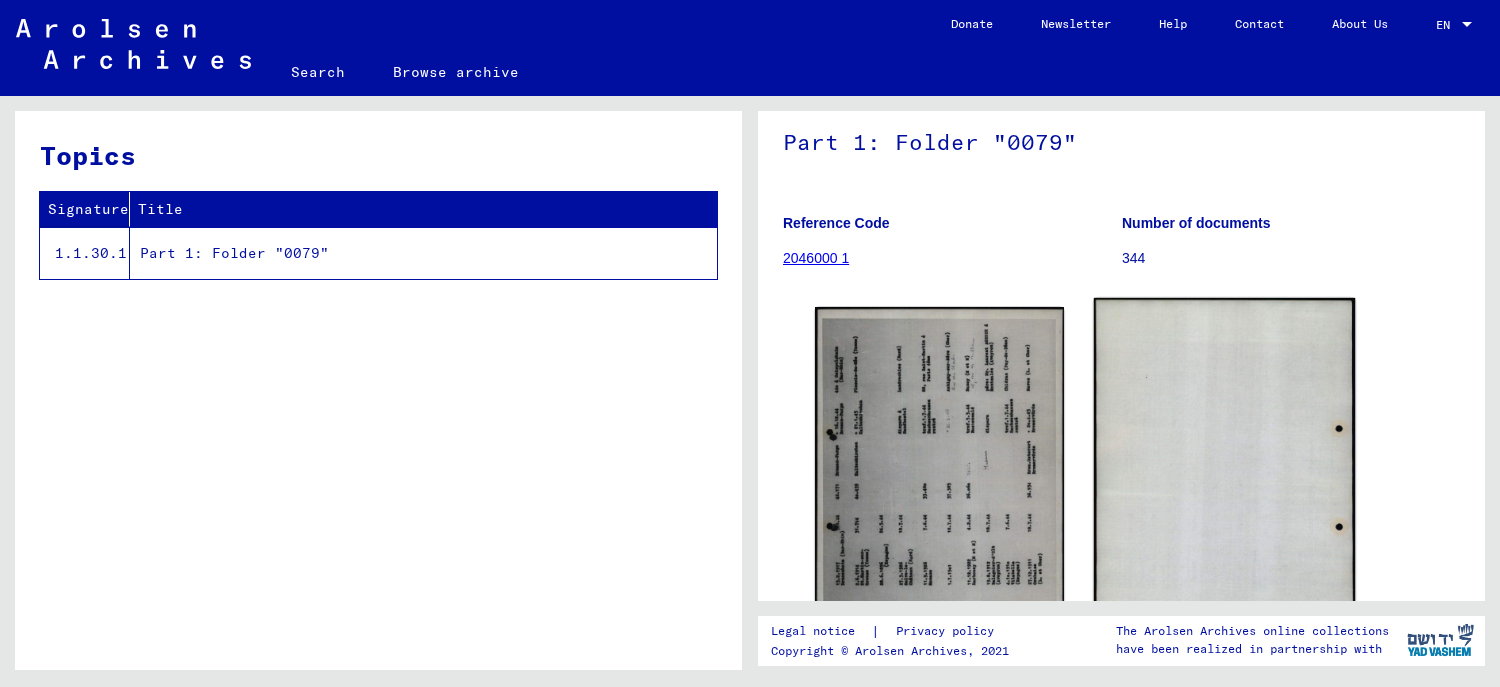scroll, scrollTop: 100, scrollLeft: 0, axis: vertical 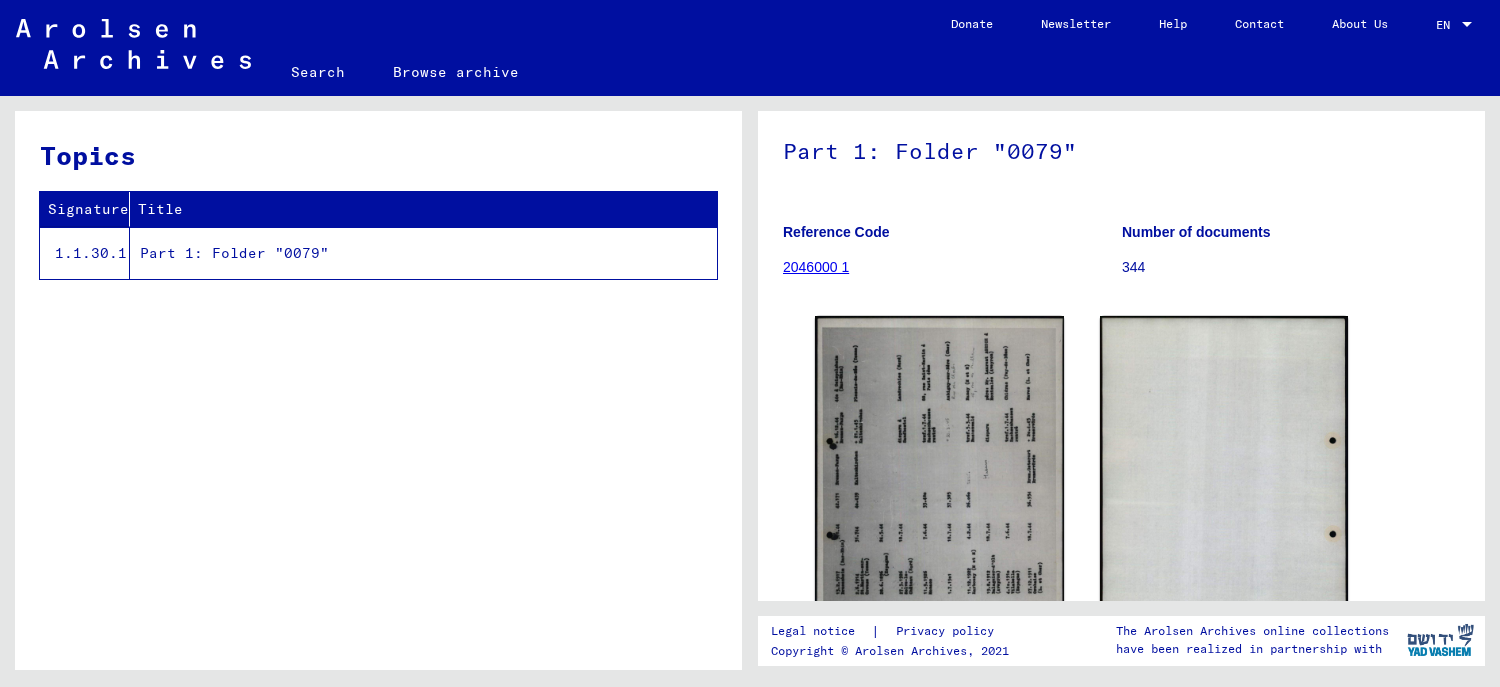 click on "Part 1: Folder "0079"" 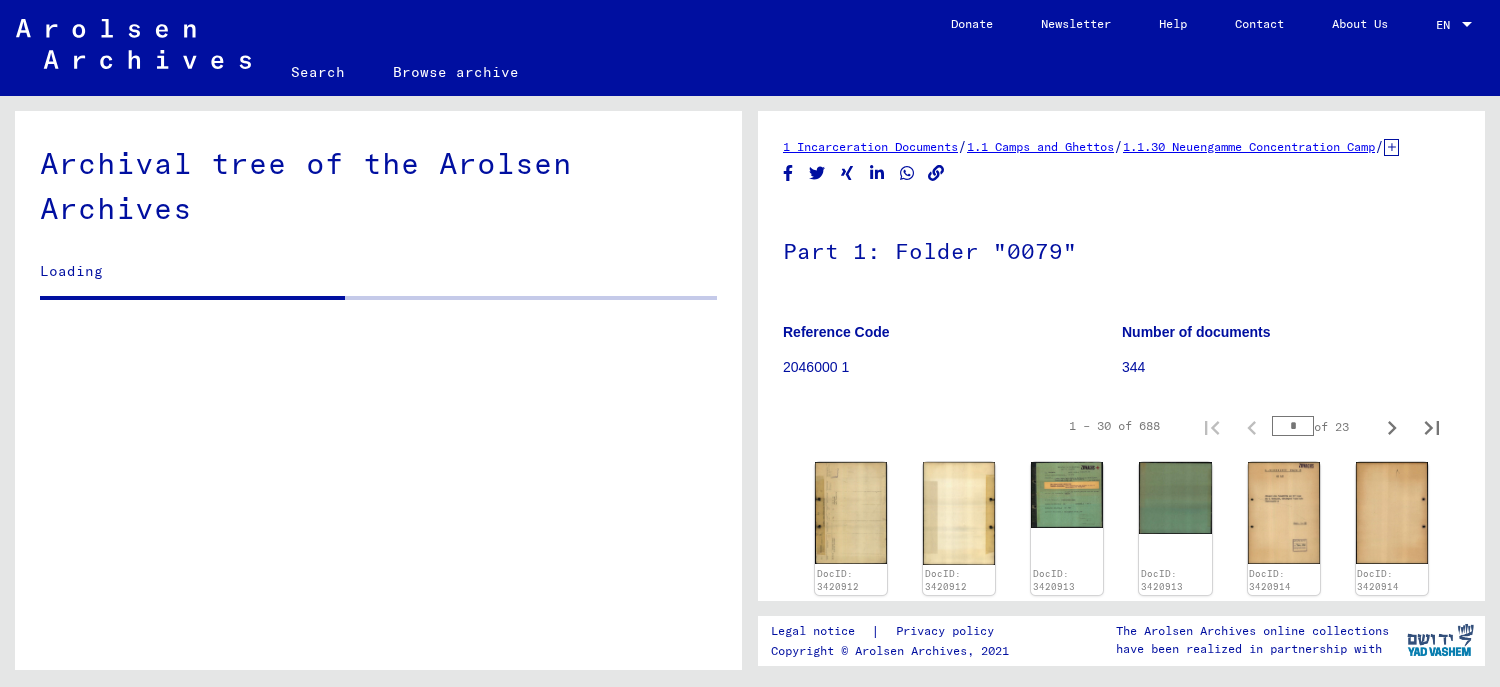 scroll, scrollTop: 11635, scrollLeft: 0, axis: vertical 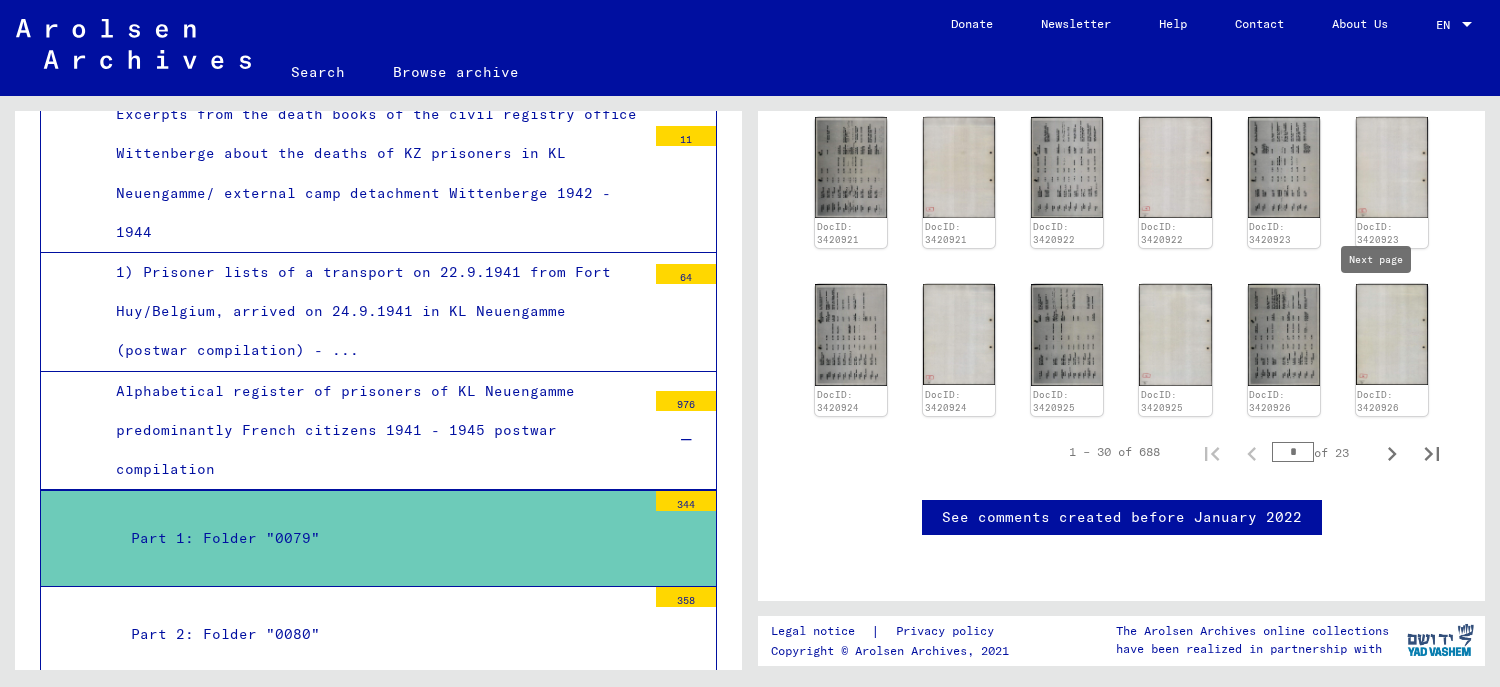 click 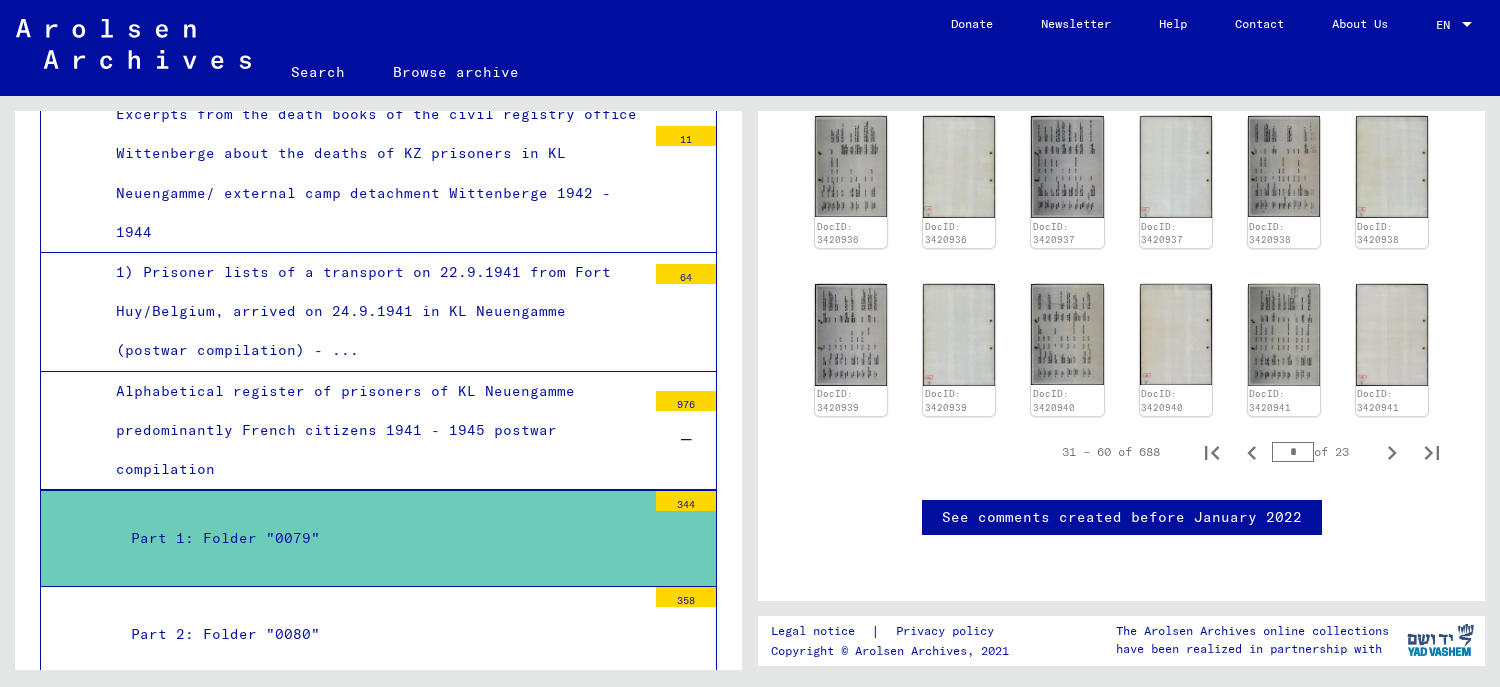 scroll, scrollTop: 987, scrollLeft: 0, axis: vertical 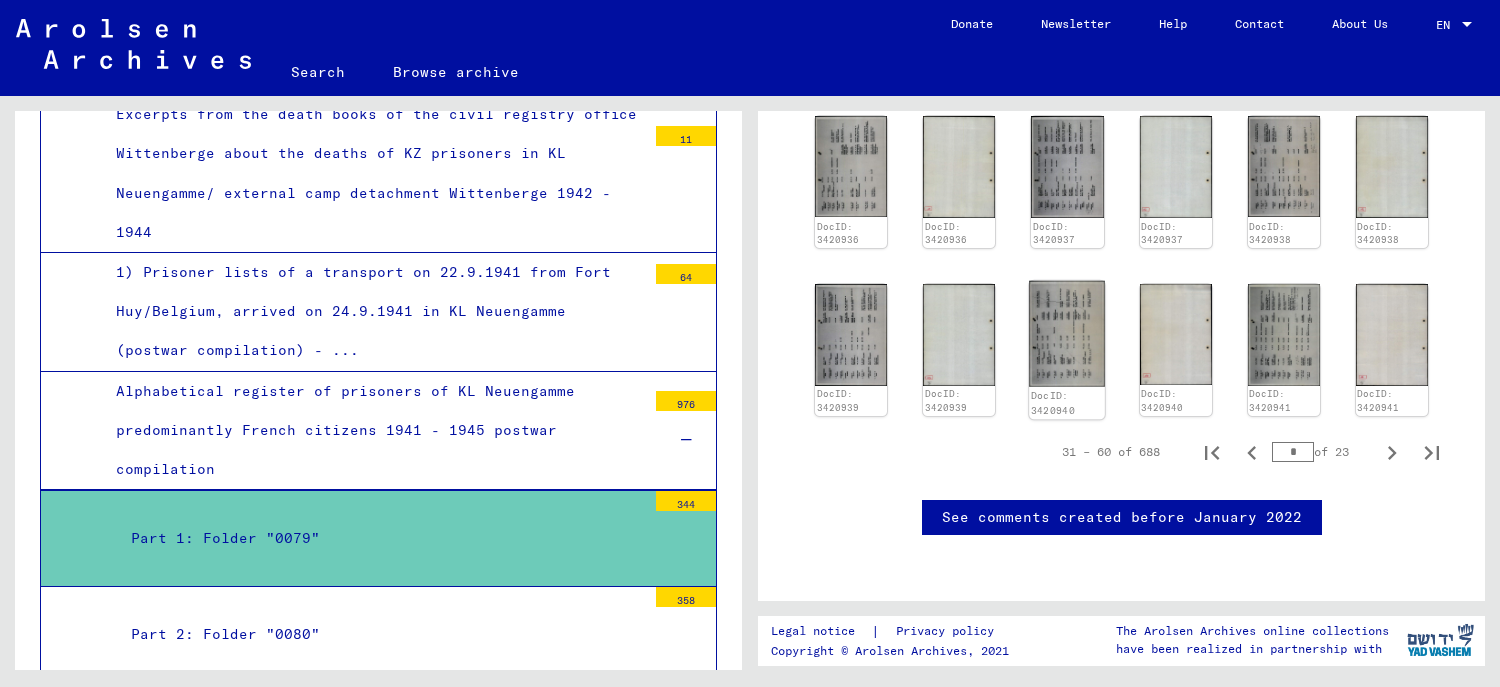 click 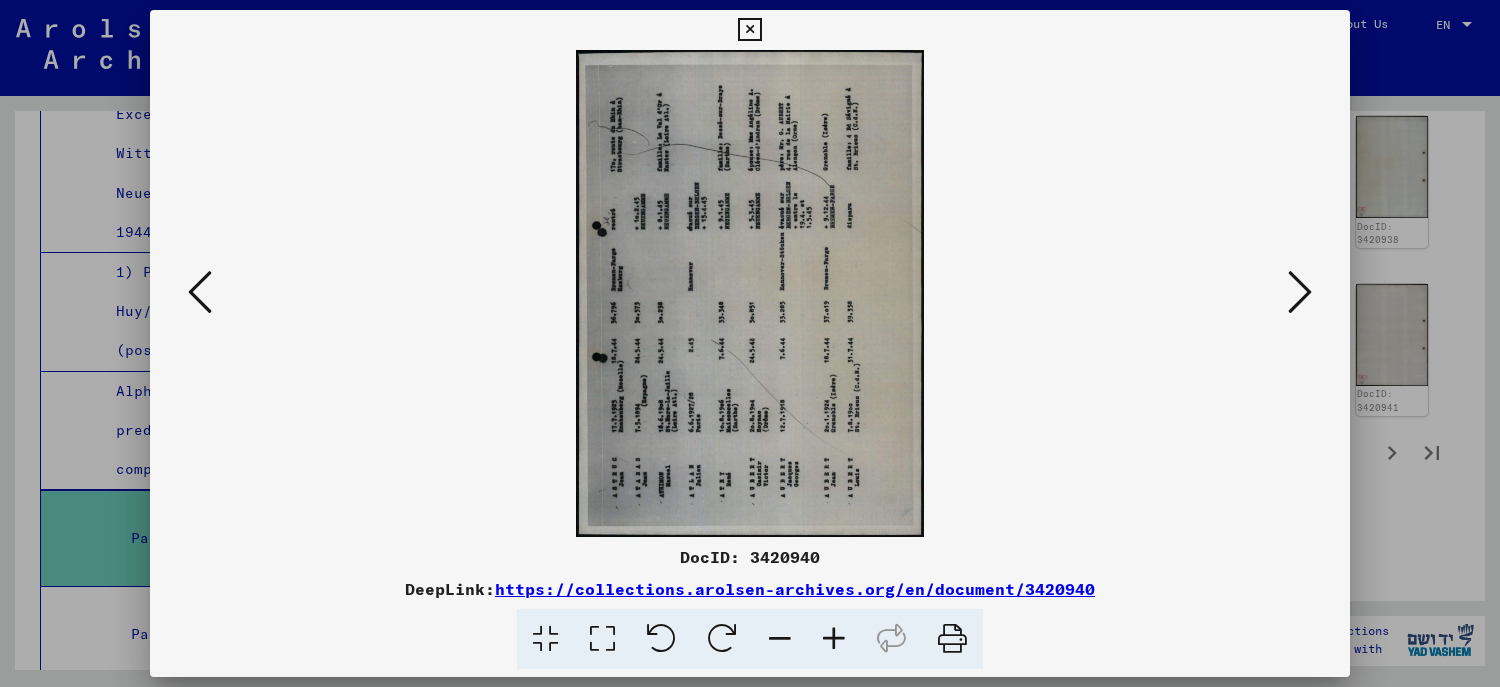 click at bounding box center [1300, 292] 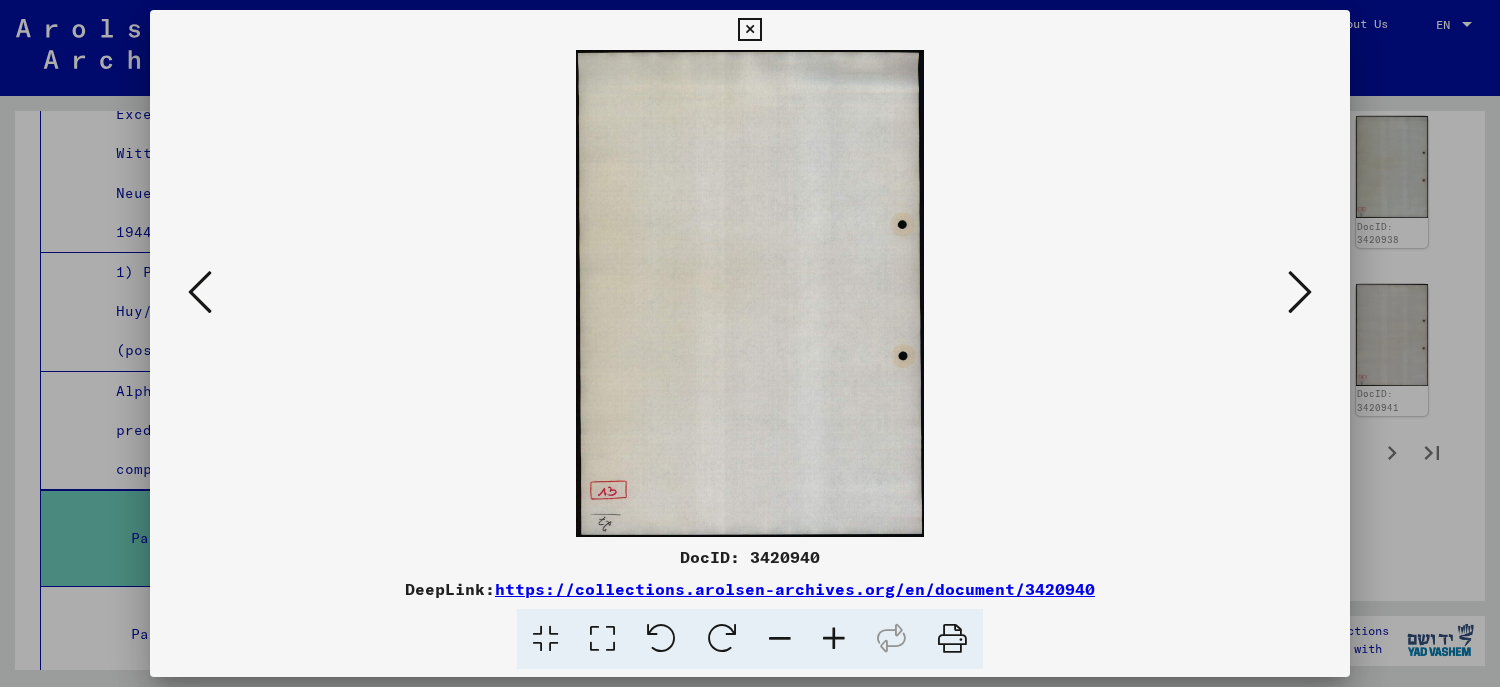 click at bounding box center [1300, 292] 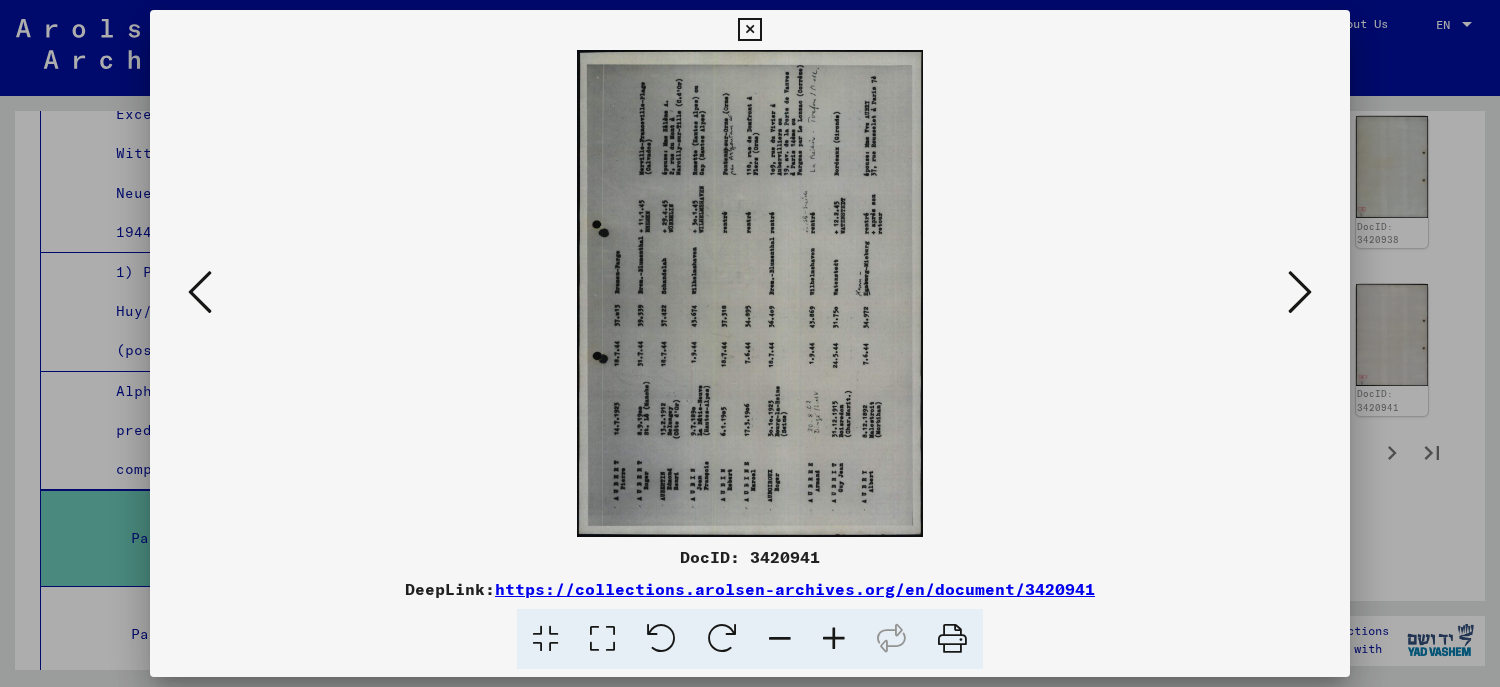 click at bounding box center (1300, 292) 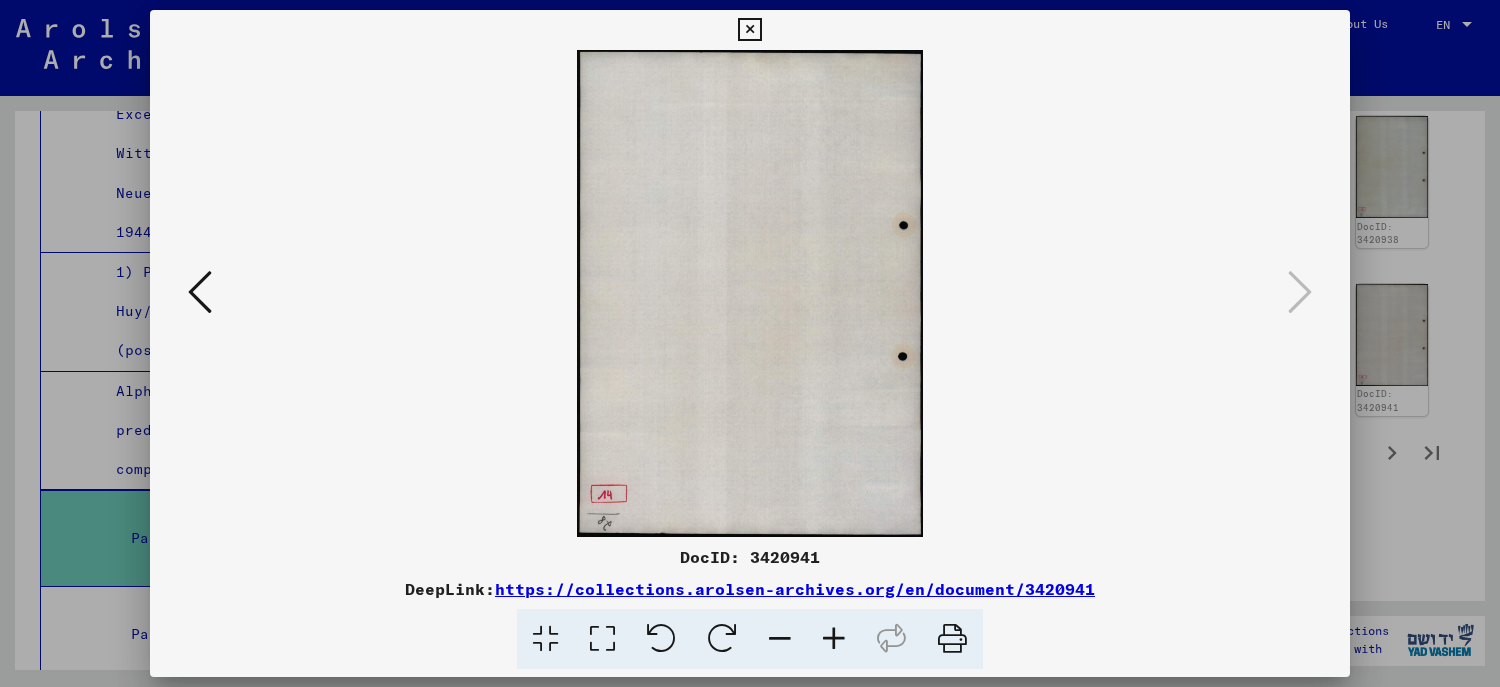 click at bounding box center (750, 343) 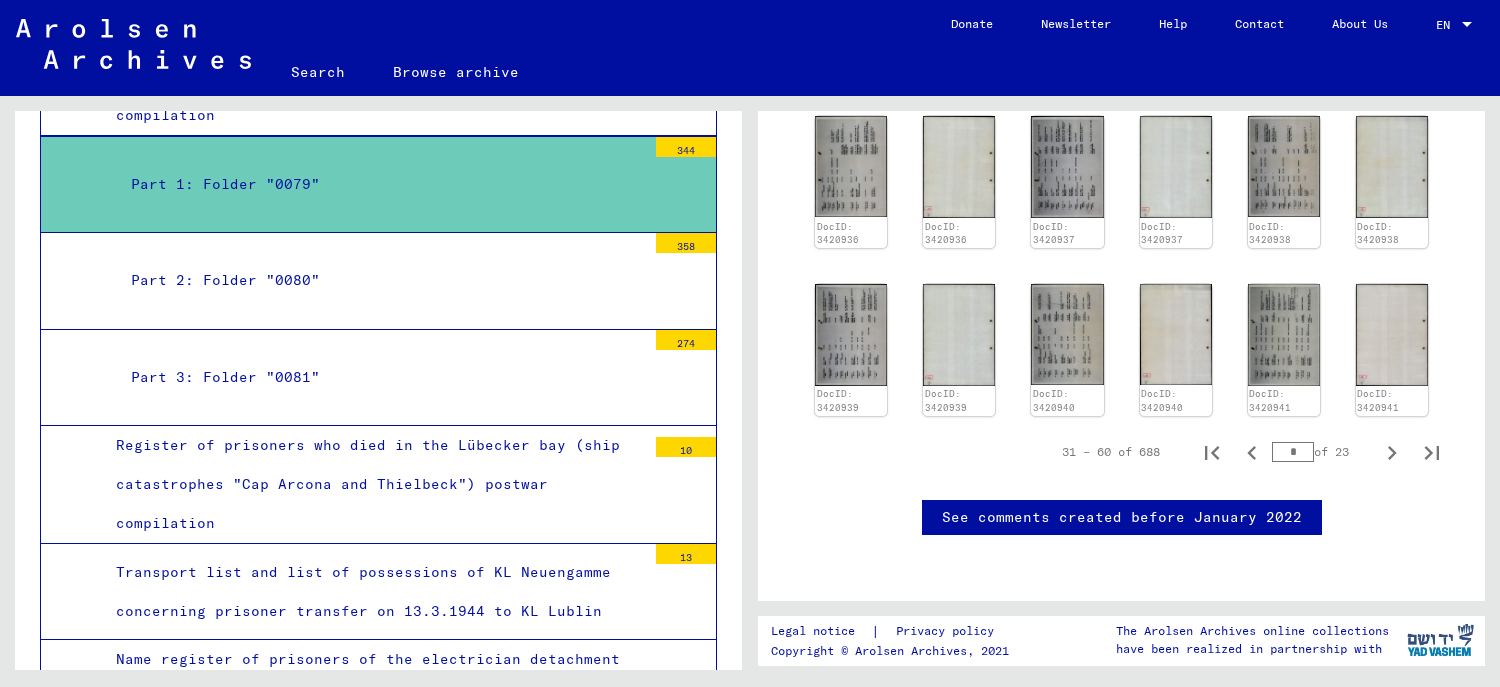 scroll, scrollTop: 12035, scrollLeft: 0, axis: vertical 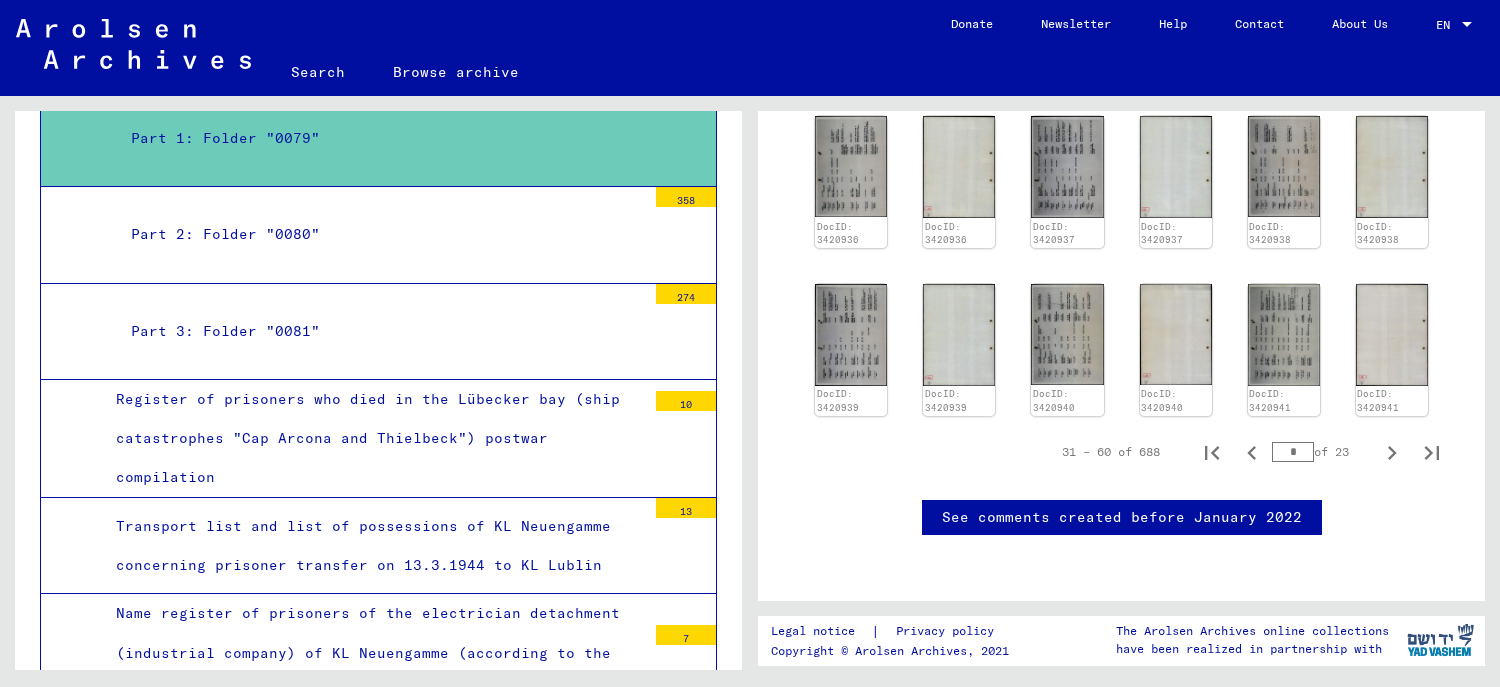 click on "Part 3: Folder "0081"" at bounding box center [381, 331] 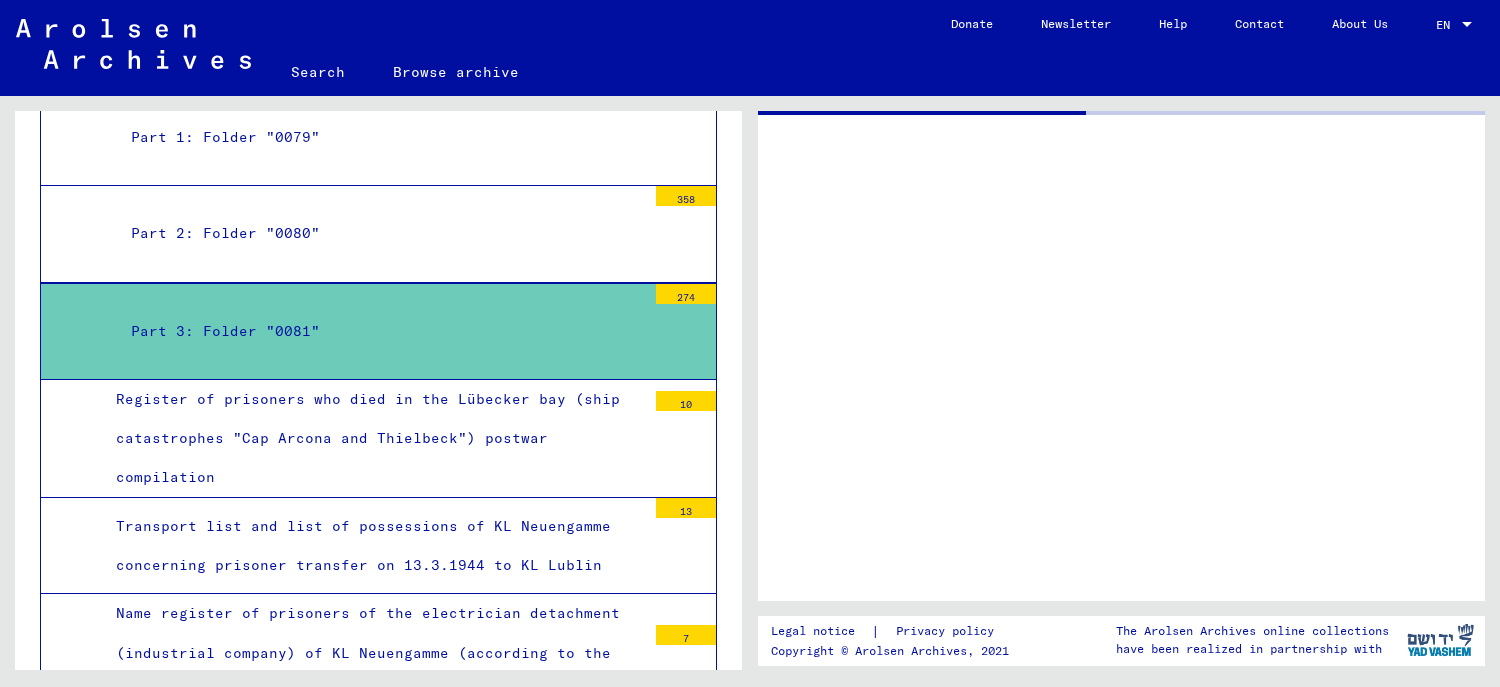 scroll, scrollTop: 0, scrollLeft: 0, axis: both 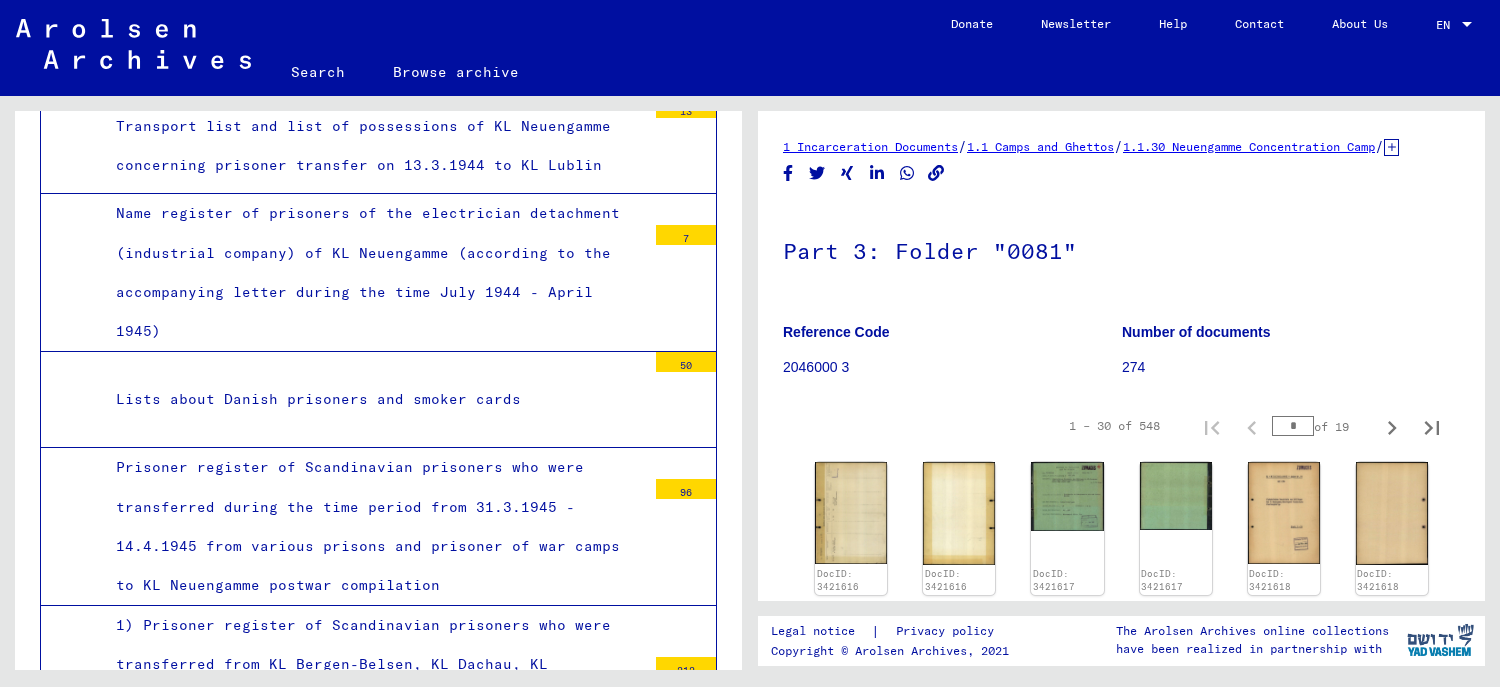 click on "Lists about Danish prisoners and smoker cards" at bounding box center (373, 399) 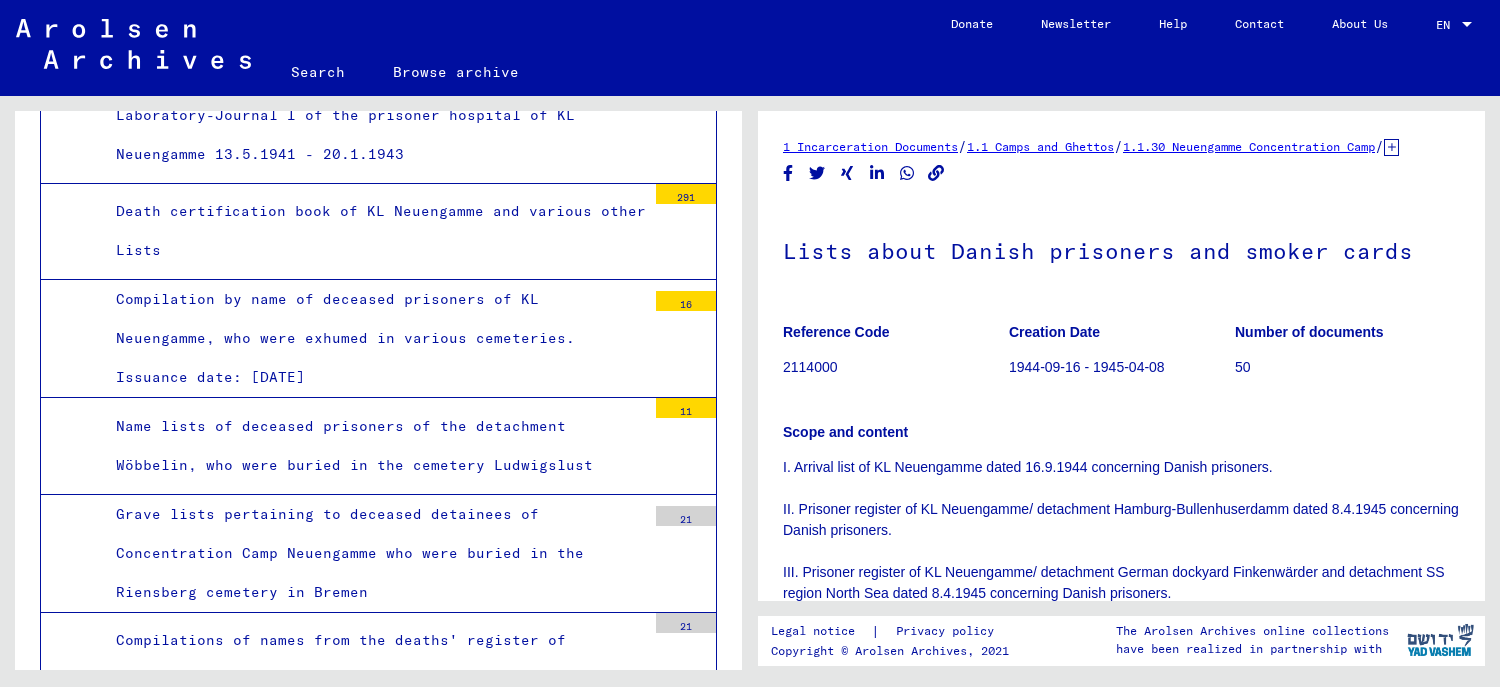 scroll, scrollTop: 16134, scrollLeft: 0, axis: vertical 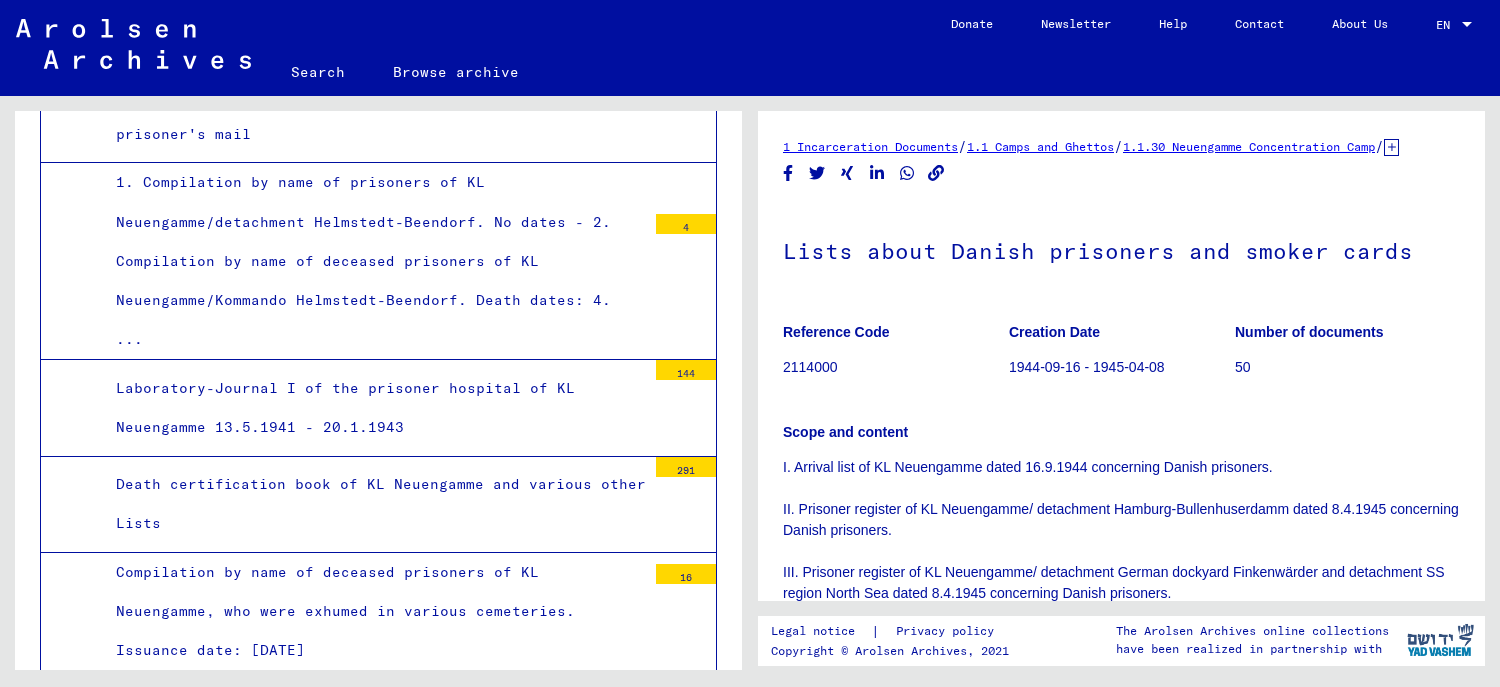 click on "Compilation by name of deceased prisoners of KL Neuengamme, who were exhumed in various cemeteries. Issuance date: [DATE]" at bounding box center [373, 612] 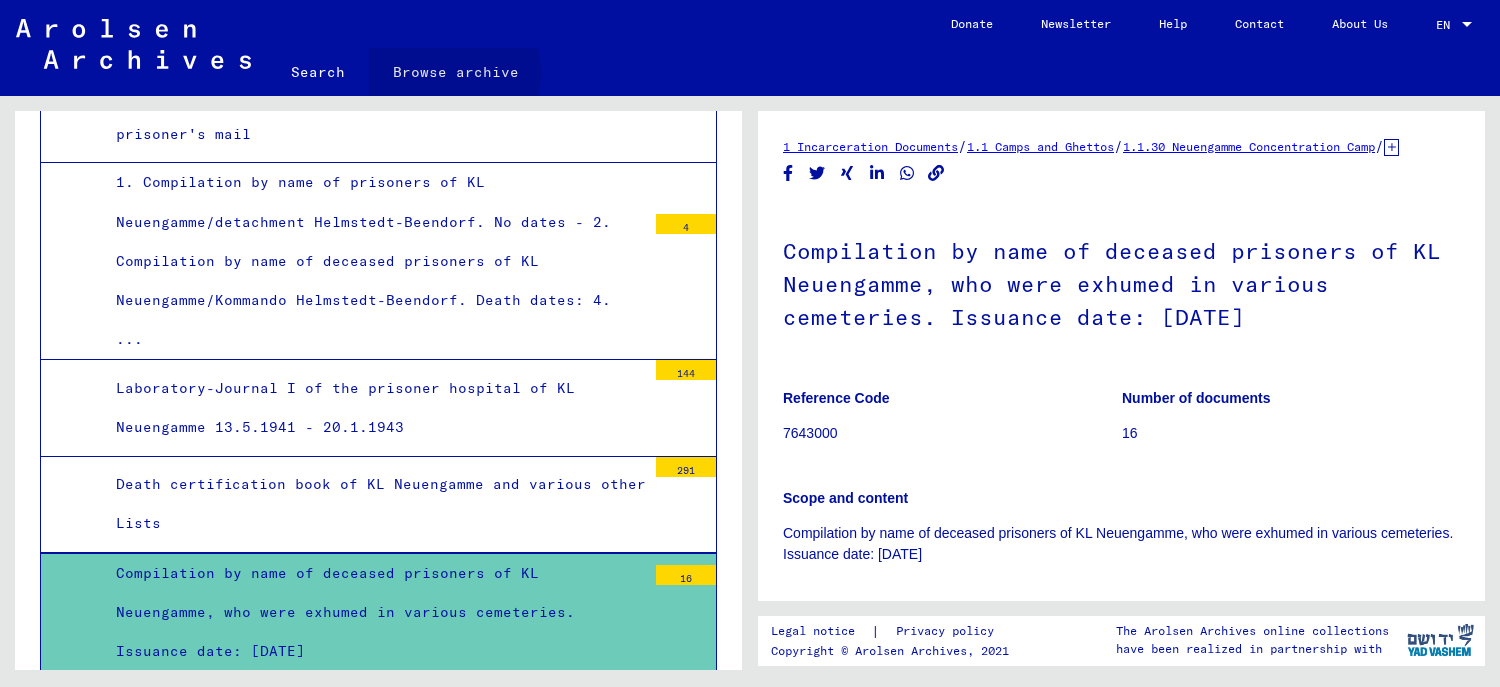 click on "Browse archive" 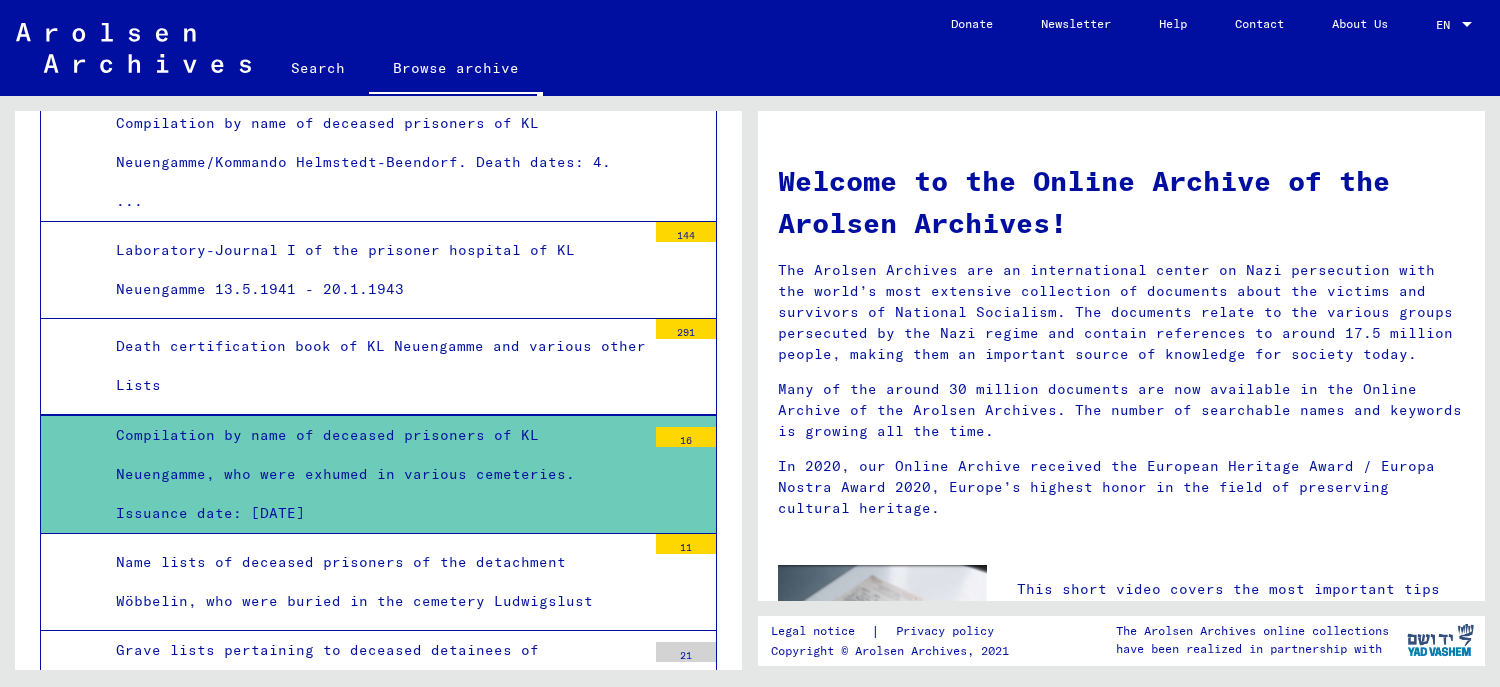scroll, scrollTop: 16533, scrollLeft: 0, axis: vertical 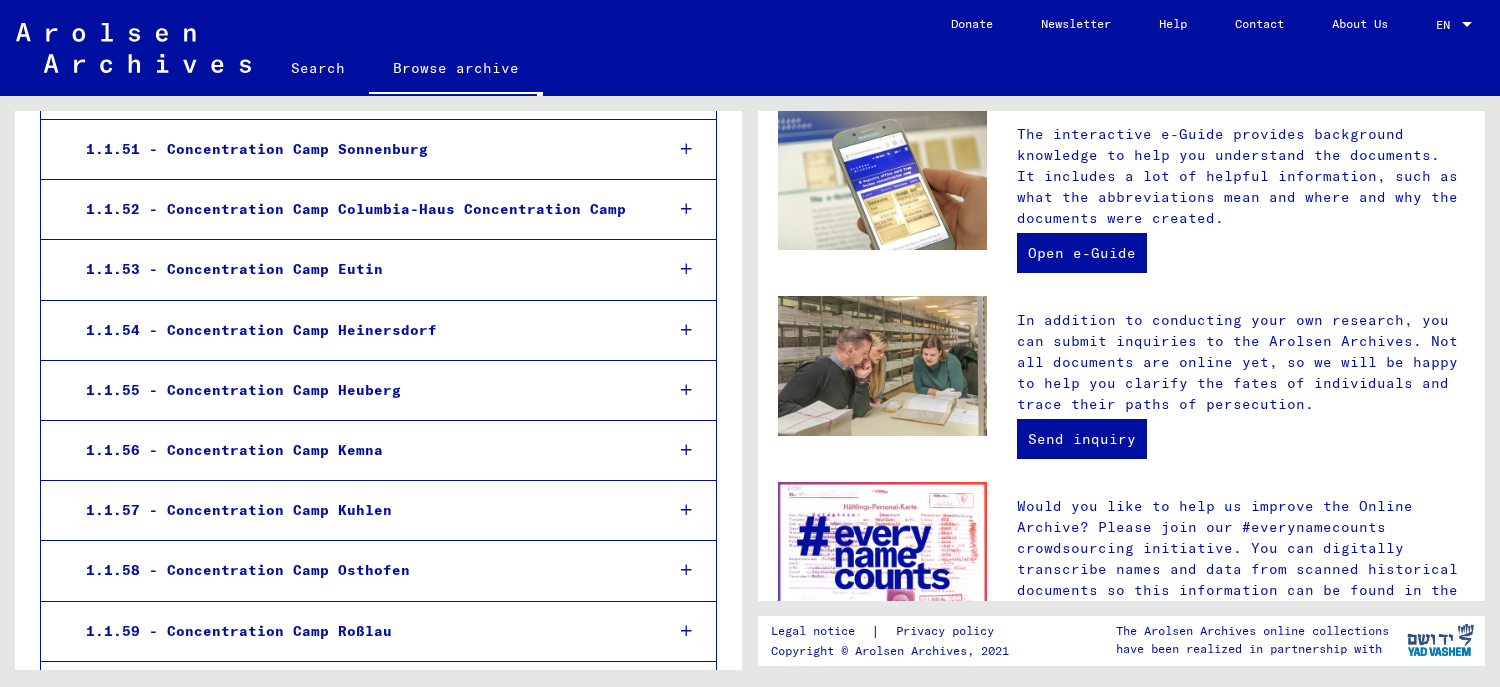 click on "1.1.58 - Concentration Camp Osthofen" at bounding box center (359, 570) 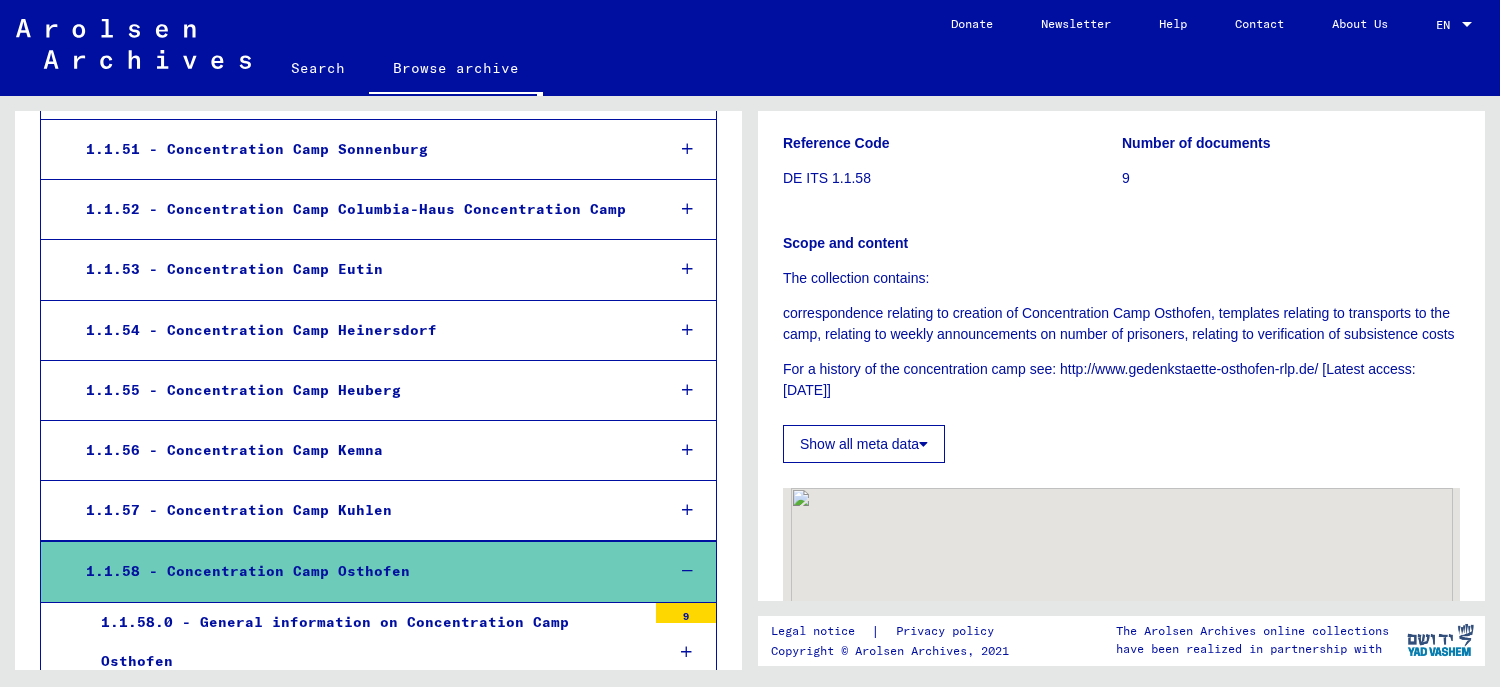 scroll, scrollTop: 200, scrollLeft: 0, axis: vertical 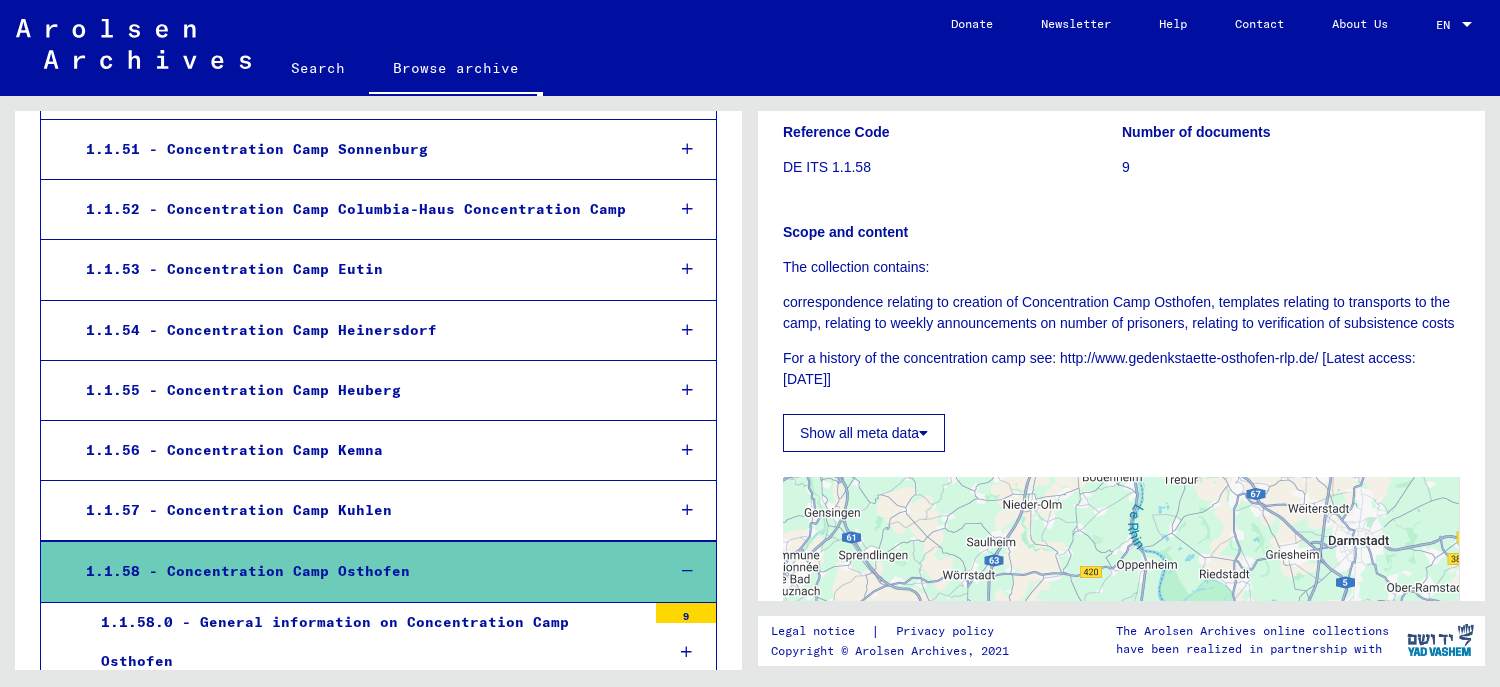 click on "Show all meta data" 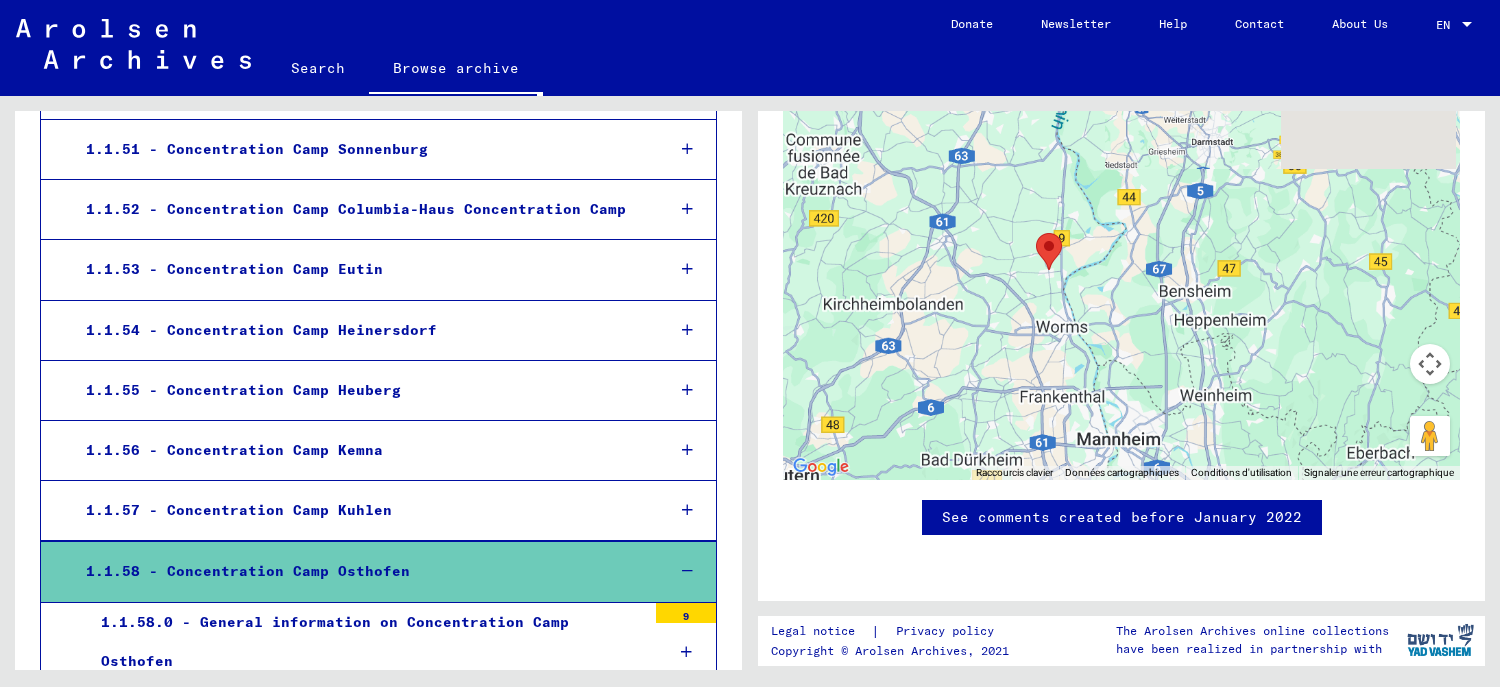 scroll, scrollTop: 1100, scrollLeft: 0, axis: vertical 